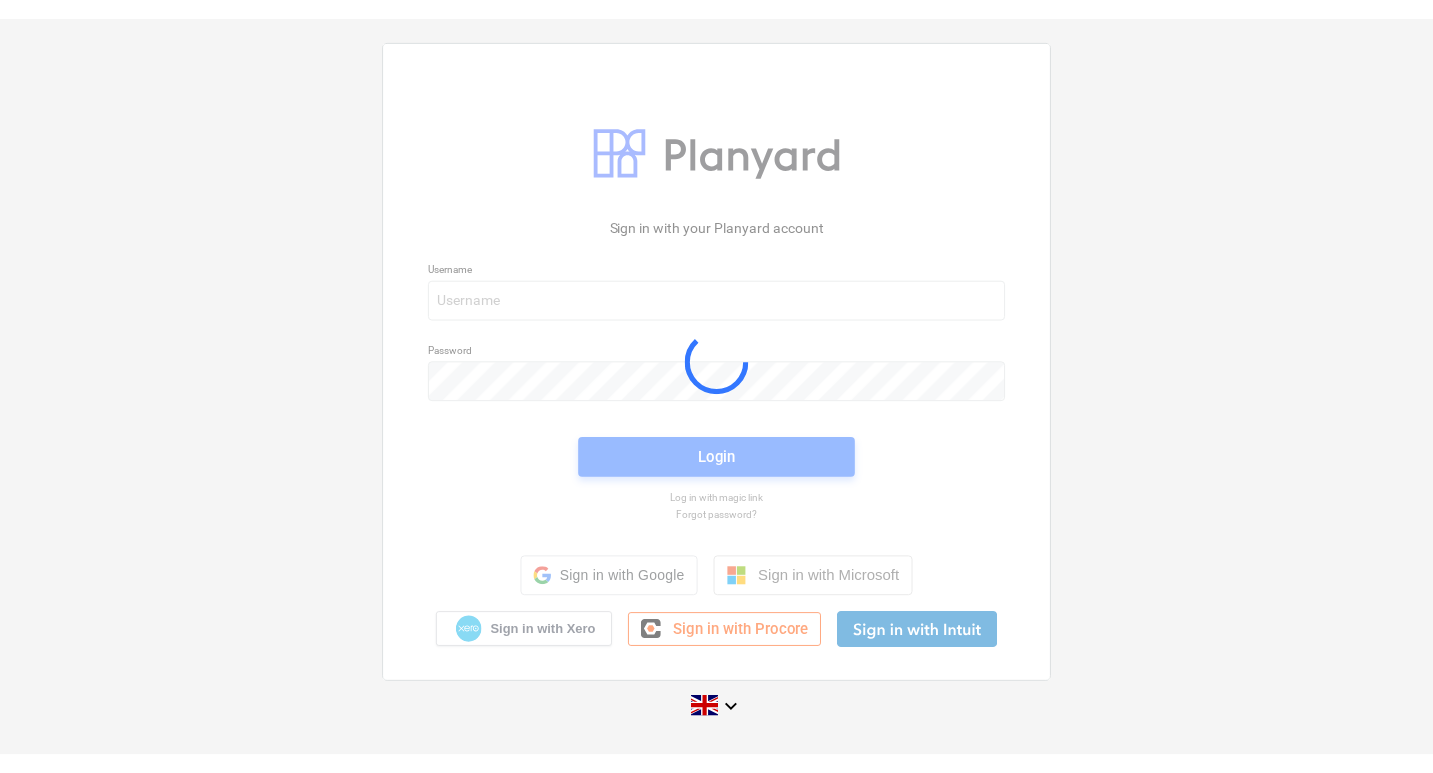 scroll, scrollTop: 0, scrollLeft: 0, axis: both 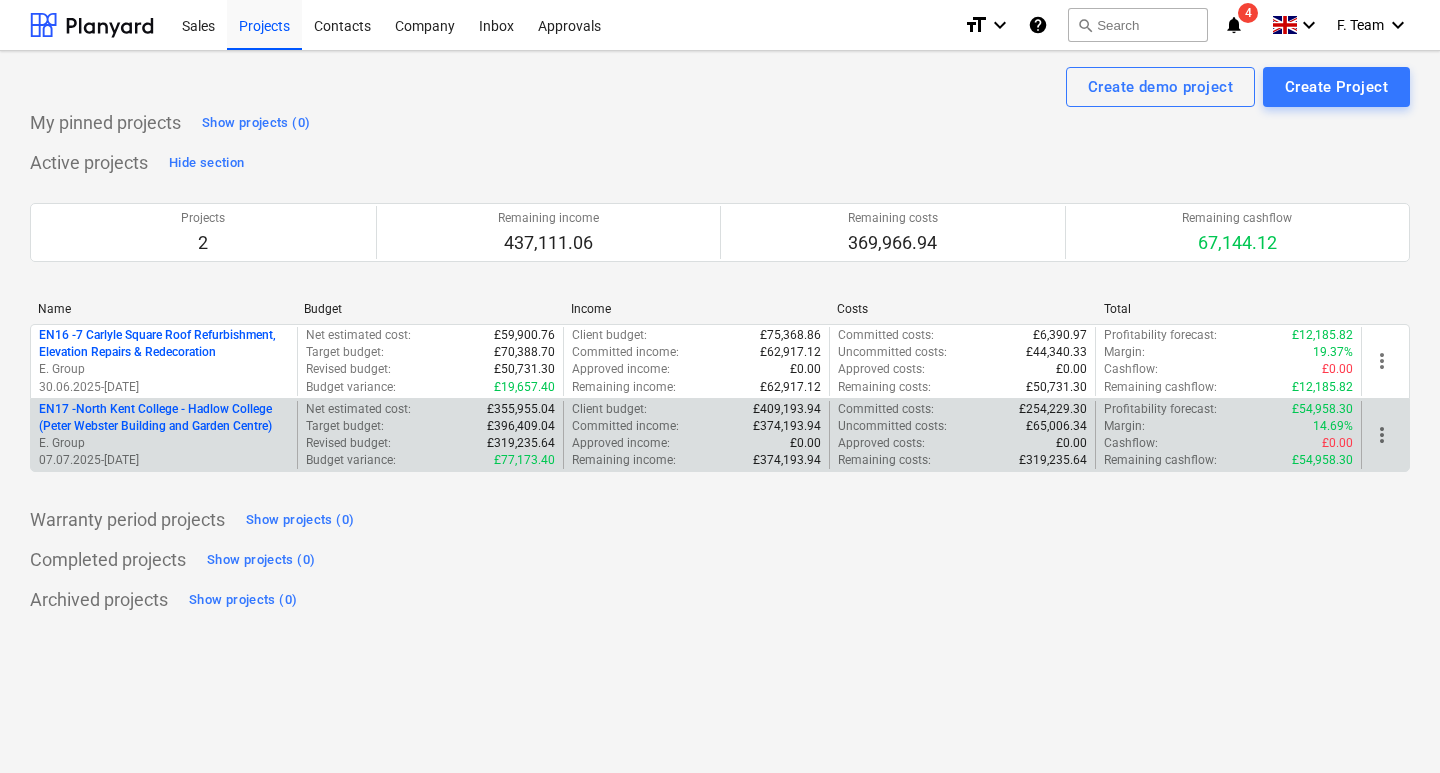 click on "EN17 -  North Kent College - Hadlow College (Peter Webster Building and Garden Centre)" at bounding box center (164, 418) 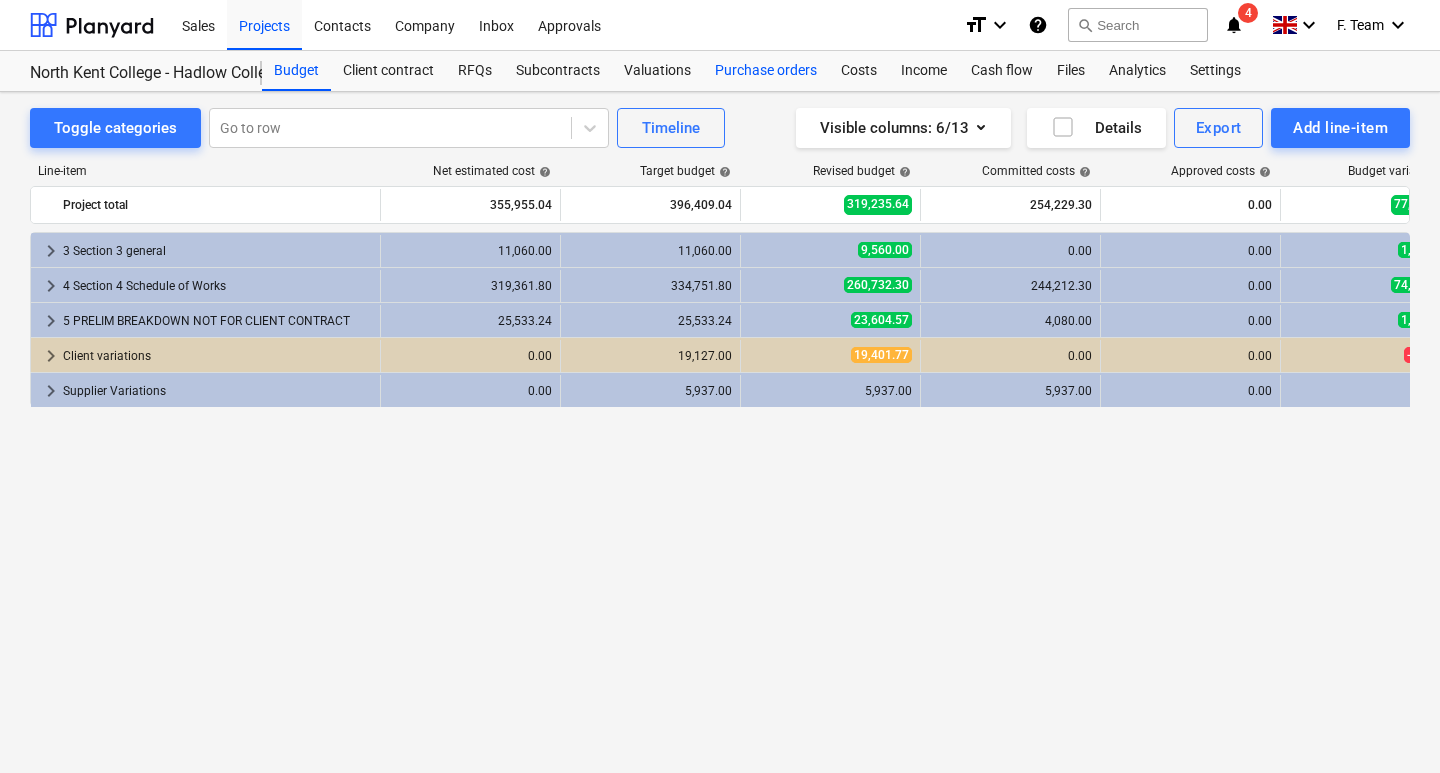 click on "Purchase orders" at bounding box center [766, 71] 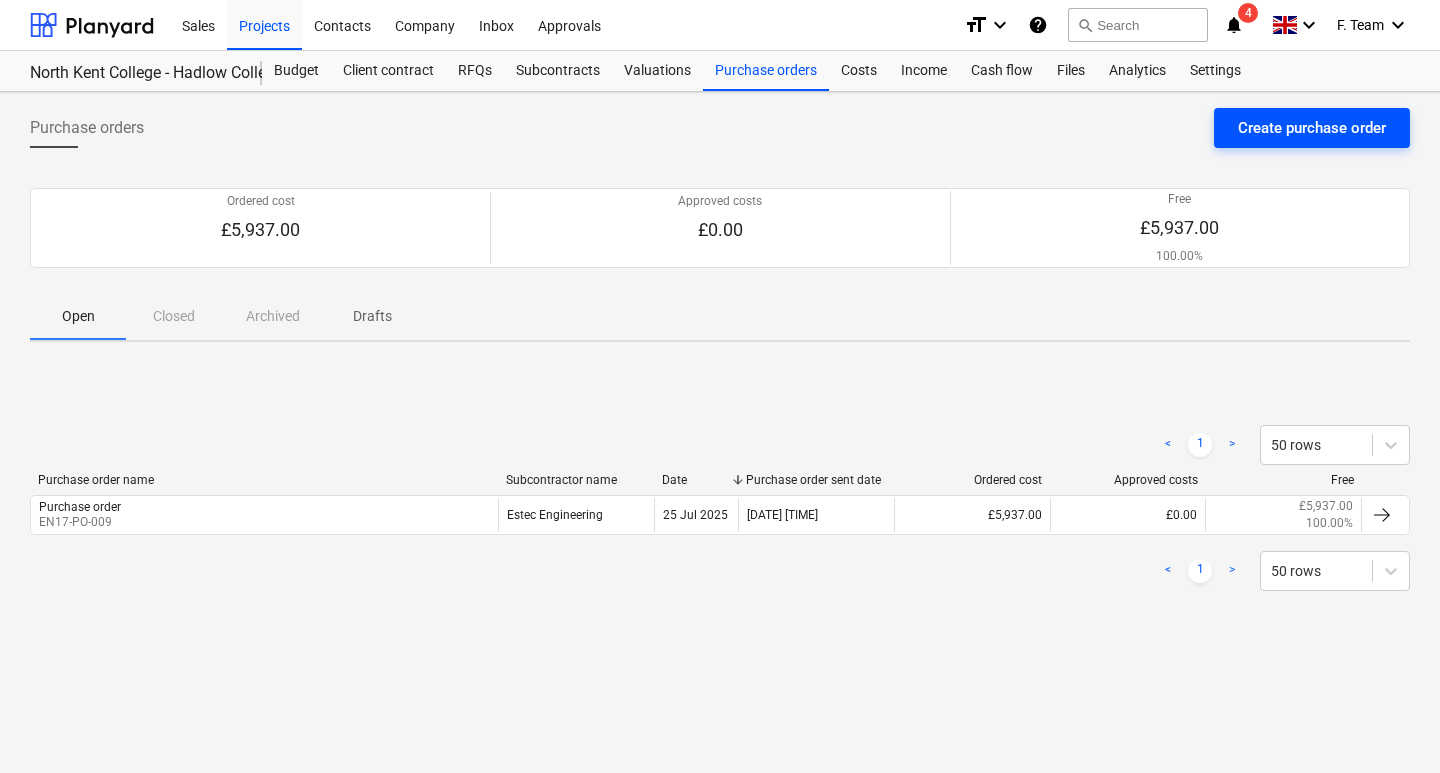 click on "Create purchase order" at bounding box center (1312, 128) 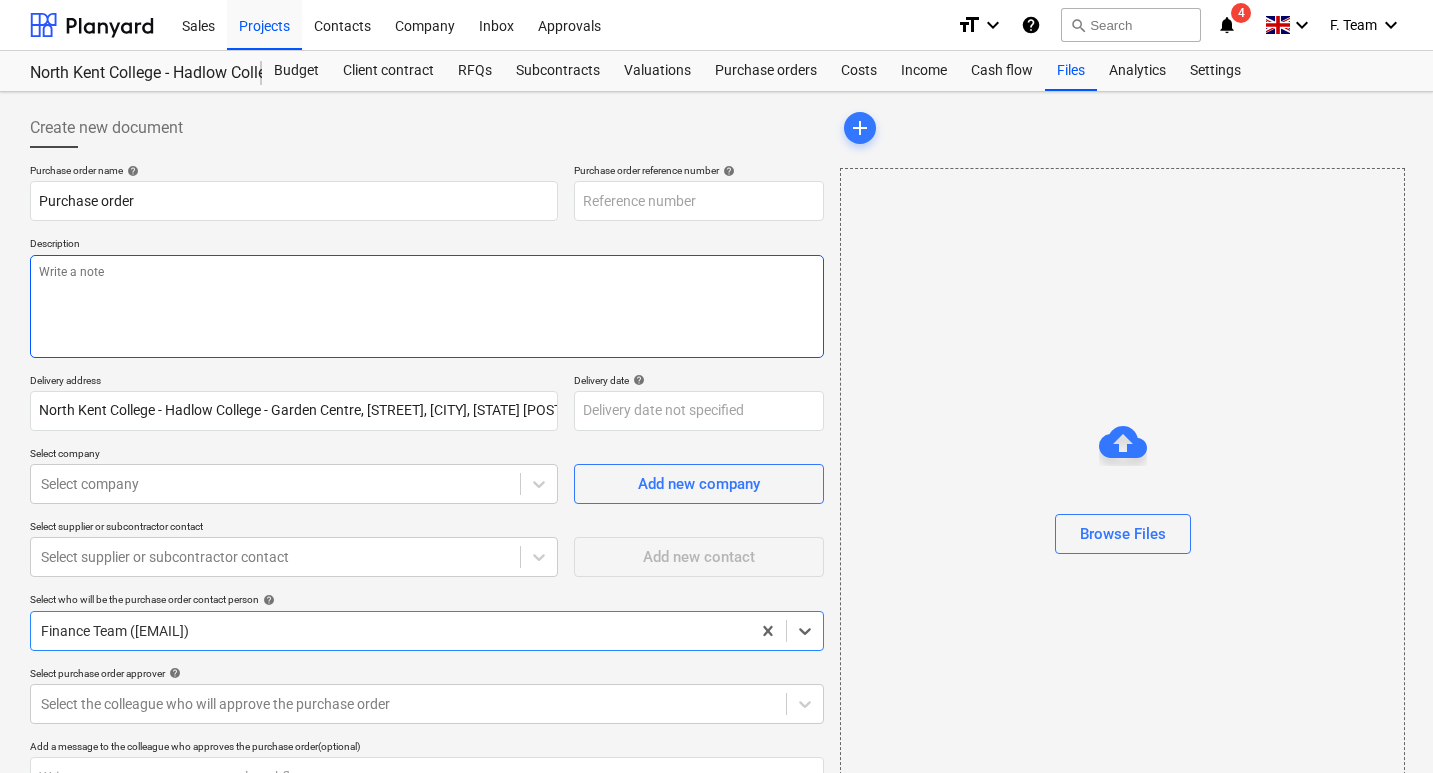 type on "x" 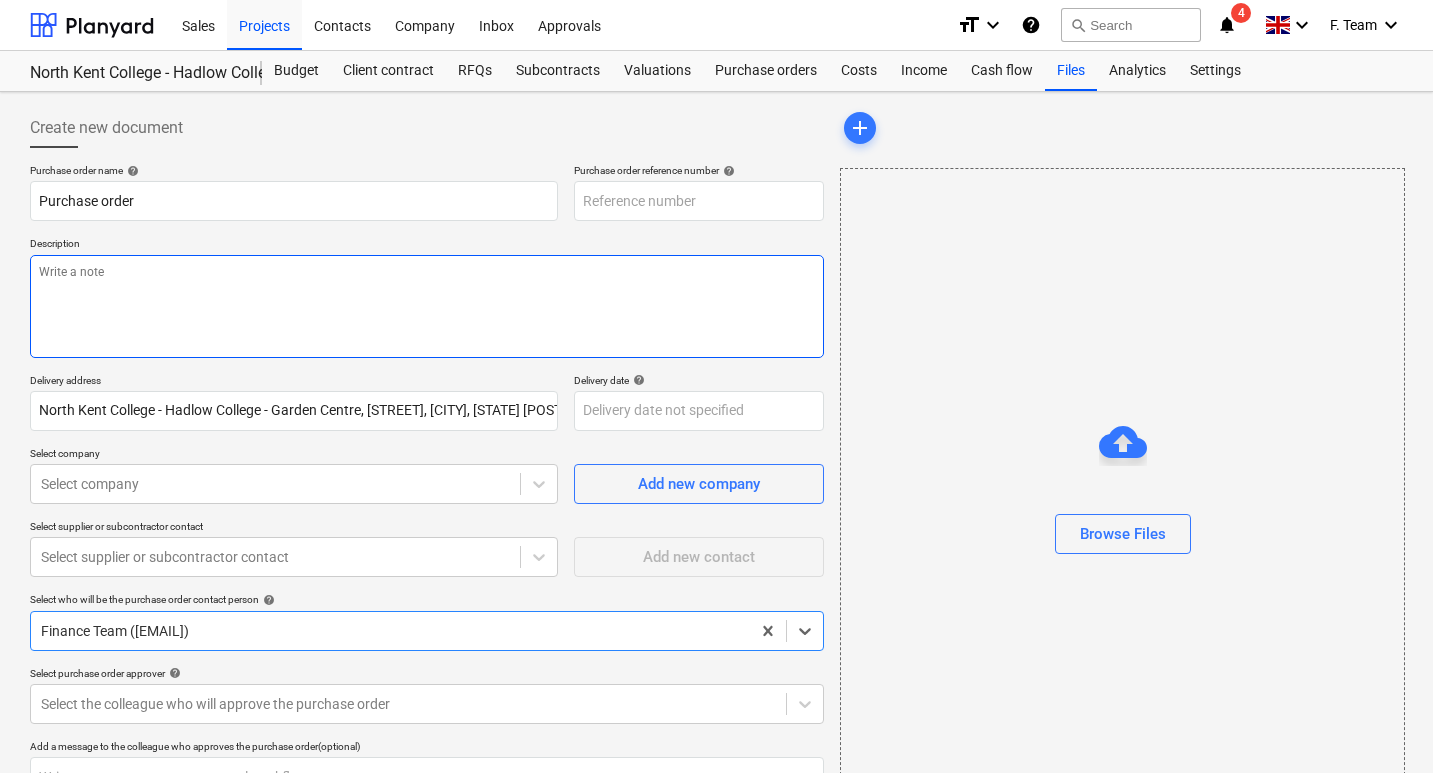 type on "EN17-PO-013" 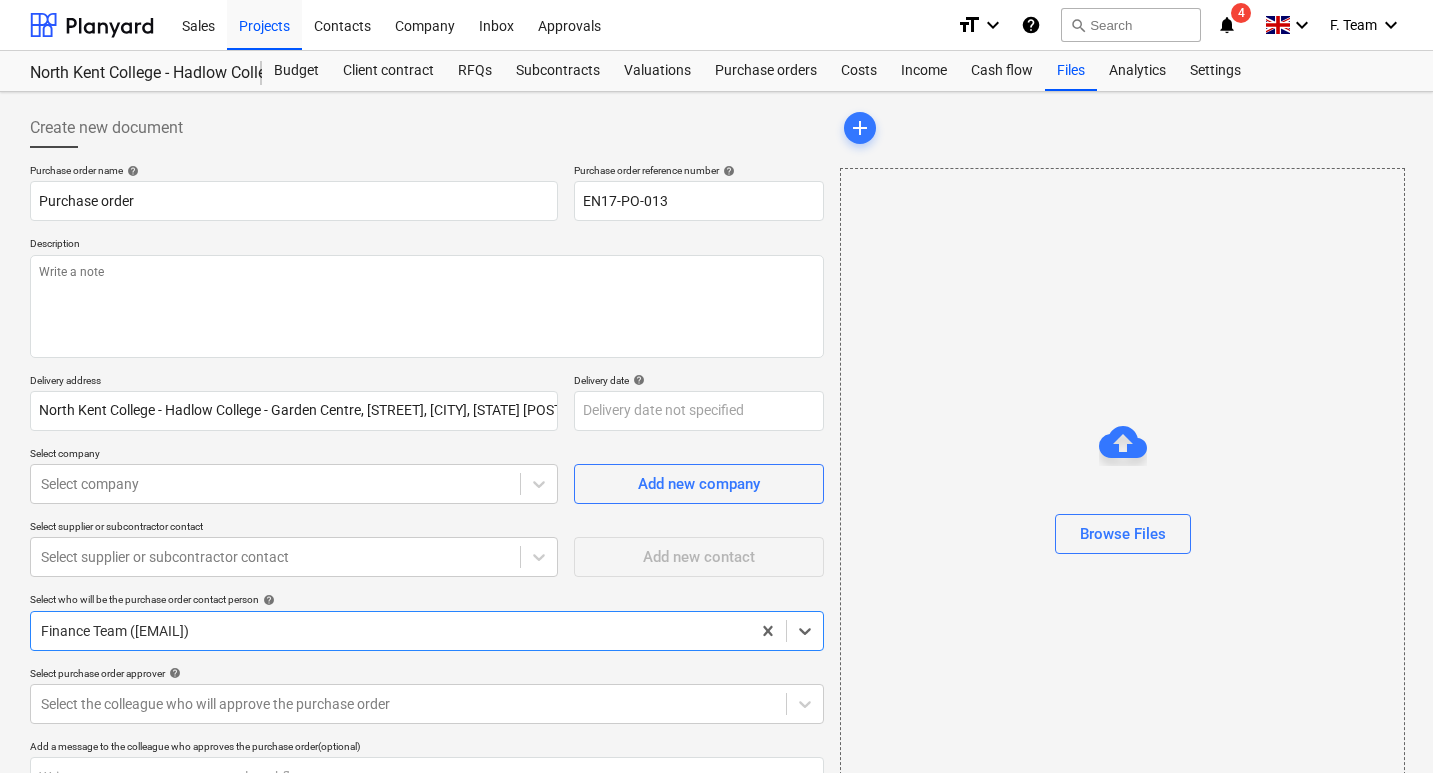 type on "x" 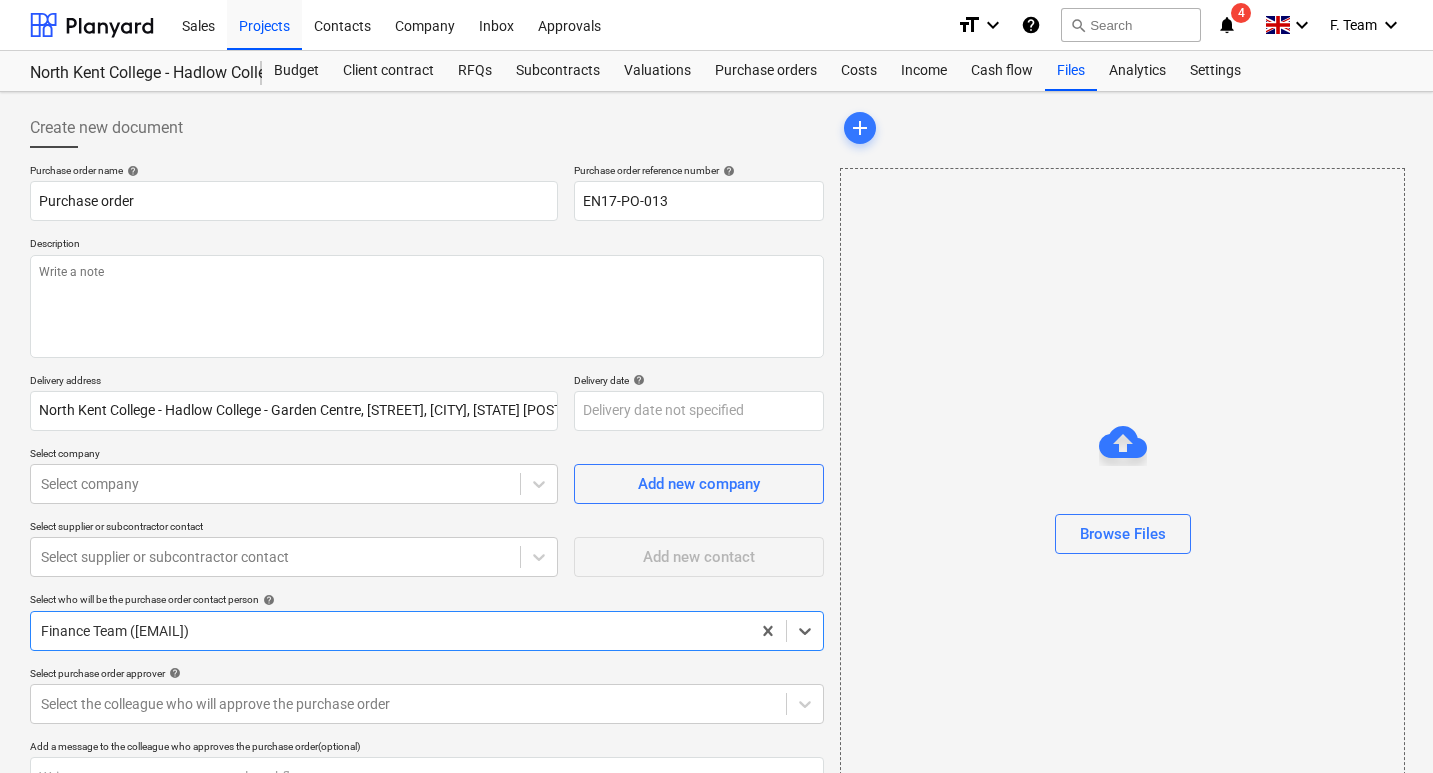 scroll, scrollTop: 209, scrollLeft: 0, axis: vertical 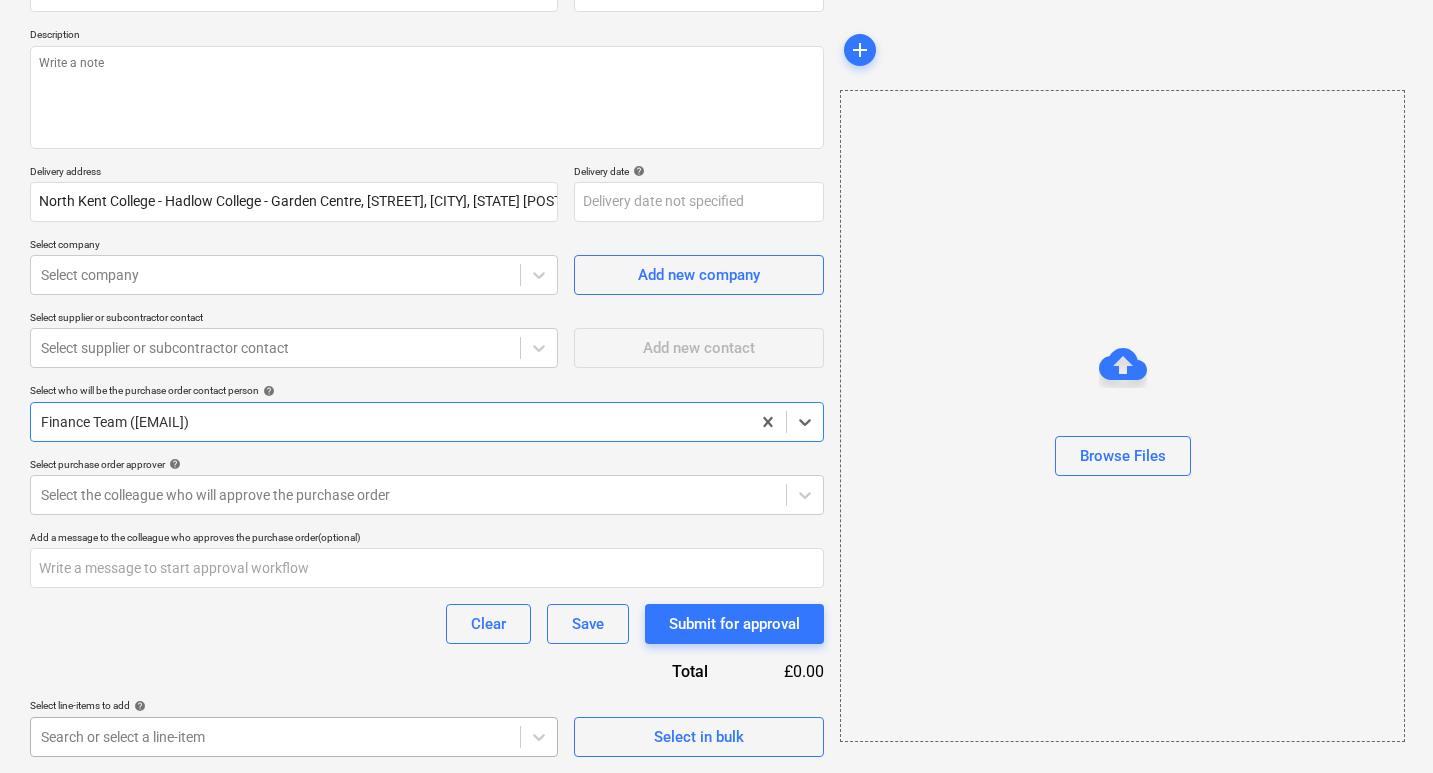 click on "Sales Projects Contacts Company Inbox Approvals keyboard_arrow_down help search Search notifications 4 keyboard_arrow_down F. Team keyboard_arrow_down North Kent College - Hadlow College (Peter Webster Building and Garden Centre) Budget Client contract RFQs Subcontracts Valuations Purchase orders Costs Income Cash flow Files Analytics Settings Create new document Purchase order name help Purchase order Purchase order reference number help EN17-PO-013 Description Delivery address North Kent College - Hadlow College - Garden Centre, [CITY], [STATE], [POSTAL_CODE] Delivery date help Press the down arrow key to interact with the calendar and
select a date. Press the question mark key to get the keyboard shortcuts for changing dates. Select company Select company Add new company Select supplier or subcontractor contact Select supplier or subcontractor contact Add new contact Select who will be the purchase order contact person help Finance Team ([EMAIL]) help  (optional) Save" at bounding box center (716, 177) 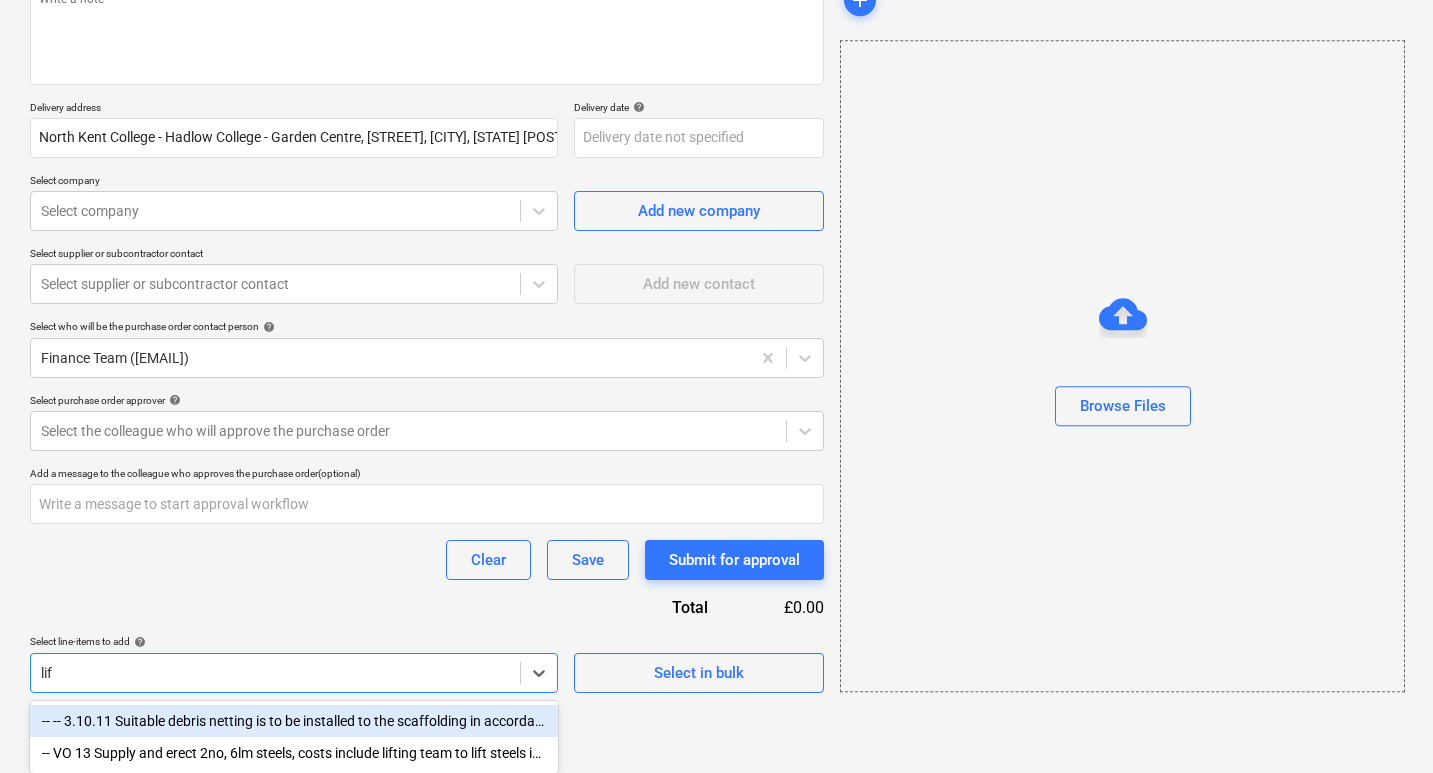 scroll, scrollTop: 275, scrollLeft: 0, axis: vertical 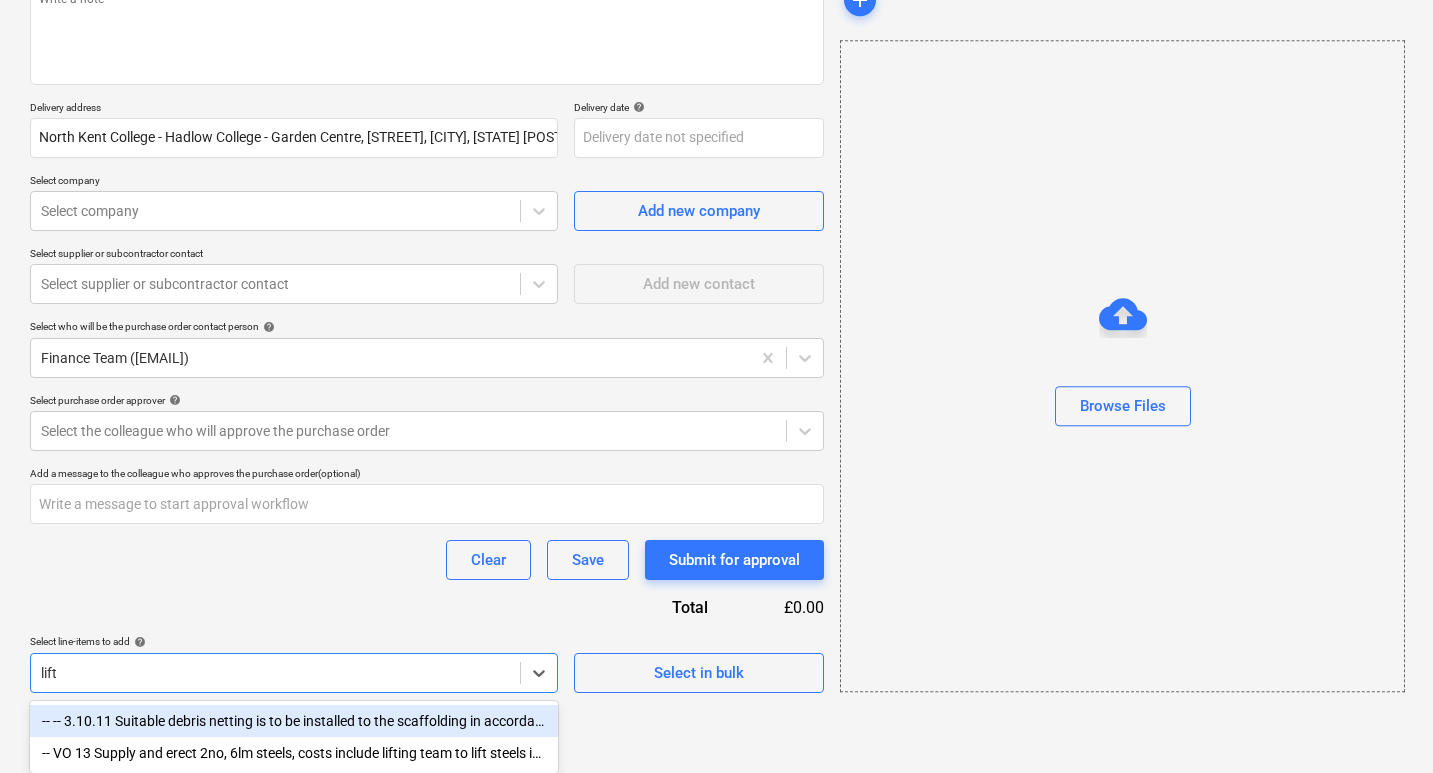 type 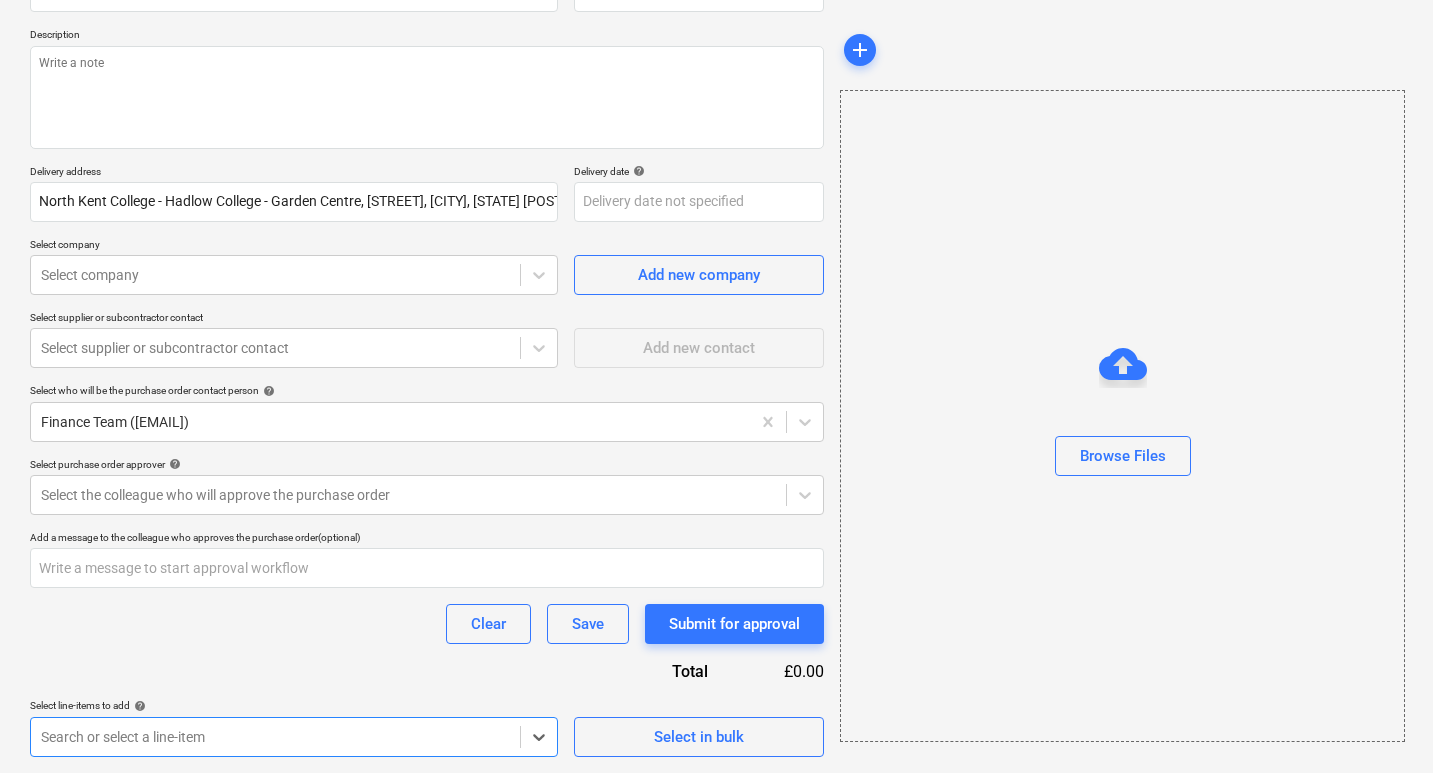 drag, startPoint x: 99, startPoint y: 667, endPoint x: 19, endPoint y: 667, distance: 80 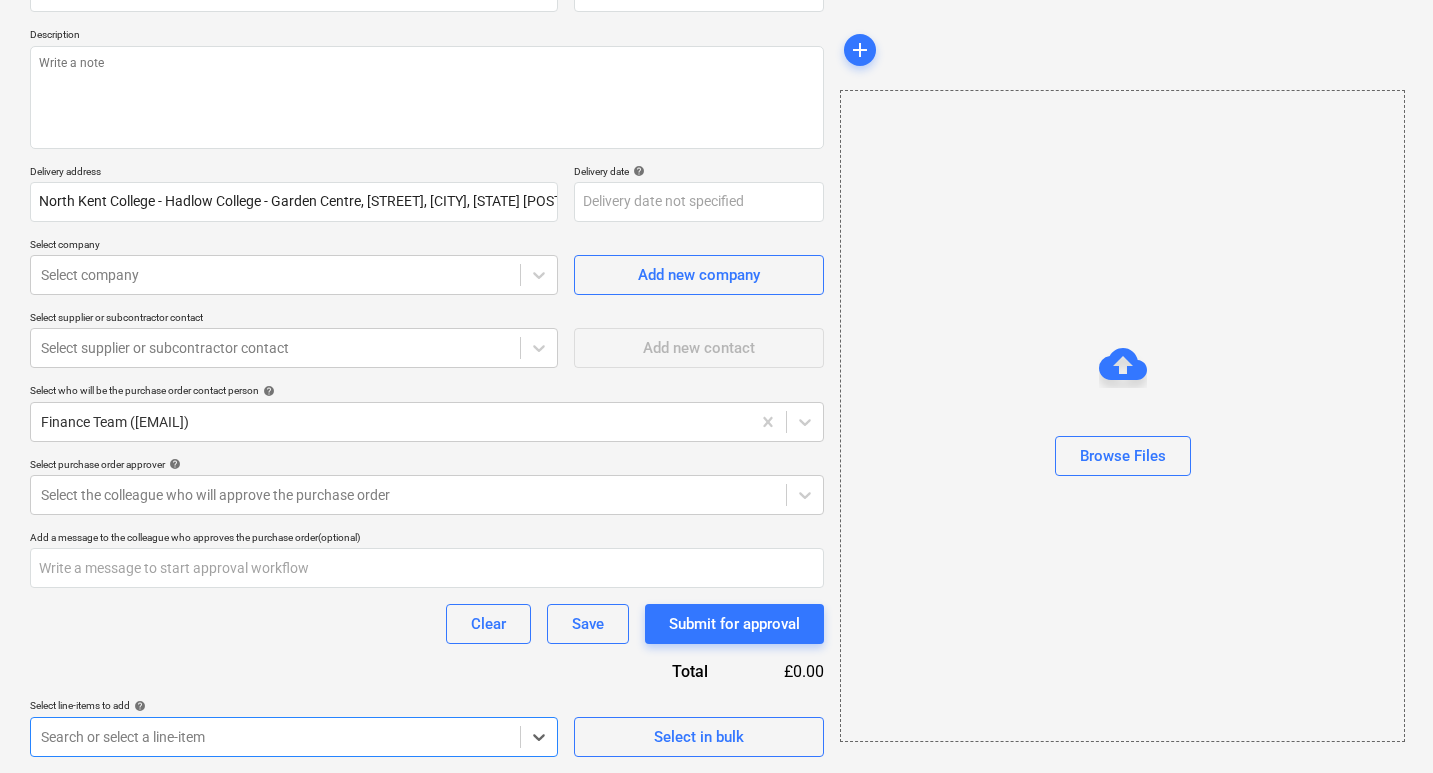 click on "Create new document Purchase order name help Purchase order Purchase order reference number help EN17-PO-013 Description Delivery address North Kent College - Hadlow College - Garden Centre, [CITY], [STATE], [POSTAL_CODE] Delivery date help Press the down arrow key to interact with the calendar and
select a date. Press the question mark key to get the keyboard shortcuts for changing dates. Select company Select company Add new company Select supplier or subcontractor contact Select supplier or subcontractor contact Add new contact Select who will be the purchase order contact person help Finance Team ([EMAIL]) Select purchase order approver help Select the colleague who will approve the purchase order Add a message to the colleague who approves the purchase order  (optional) Clear Save Submit for approval Total £0.00 Select line-items to add help   Select is focused ,type to refine list, press Down to open the menu,  Search or select a line-item Select in bulk add Browse Files" at bounding box center (716, 328) 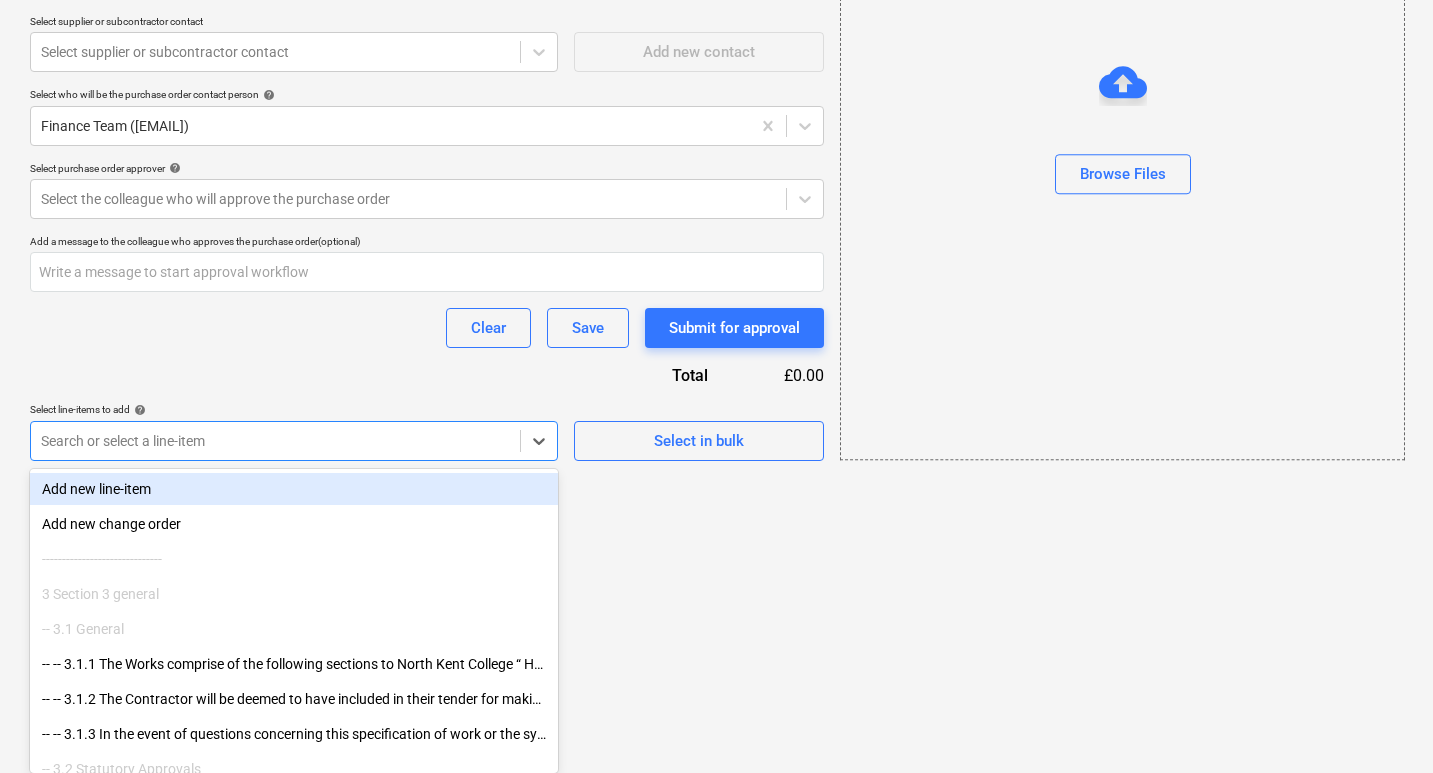 click on "Add new line-item" at bounding box center (294, 489) 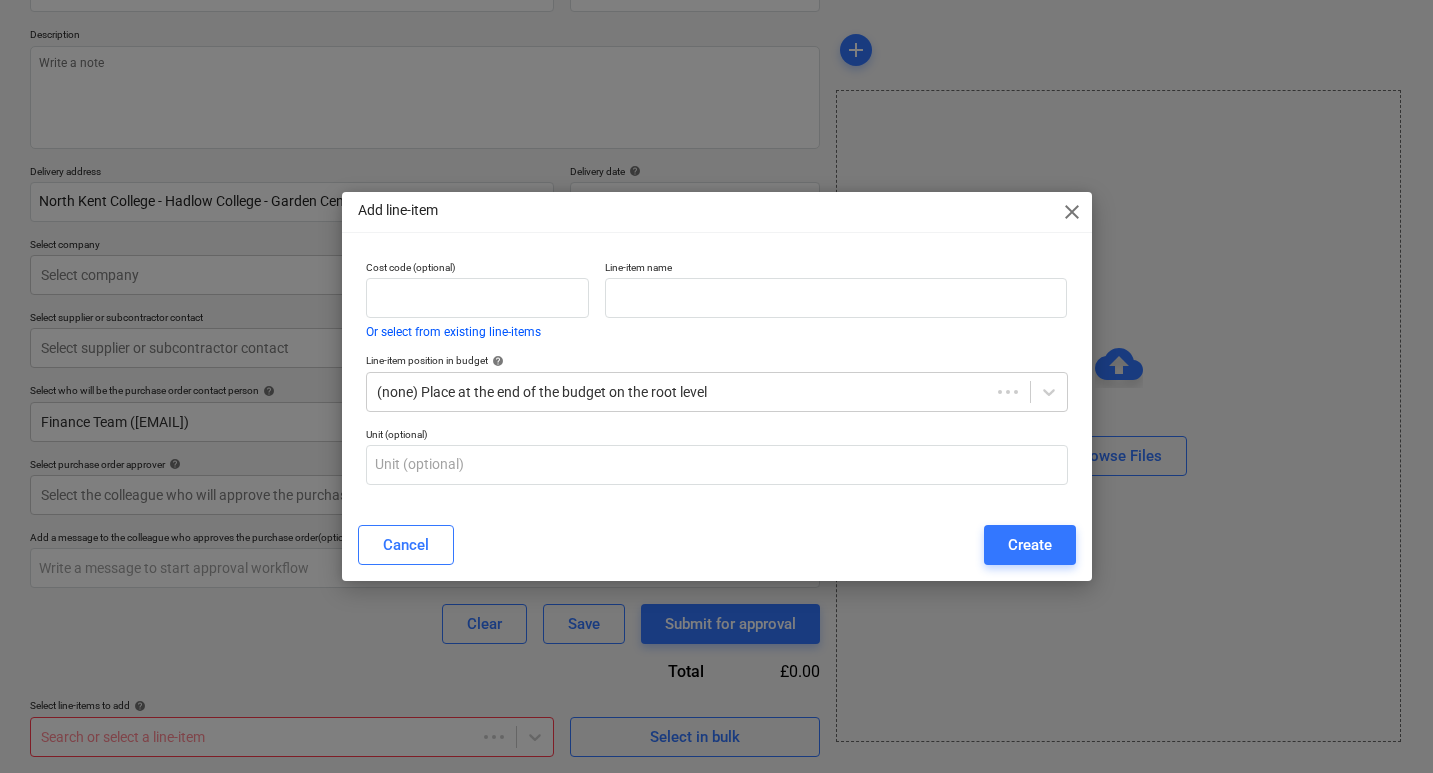 type on "x" 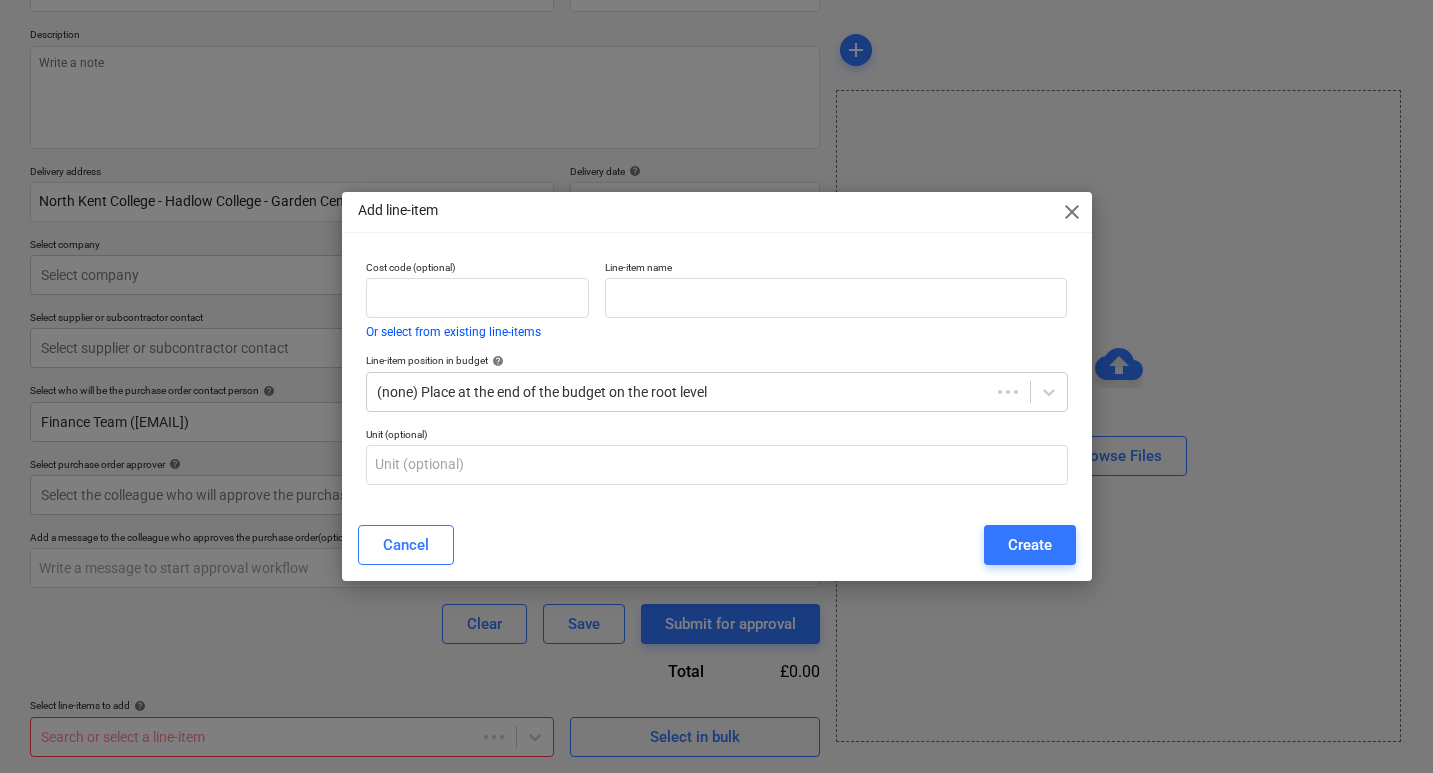 scroll, scrollTop: 209, scrollLeft: 0, axis: vertical 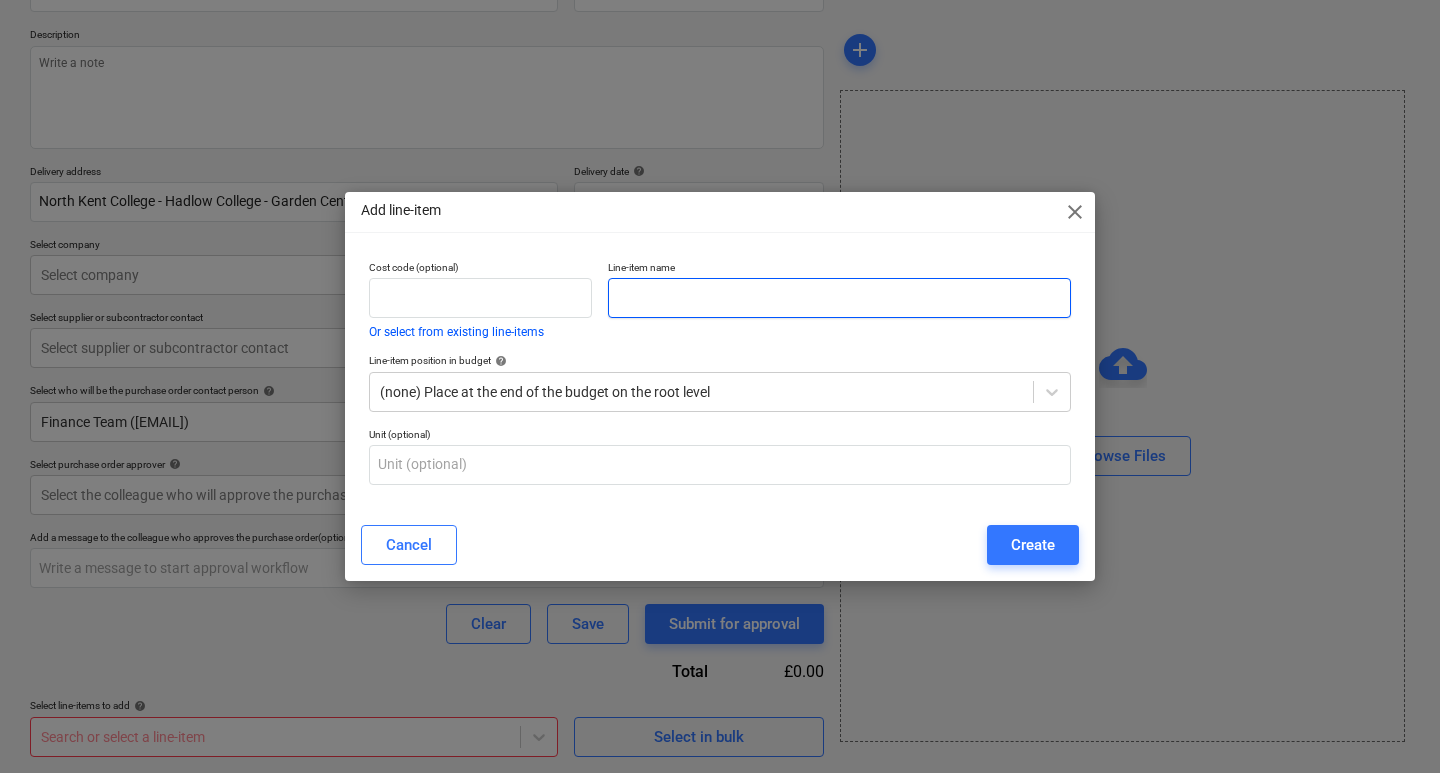 click at bounding box center (839, 298) 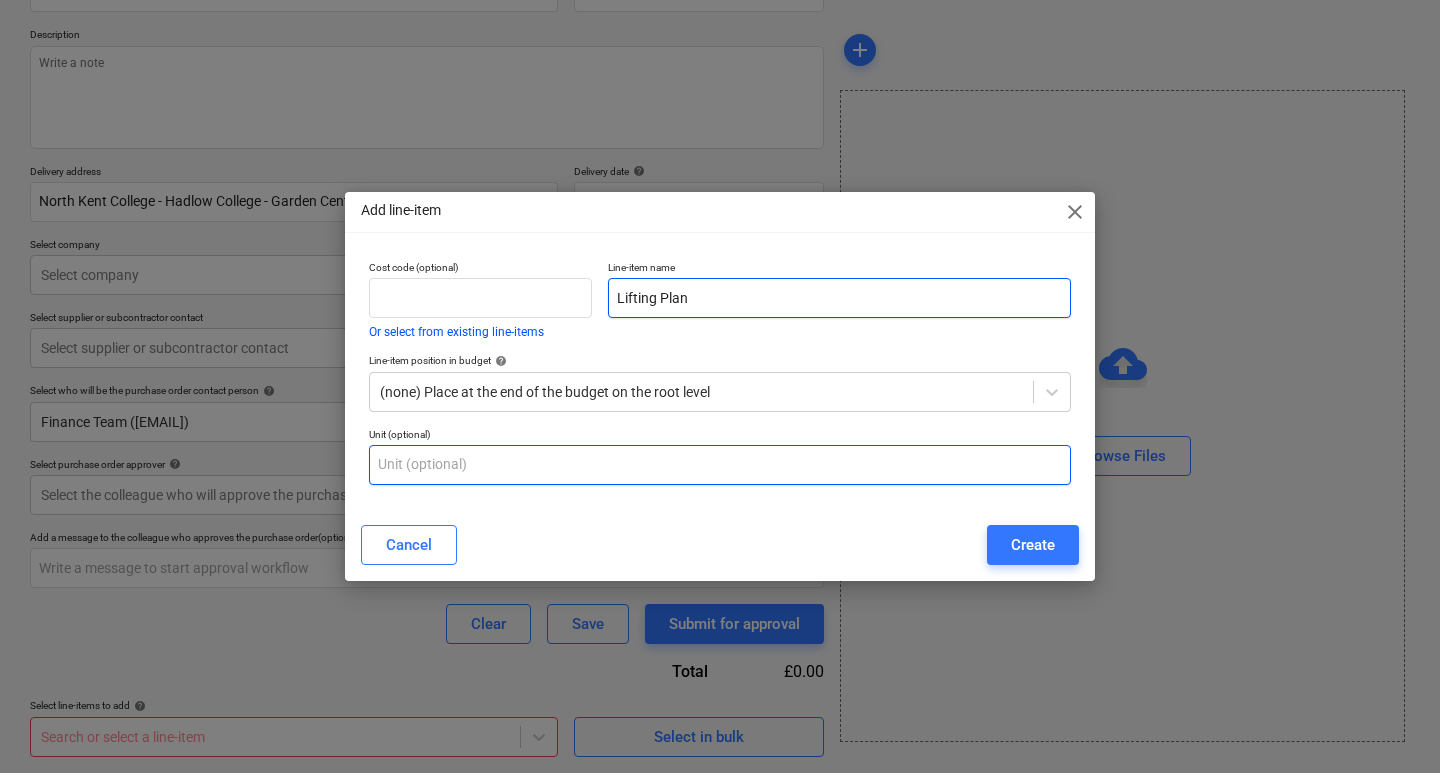 type on "Lifting Plan" 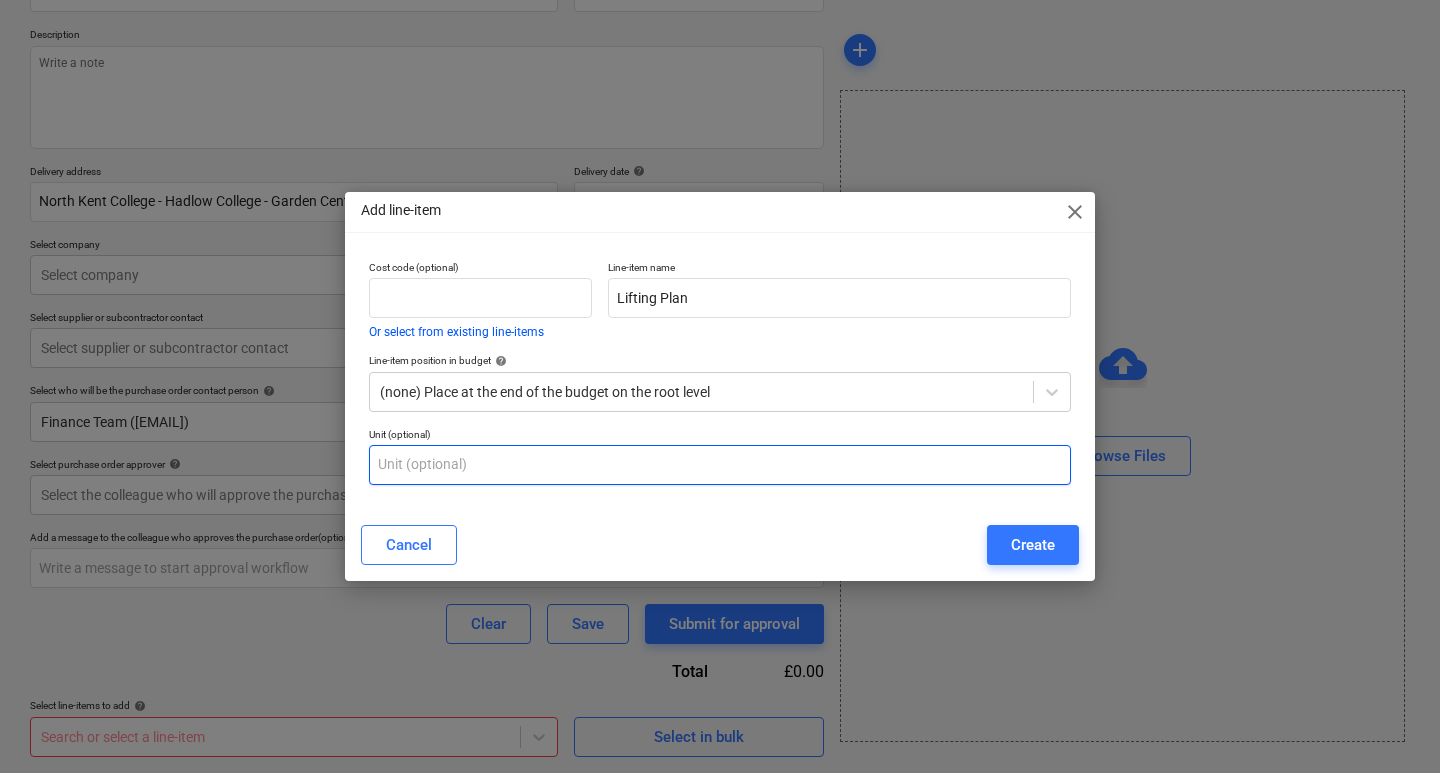 click at bounding box center (720, 465) 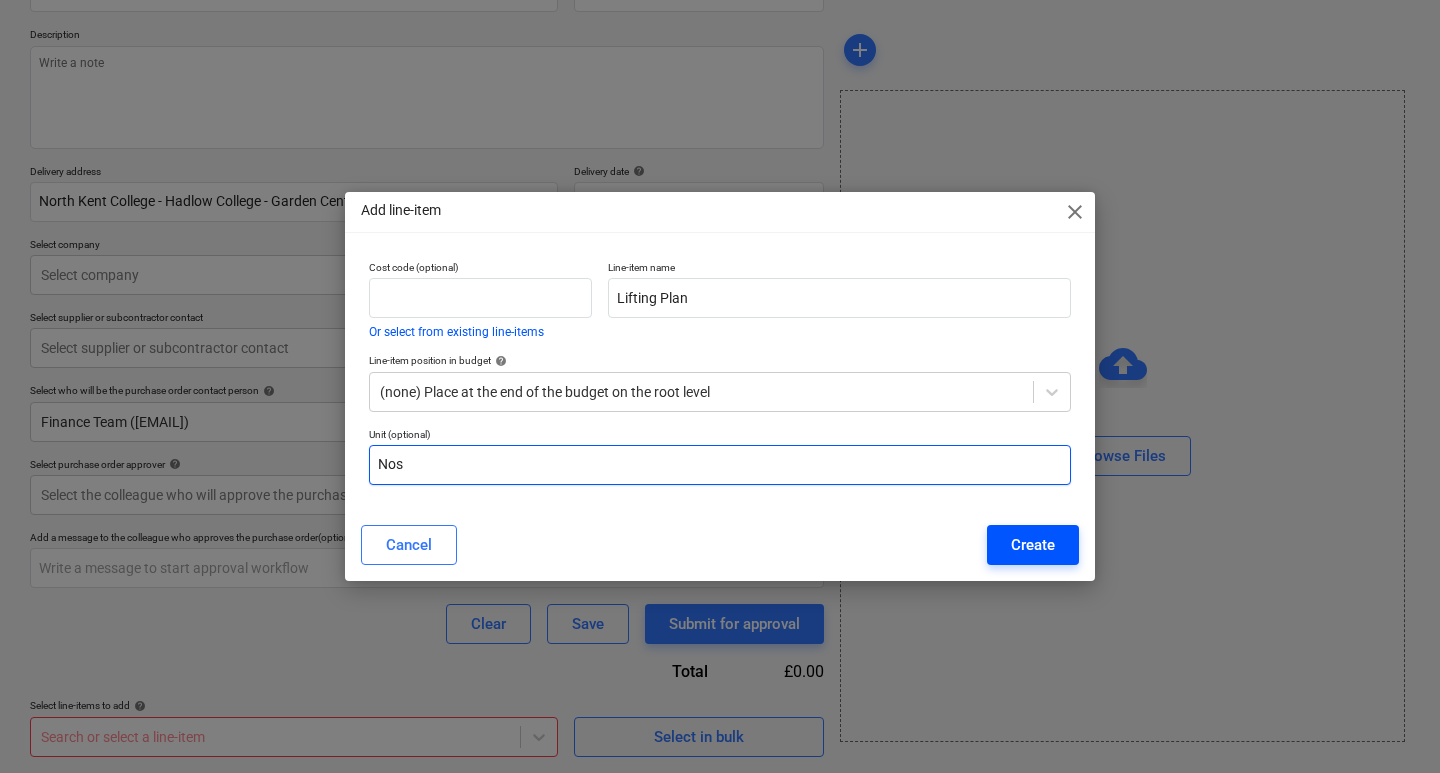 type on "Nos" 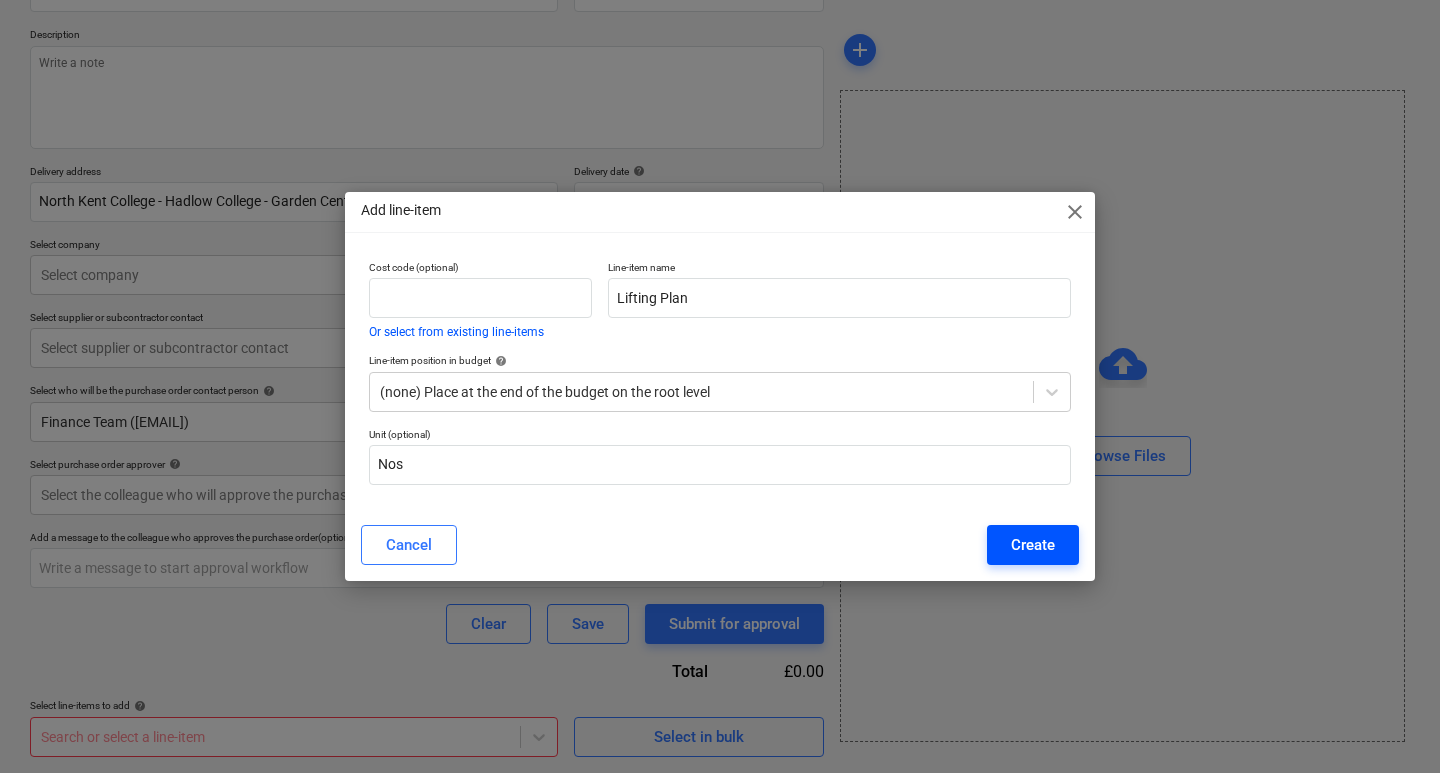 click on "Create" at bounding box center [1033, 545] 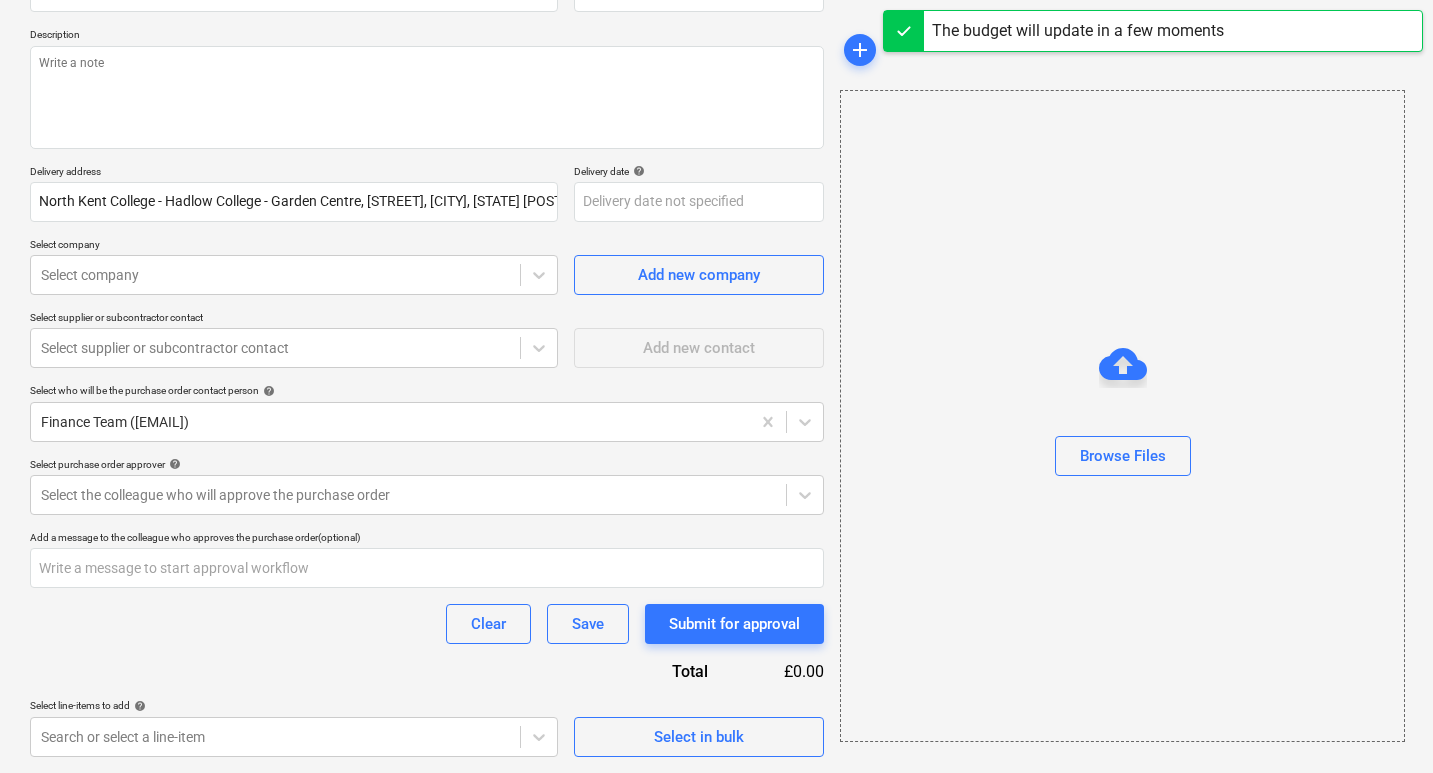 scroll, scrollTop: 397, scrollLeft: 0, axis: vertical 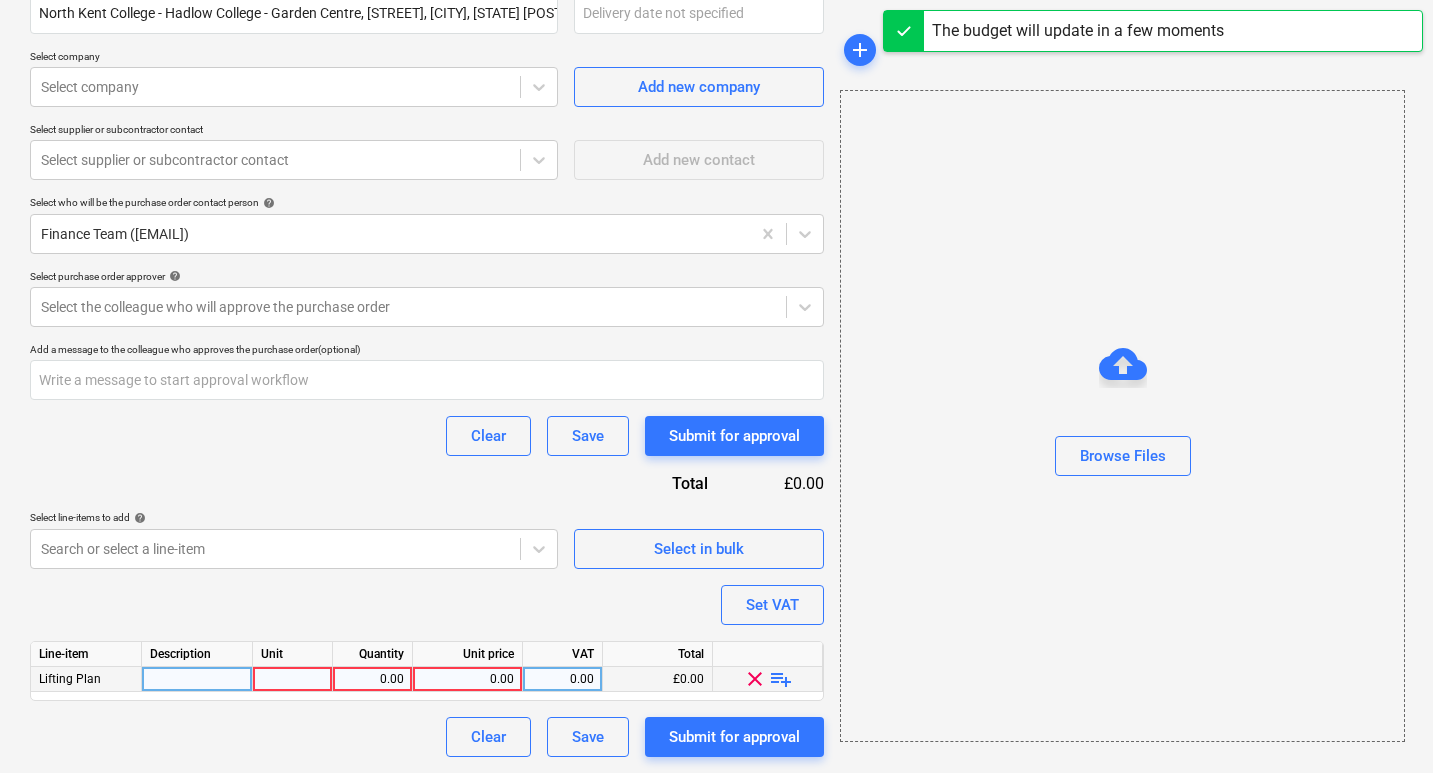 type on "x" 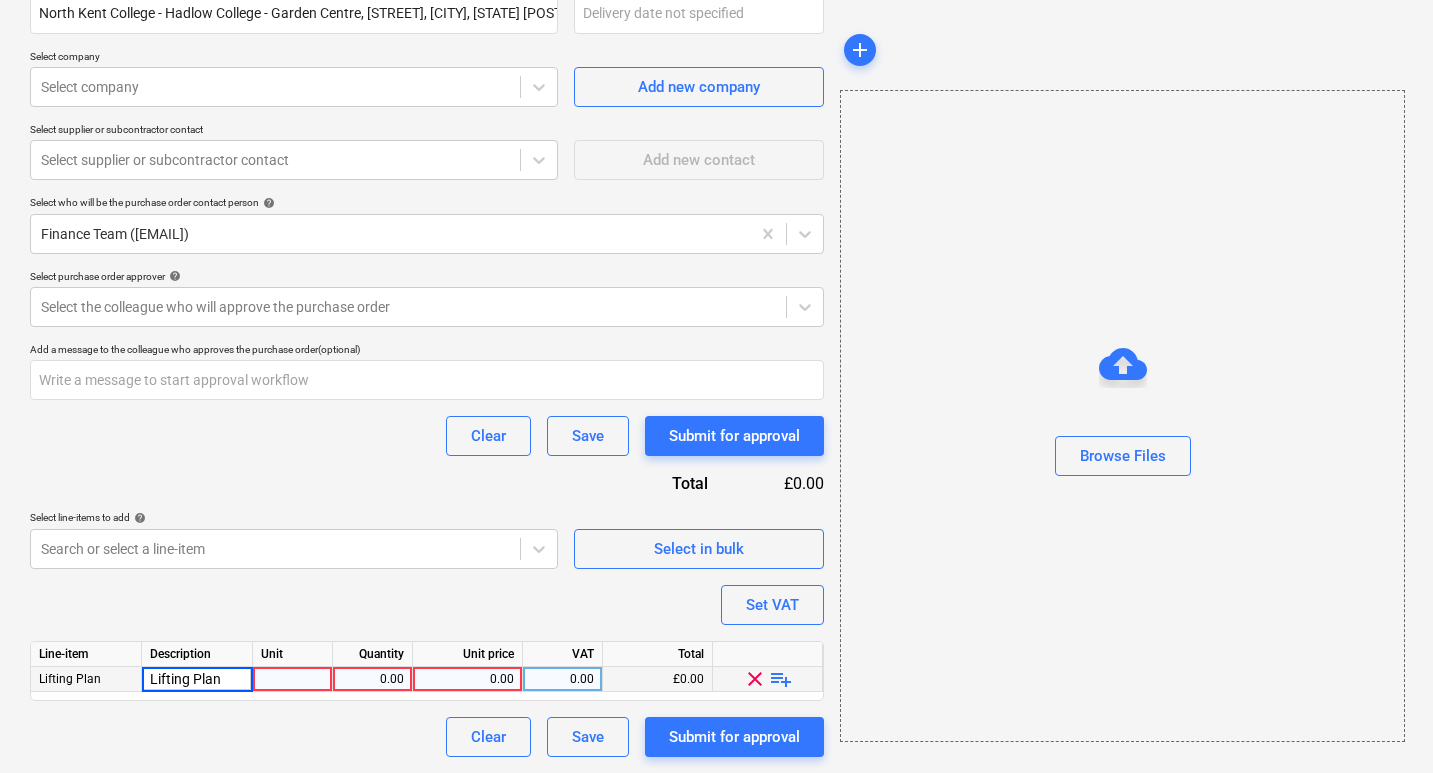 drag, startPoint x: 226, startPoint y: 679, endPoint x: 147, endPoint y: 679, distance: 79 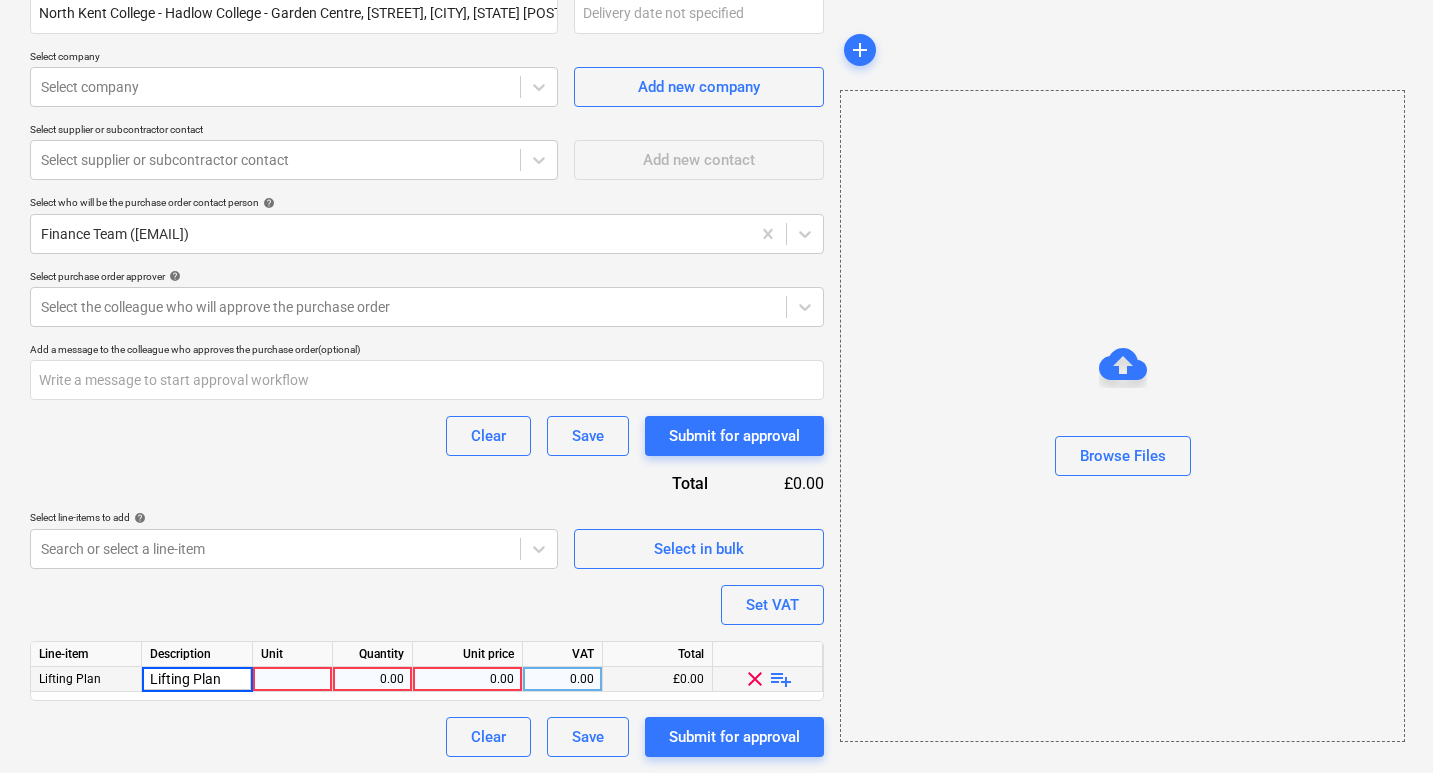 click on "Lifting Plan" at bounding box center (197, 679) 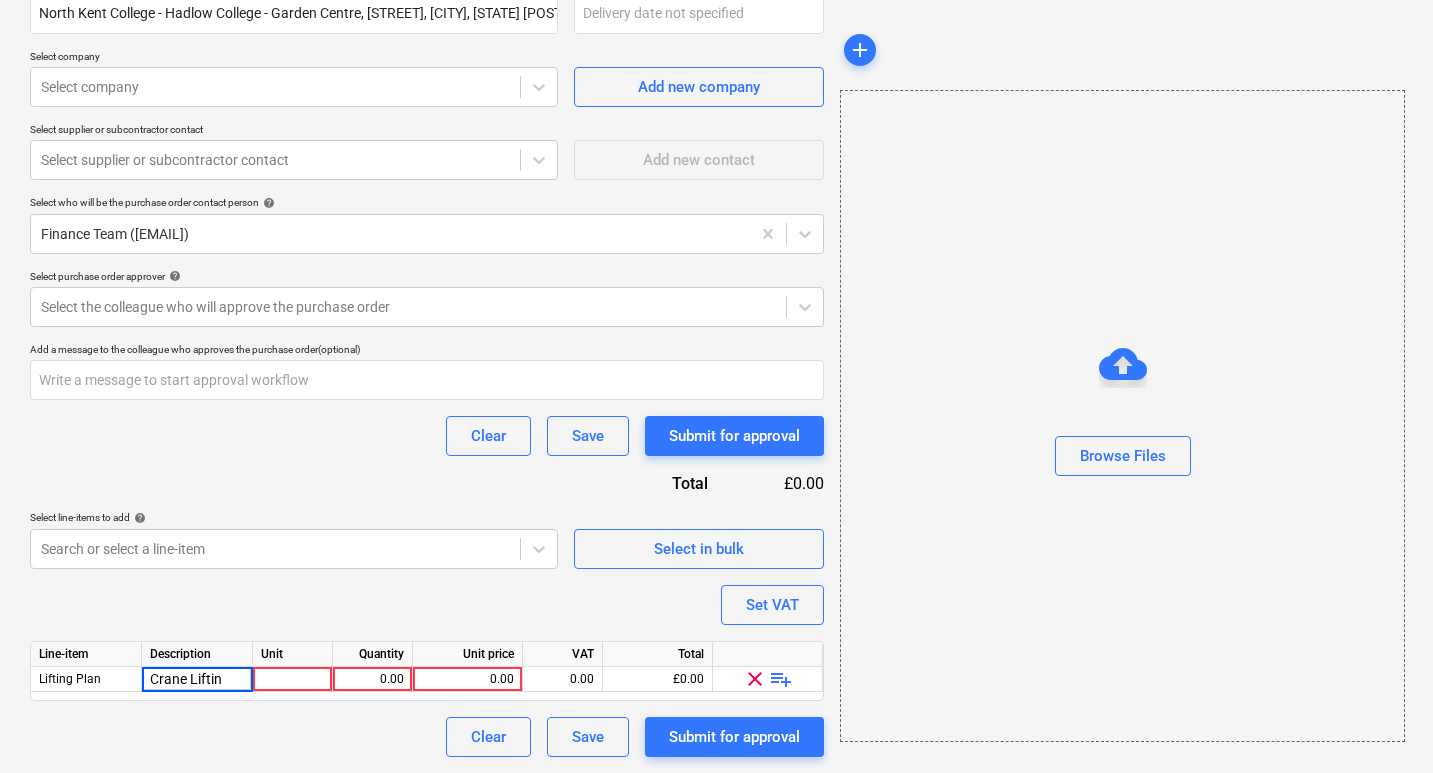 type on "Crane Lifting" 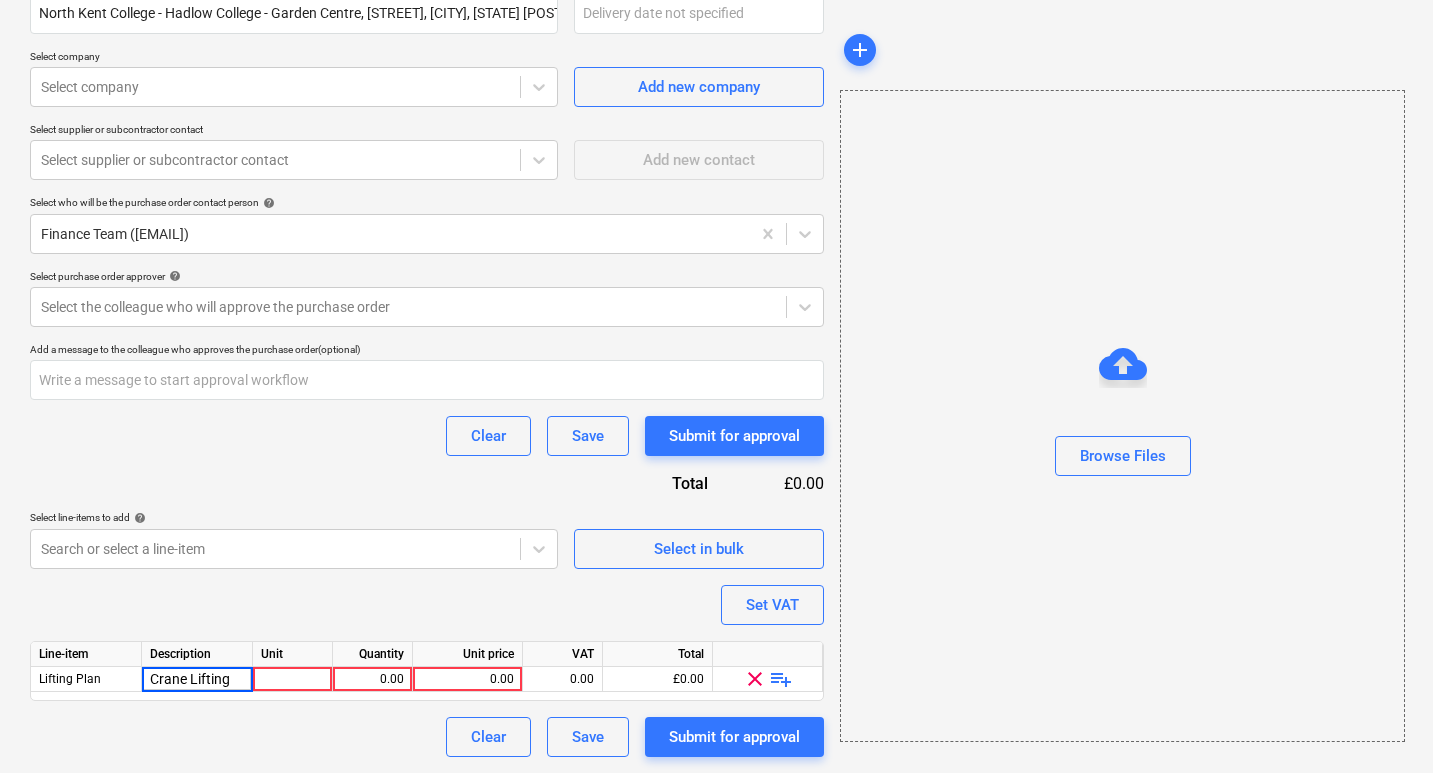 type on "x" 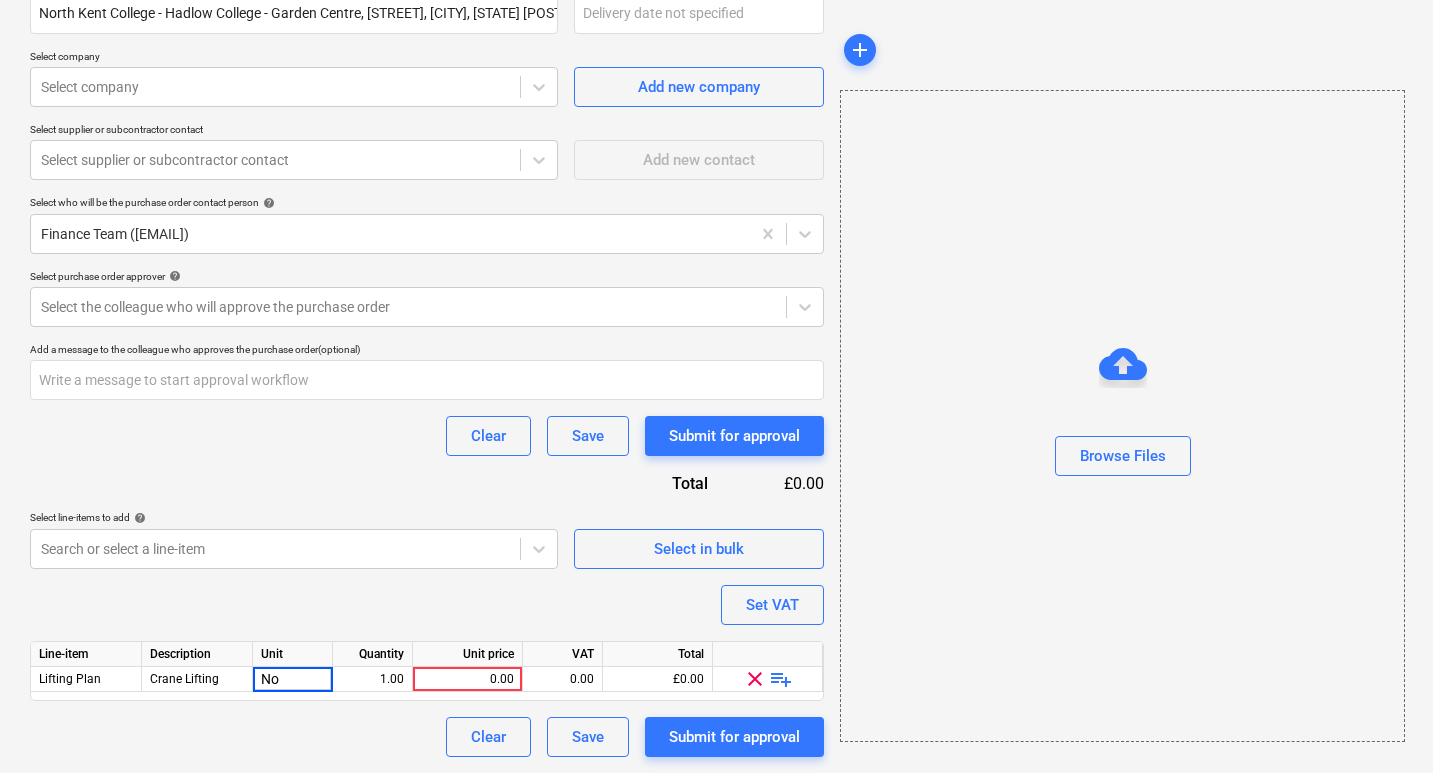 type on "Nos" 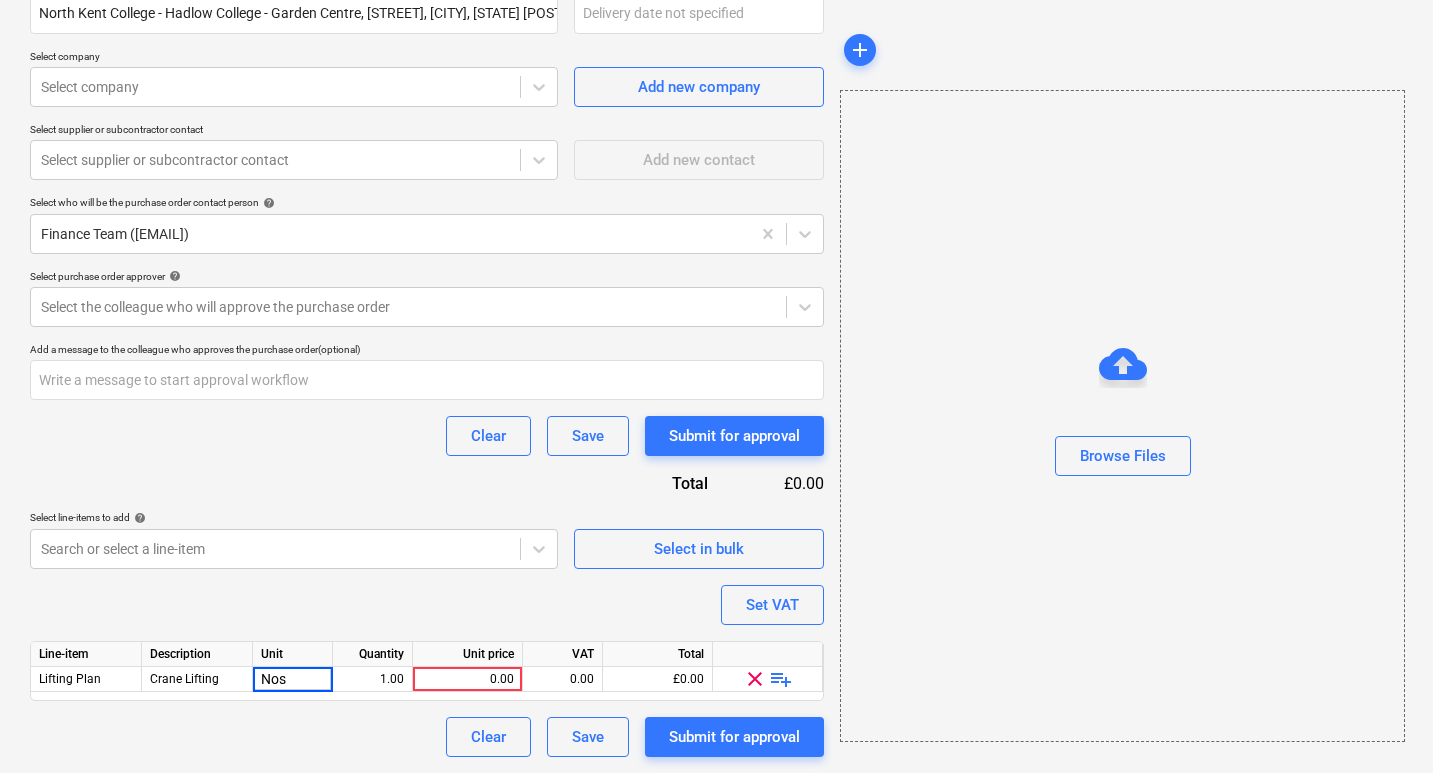 type on "x" 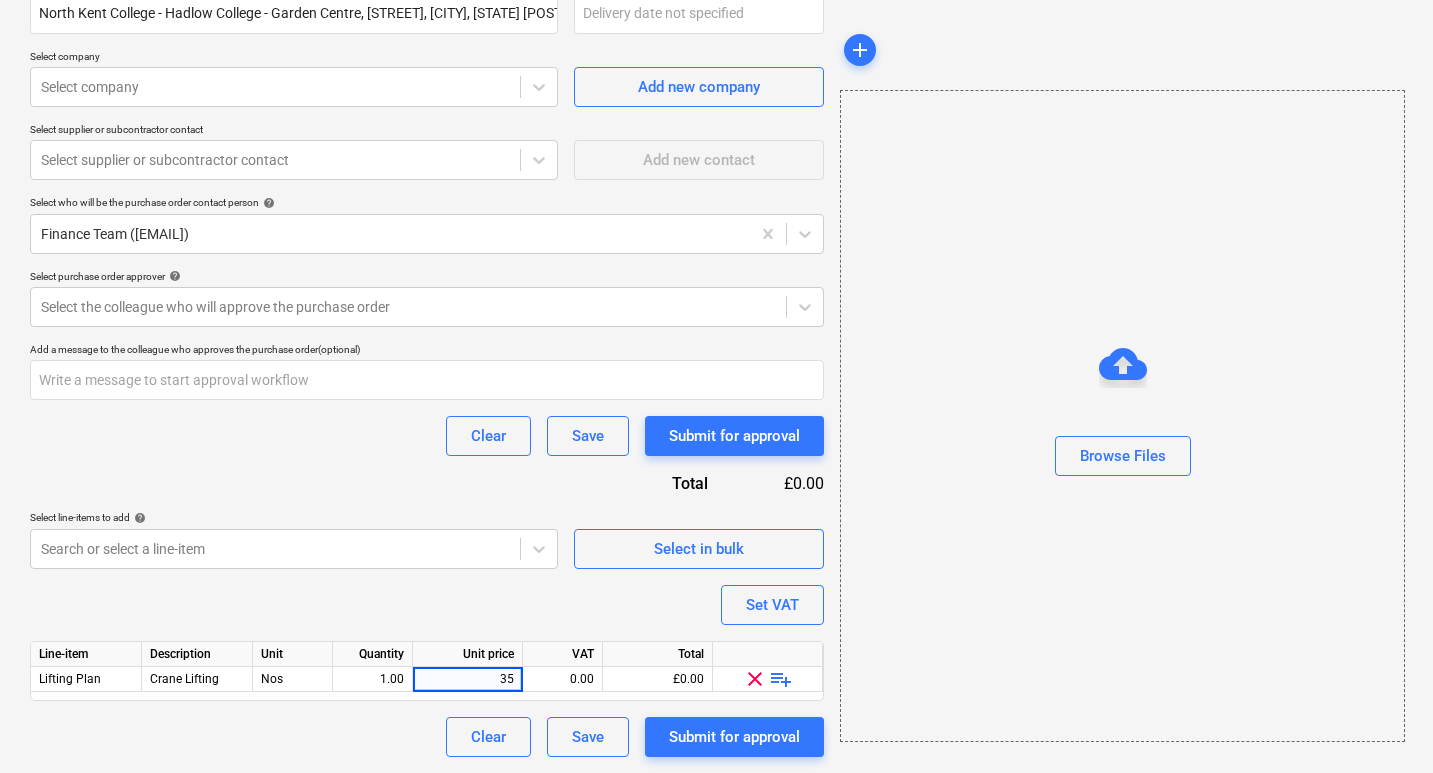 type on "350" 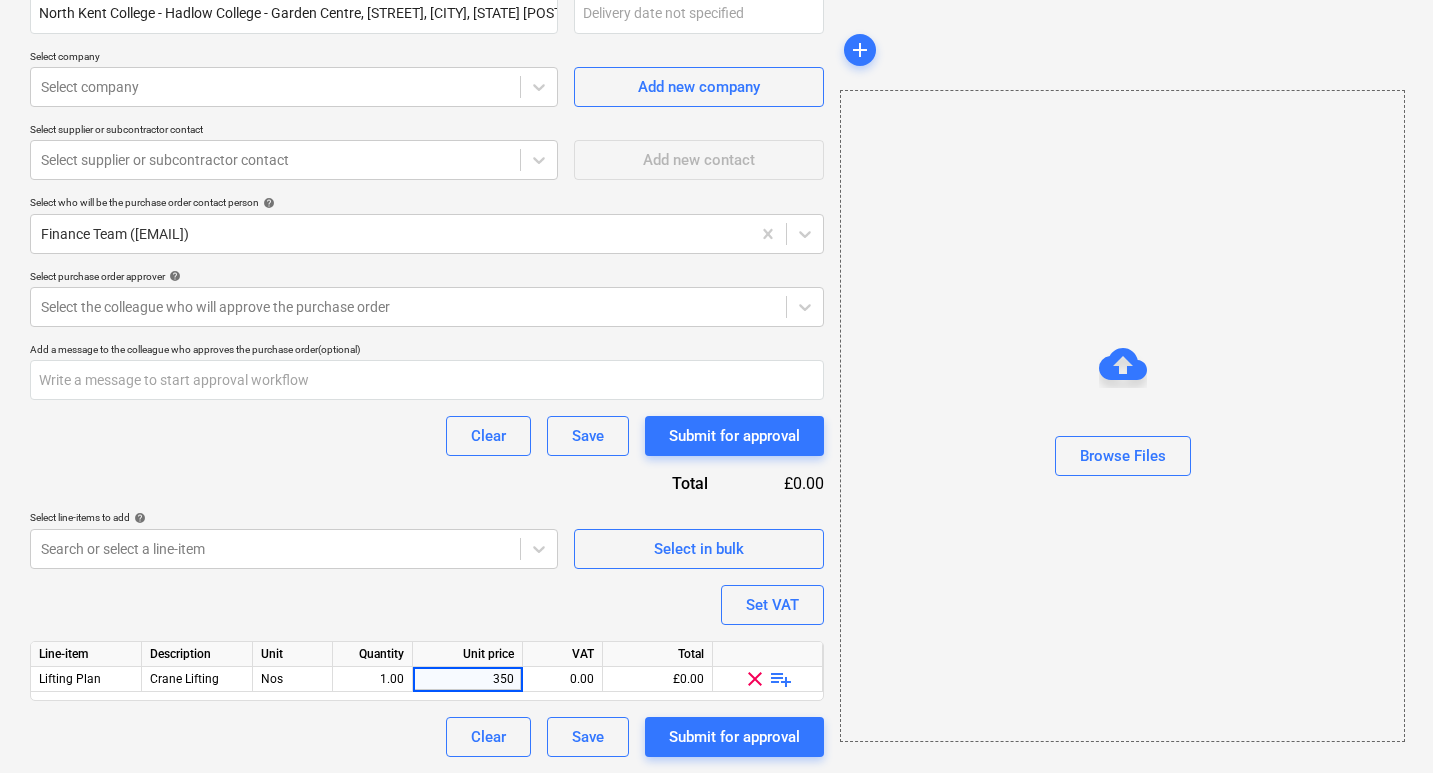 type on "x" 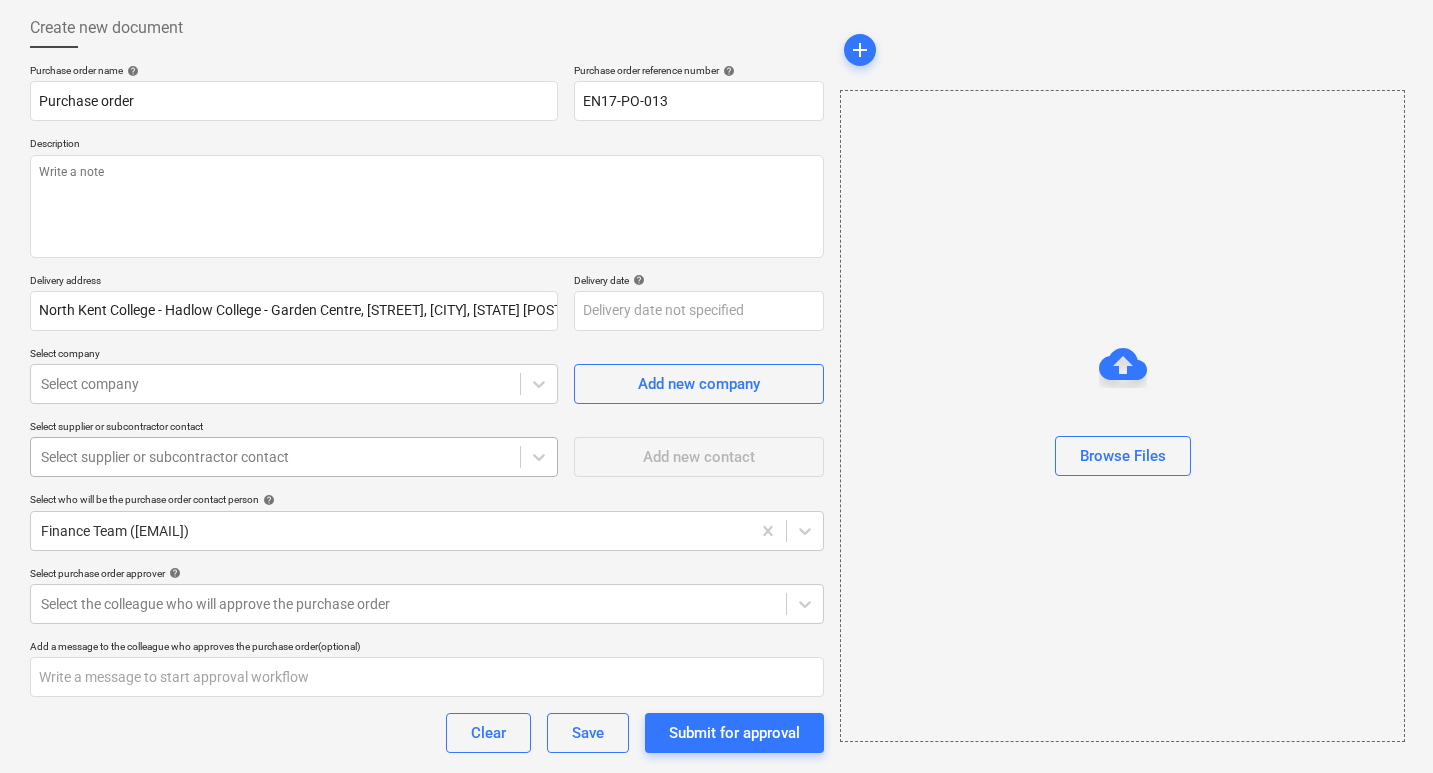 scroll, scrollTop: 200, scrollLeft: 0, axis: vertical 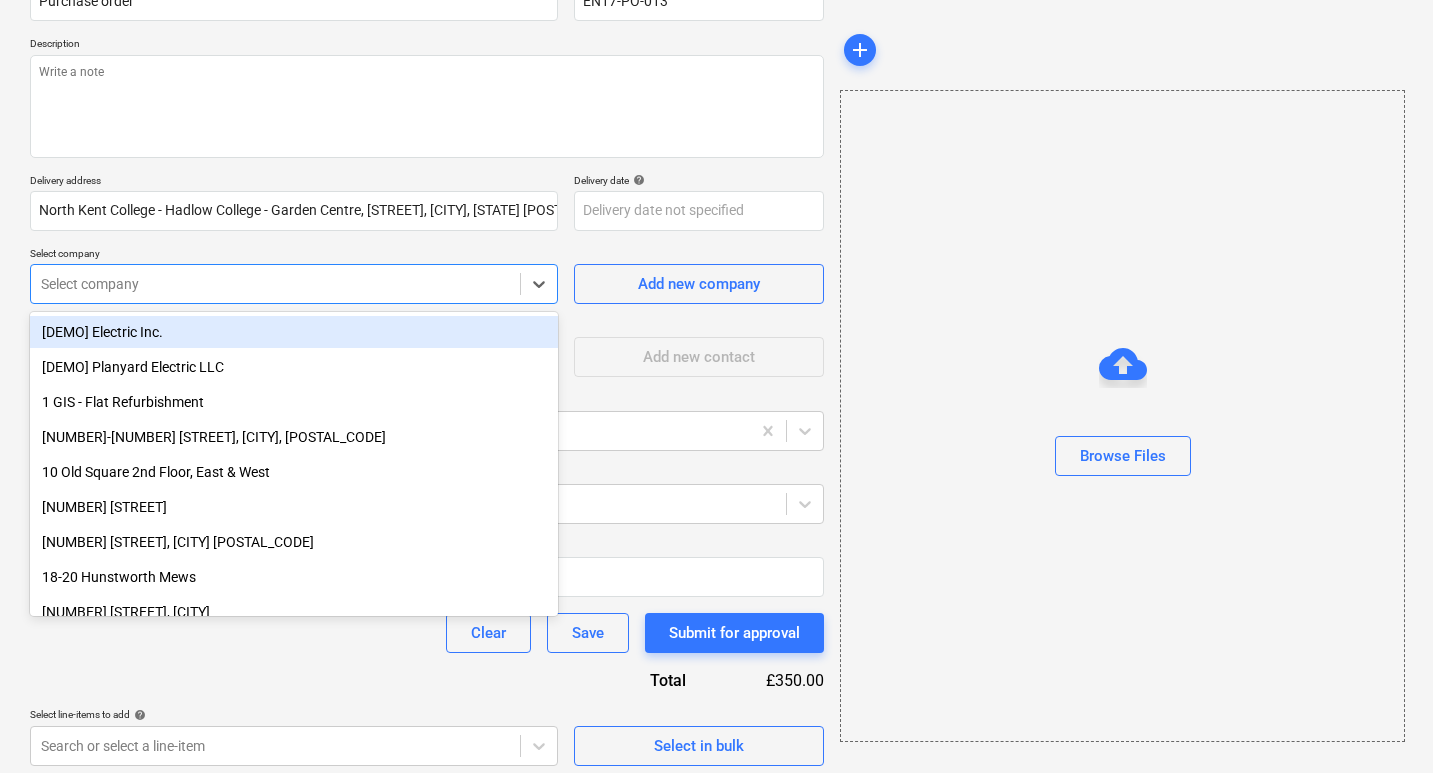 click at bounding box center [275, 284] 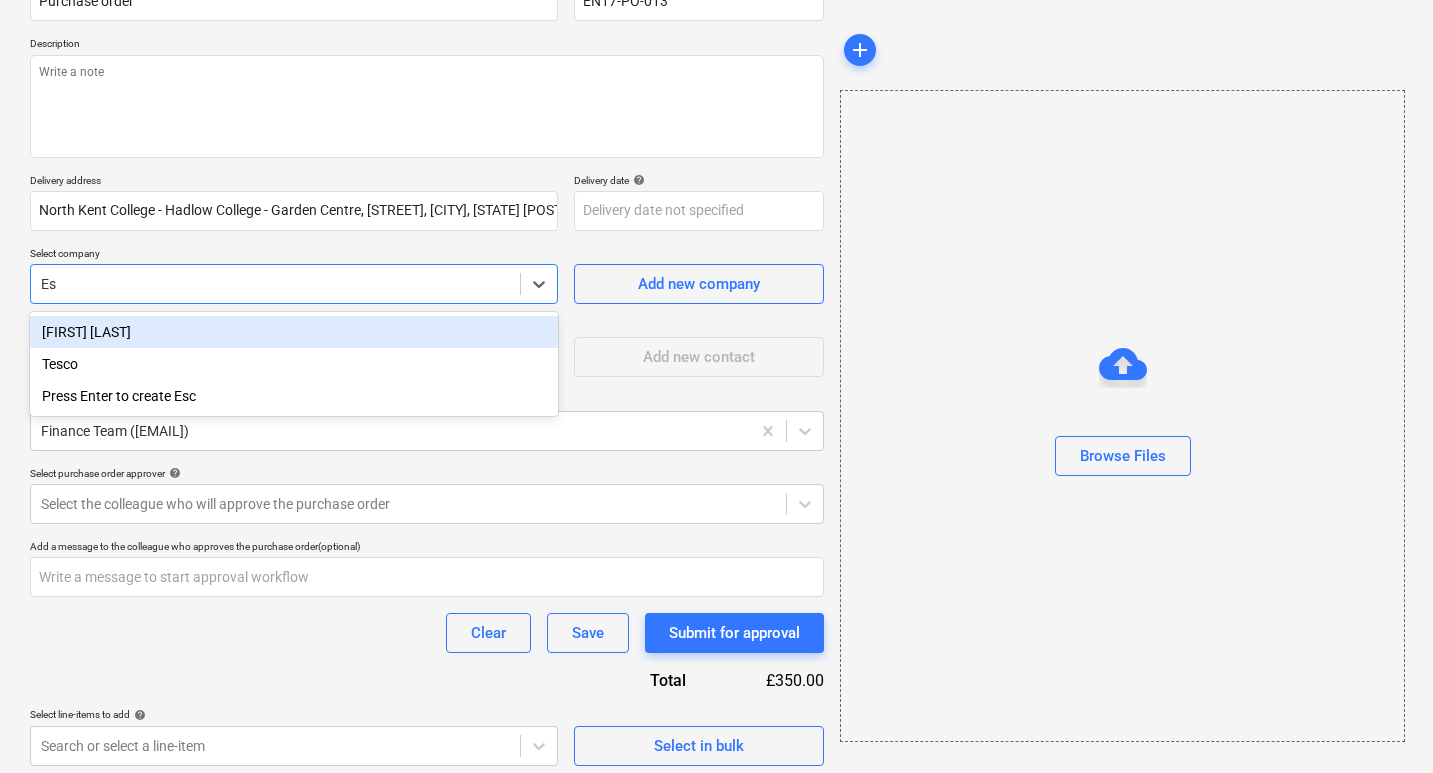 type on "Est" 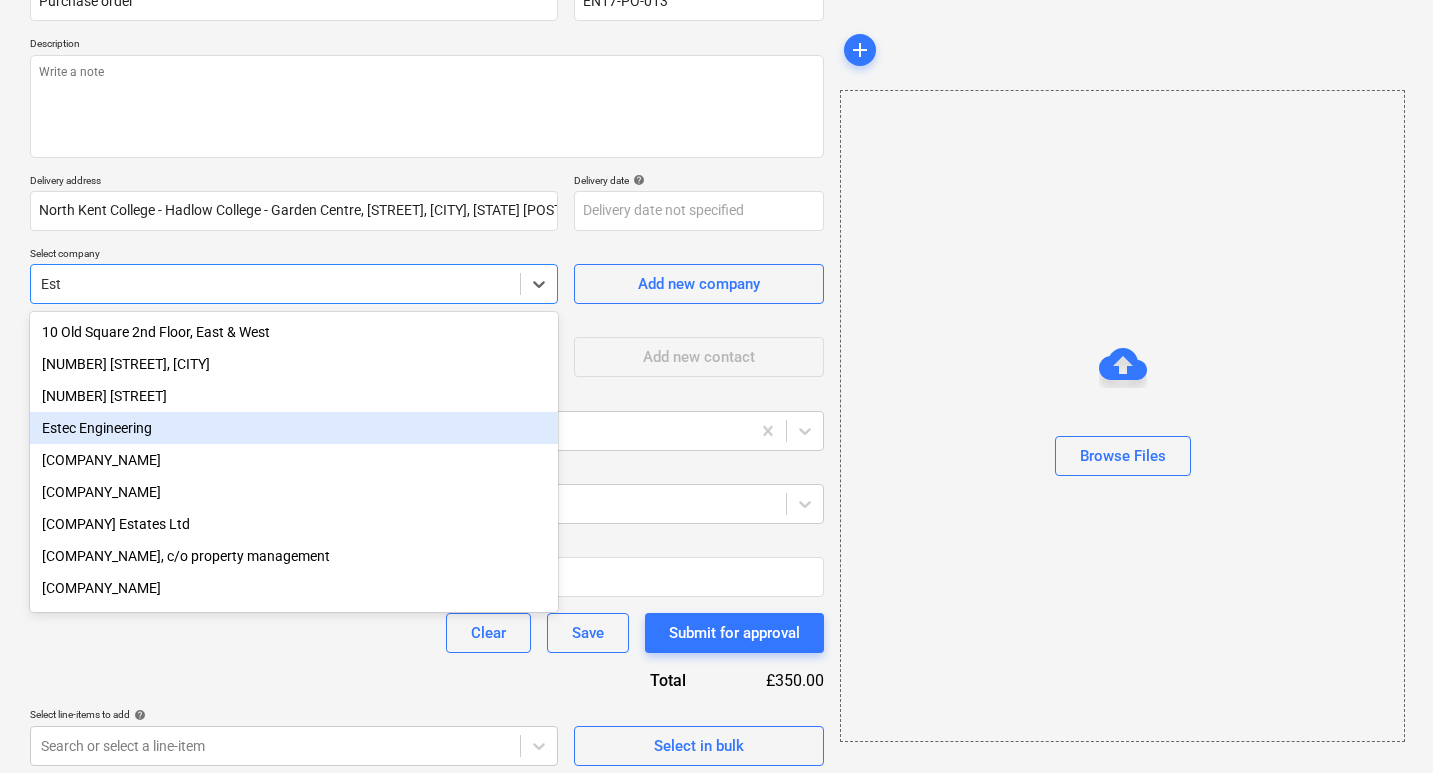 click on "Estec Engineering" at bounding box center [294, 428] 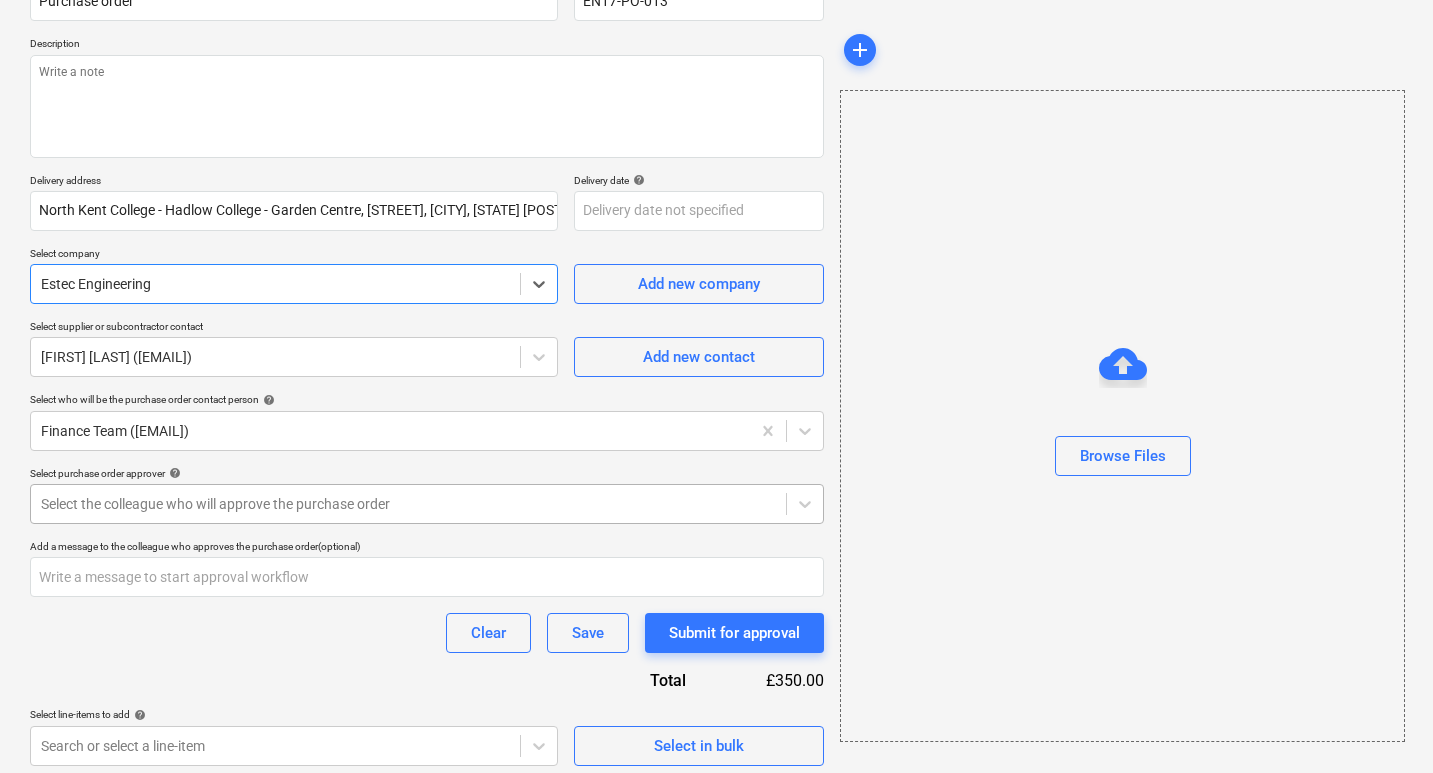 click at bounding box center (408, 504) 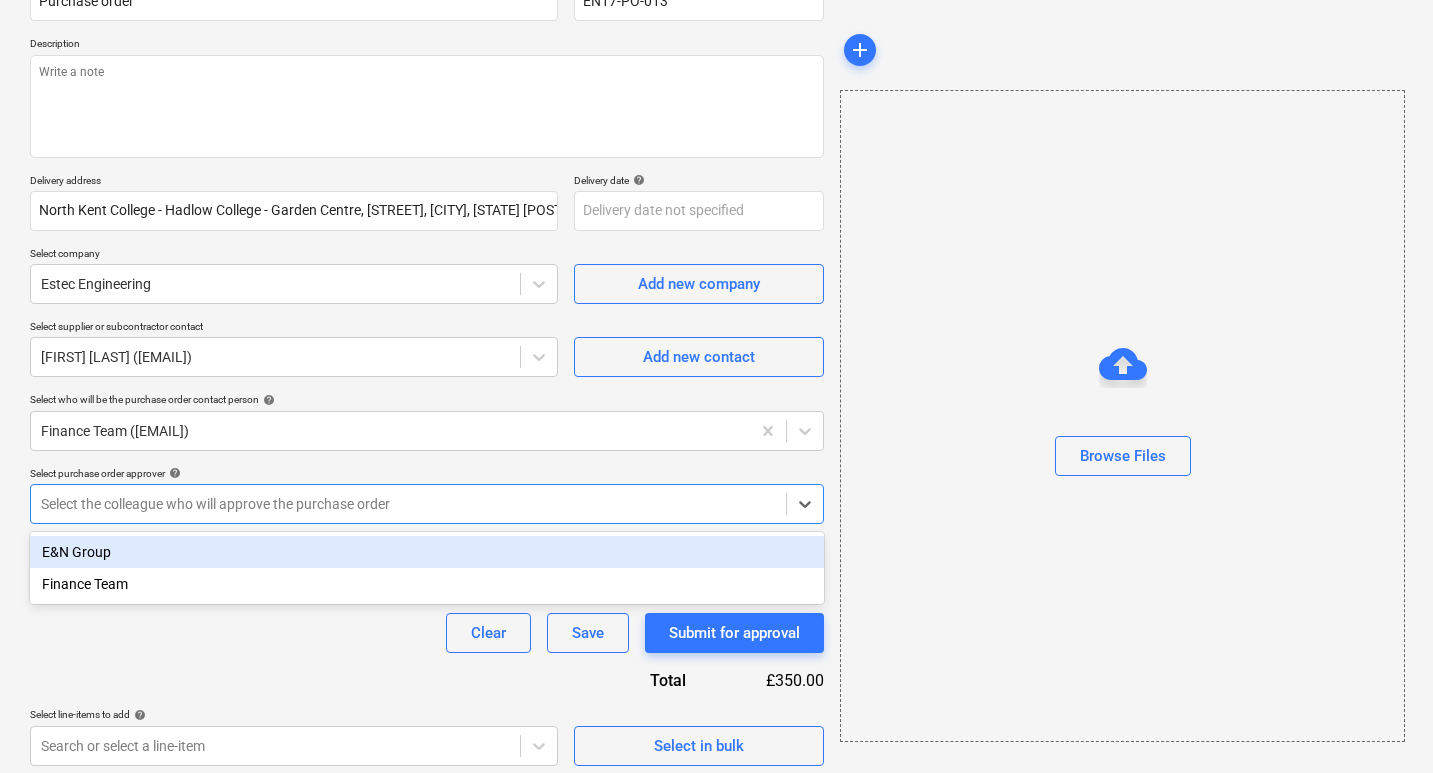 click on "E&N Group" at bounding box center [427, 552] 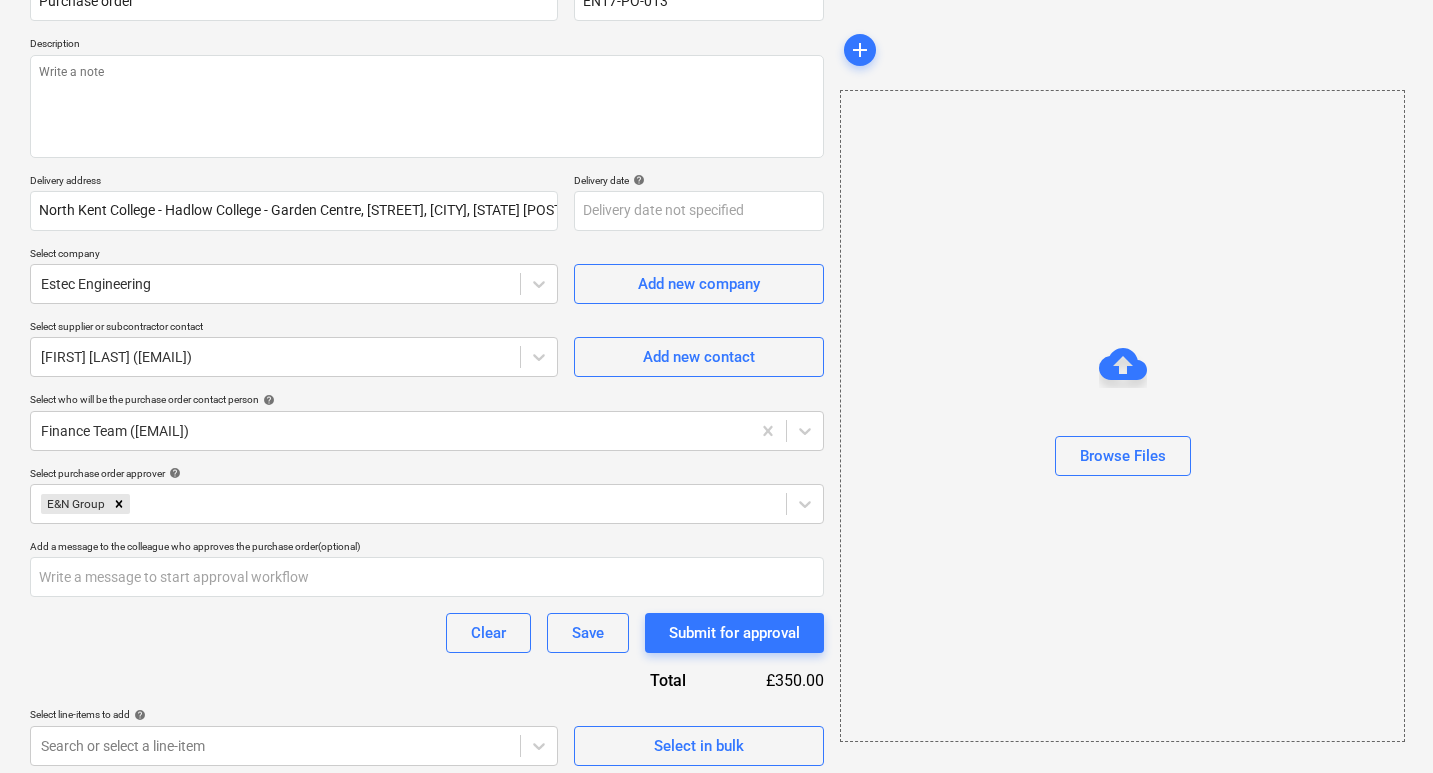click on "Clear Save Submit for approval" at bounding box center [427, 633] 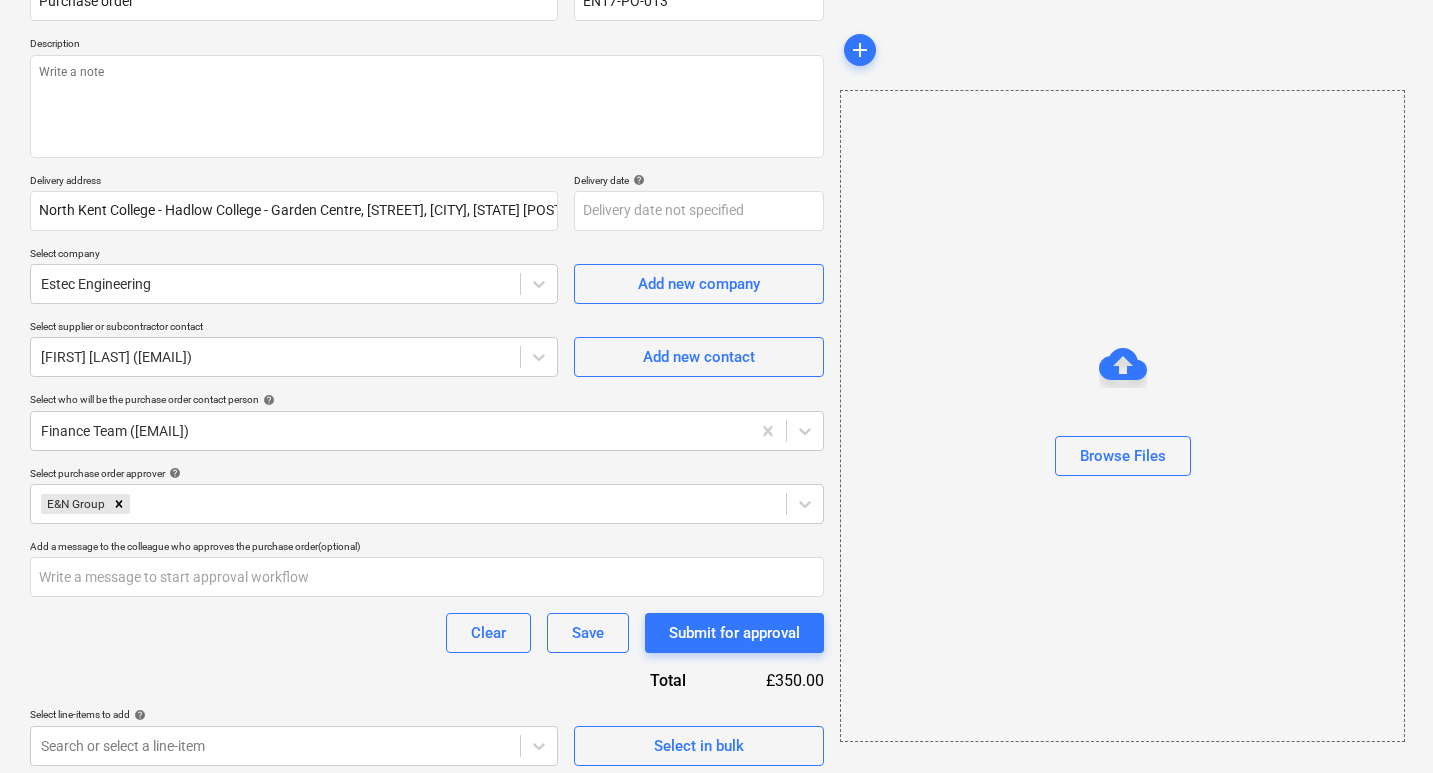 scroll, scrollTop: 100, scrollLeft: 0, axis: vertical 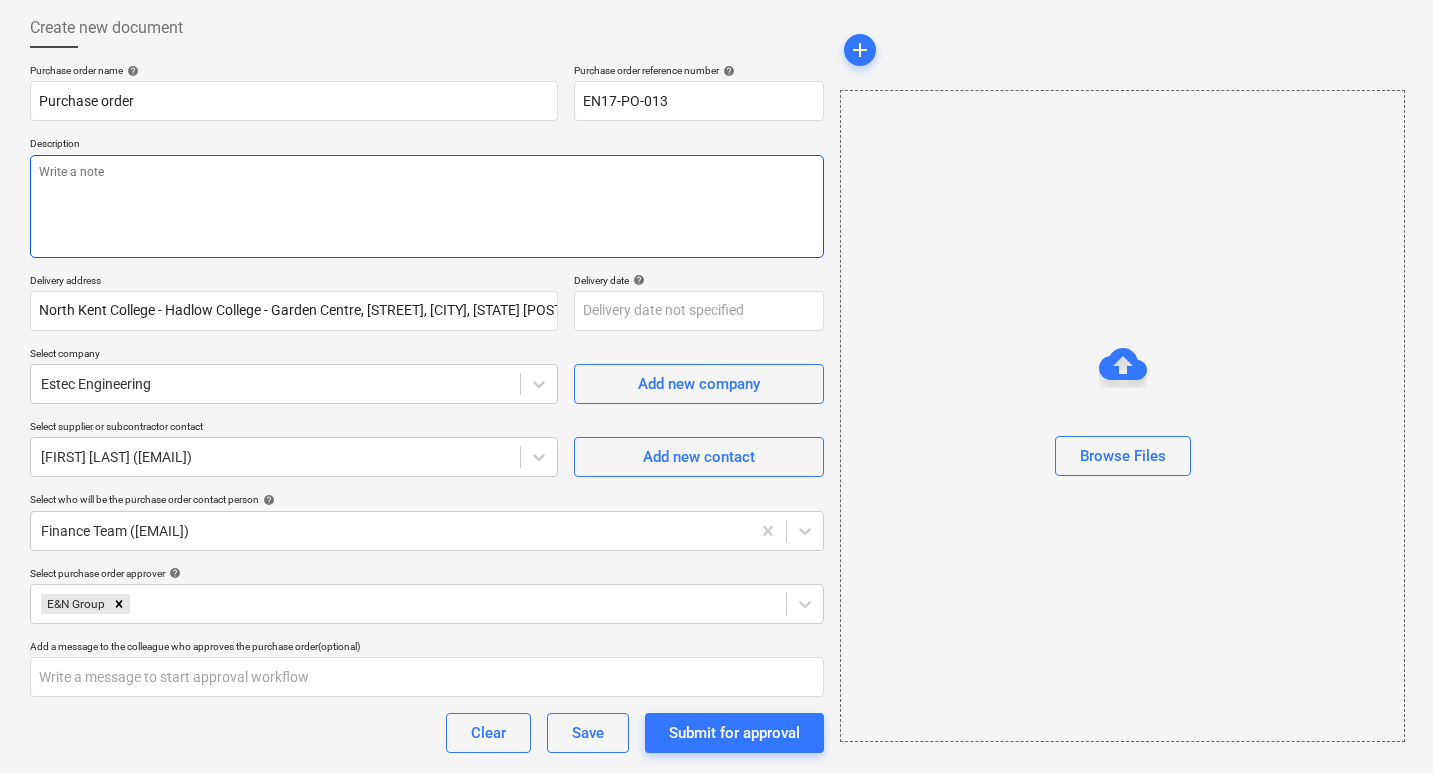 click at bounding box center (427, 206) 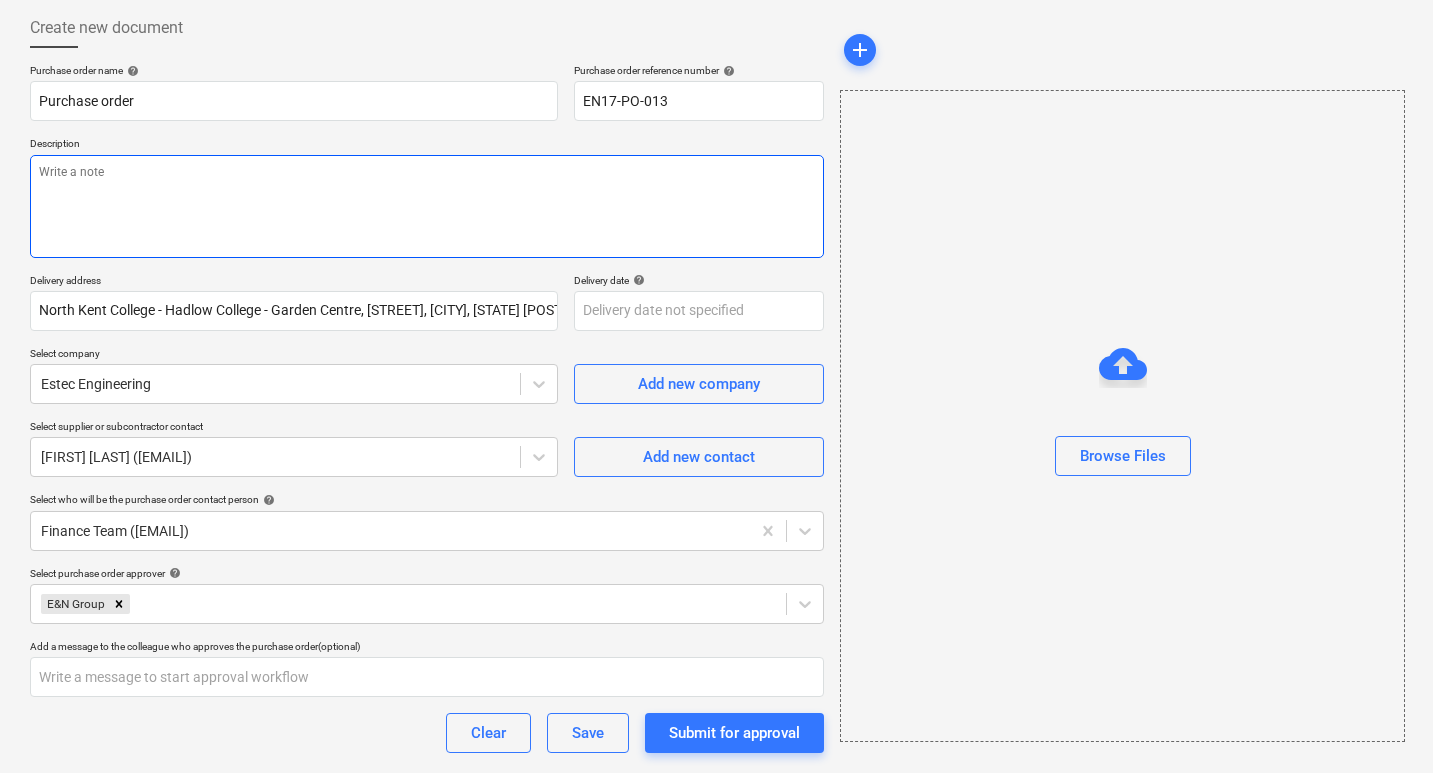 type on "E" 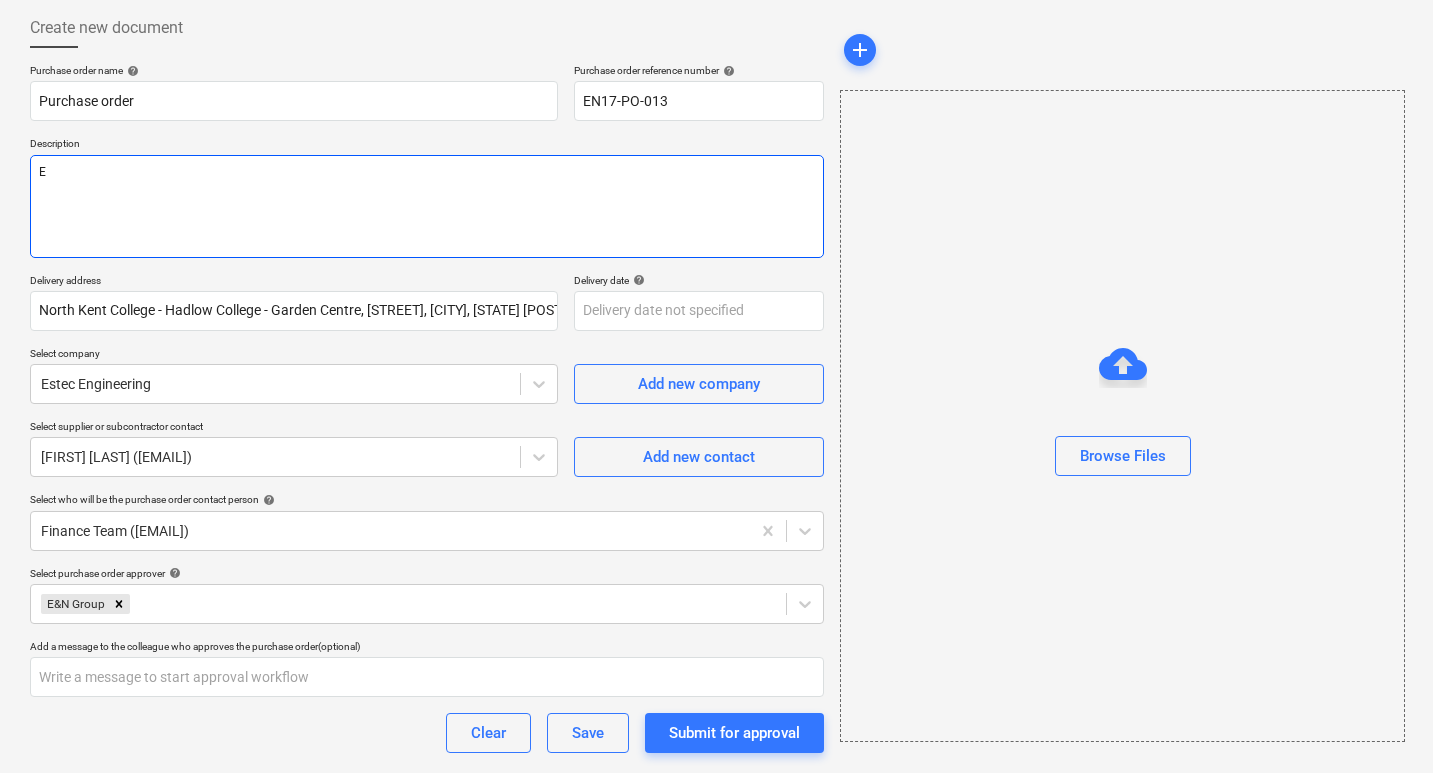type on "x" 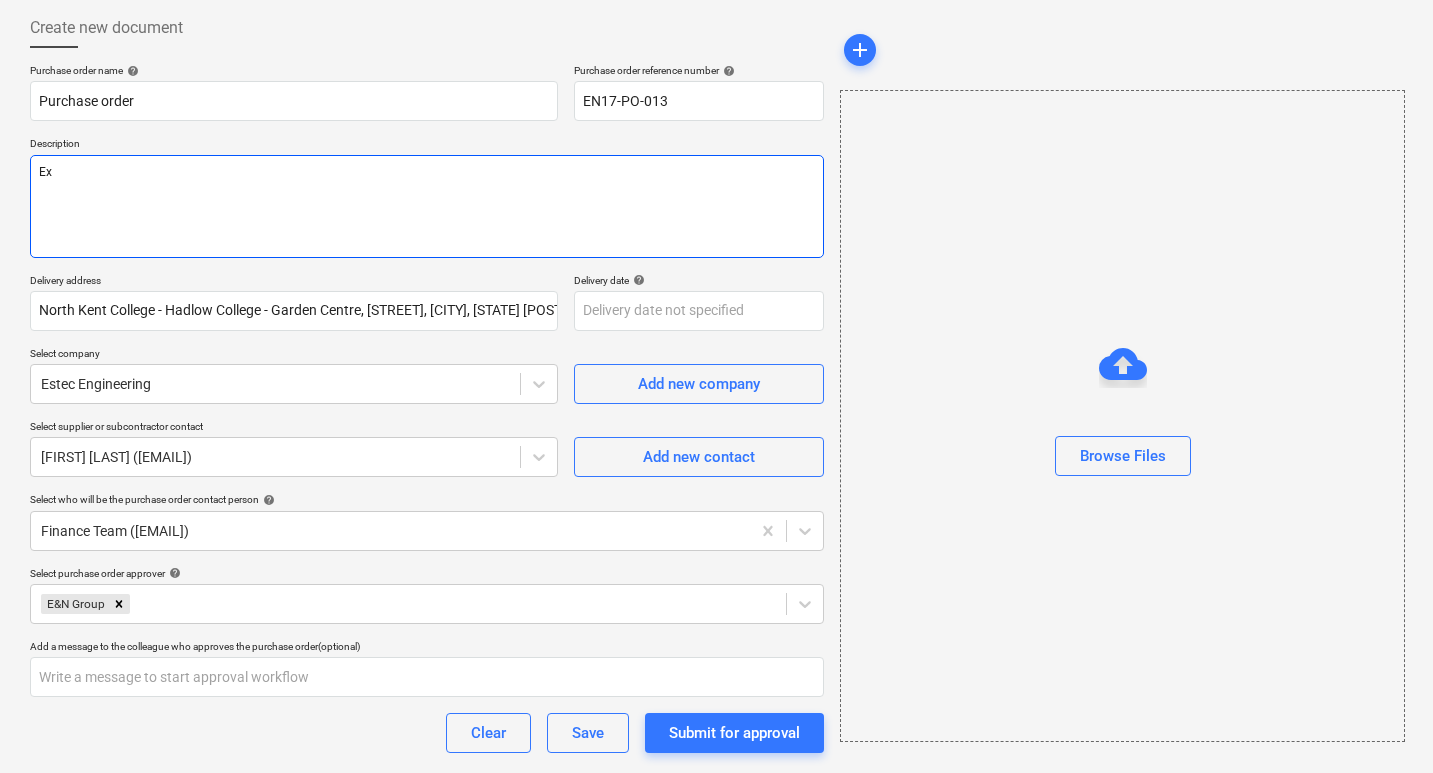 type on "x" 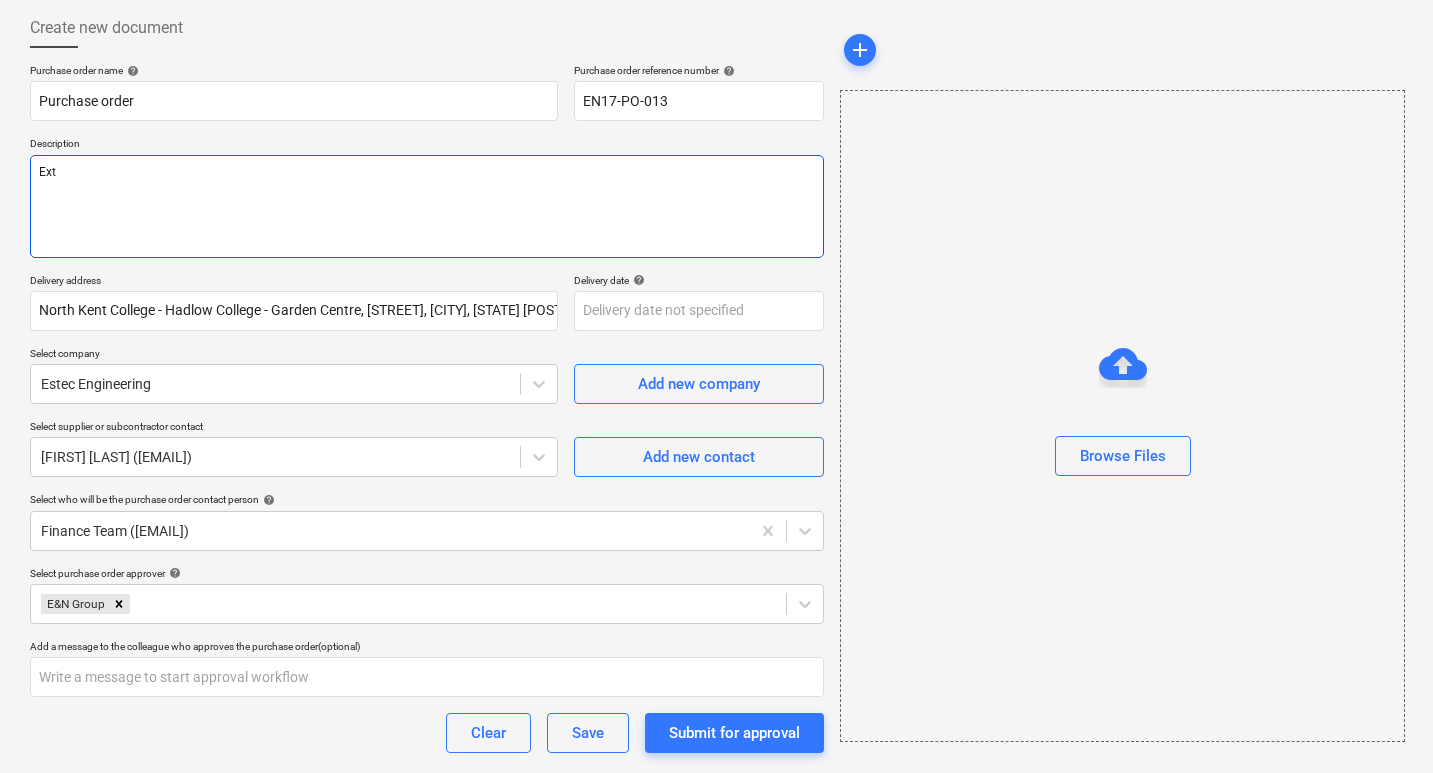 type on "x" 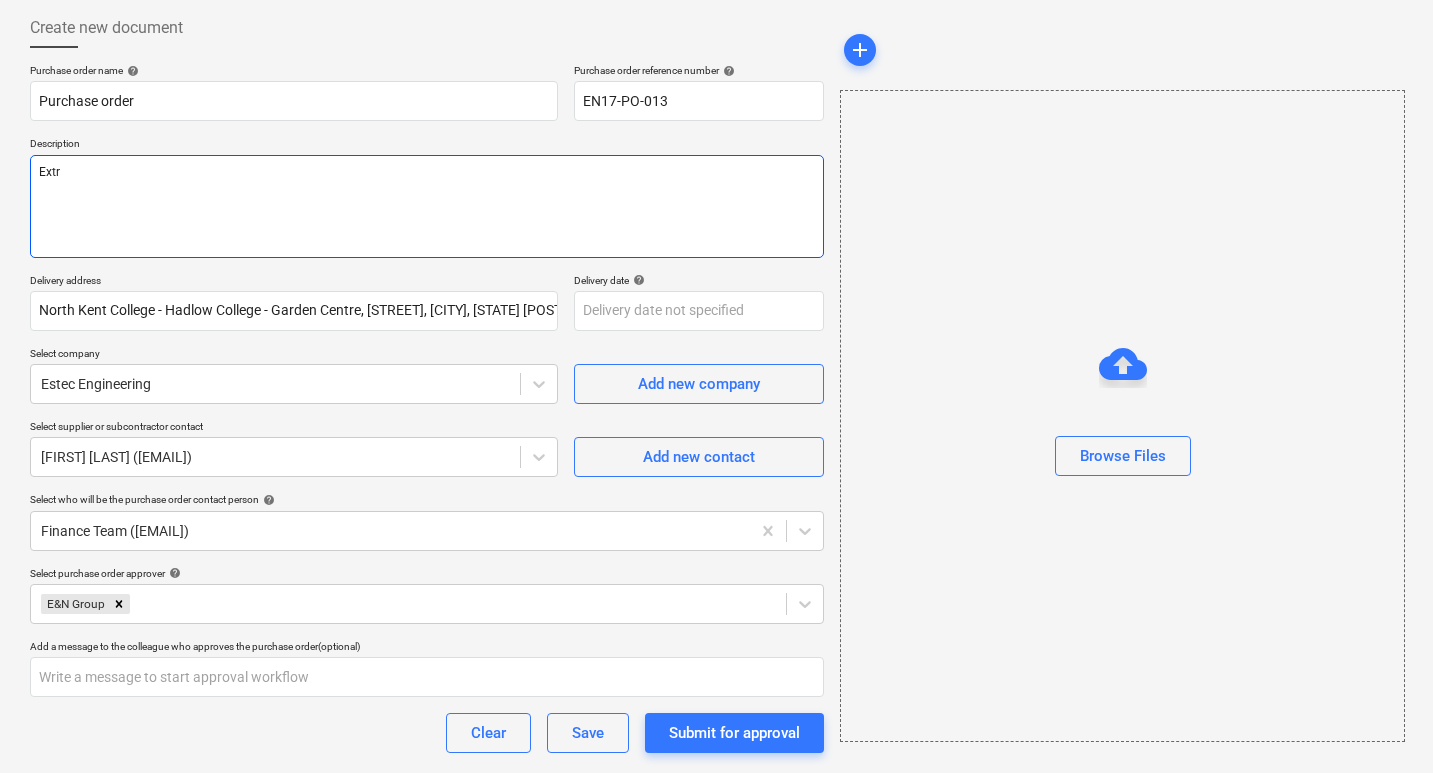 type on "x" 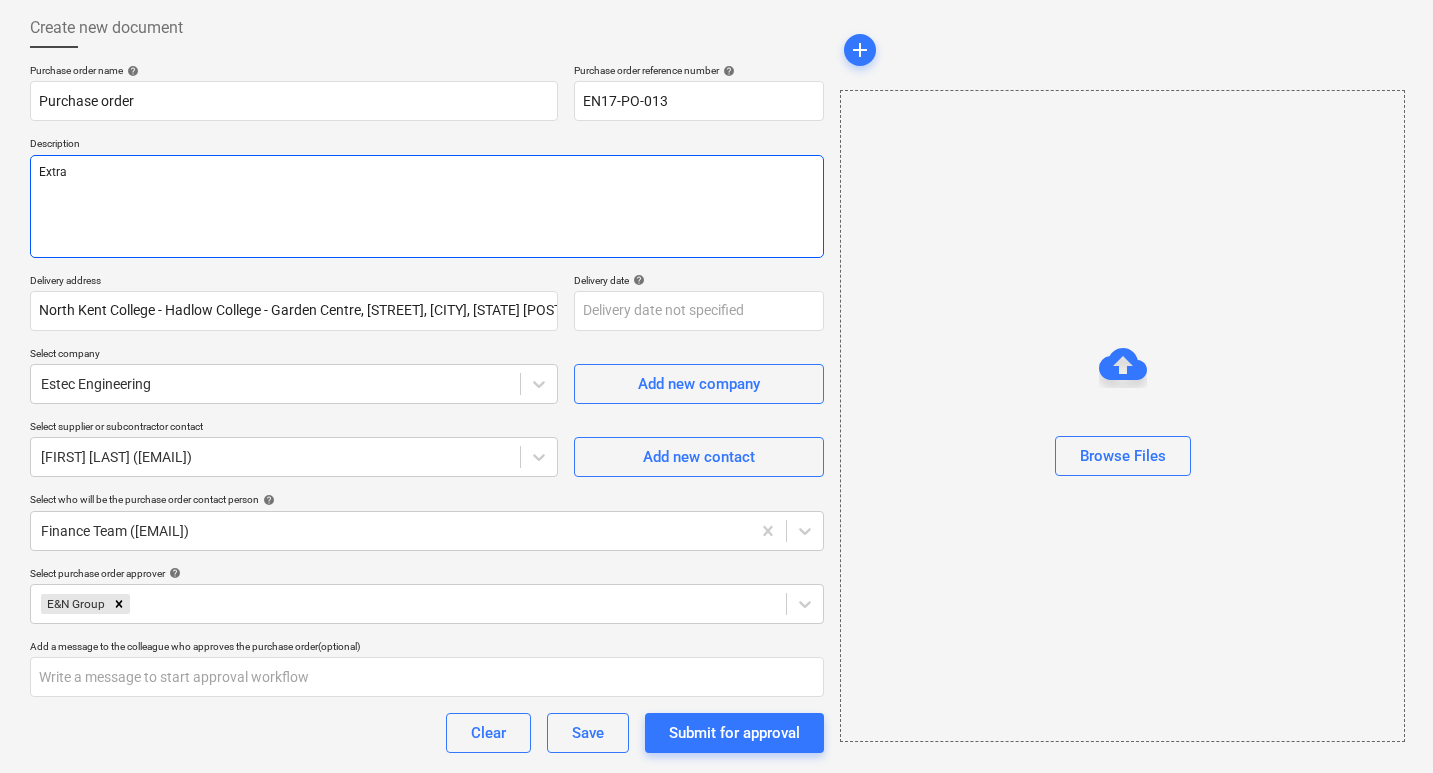 type on "x" 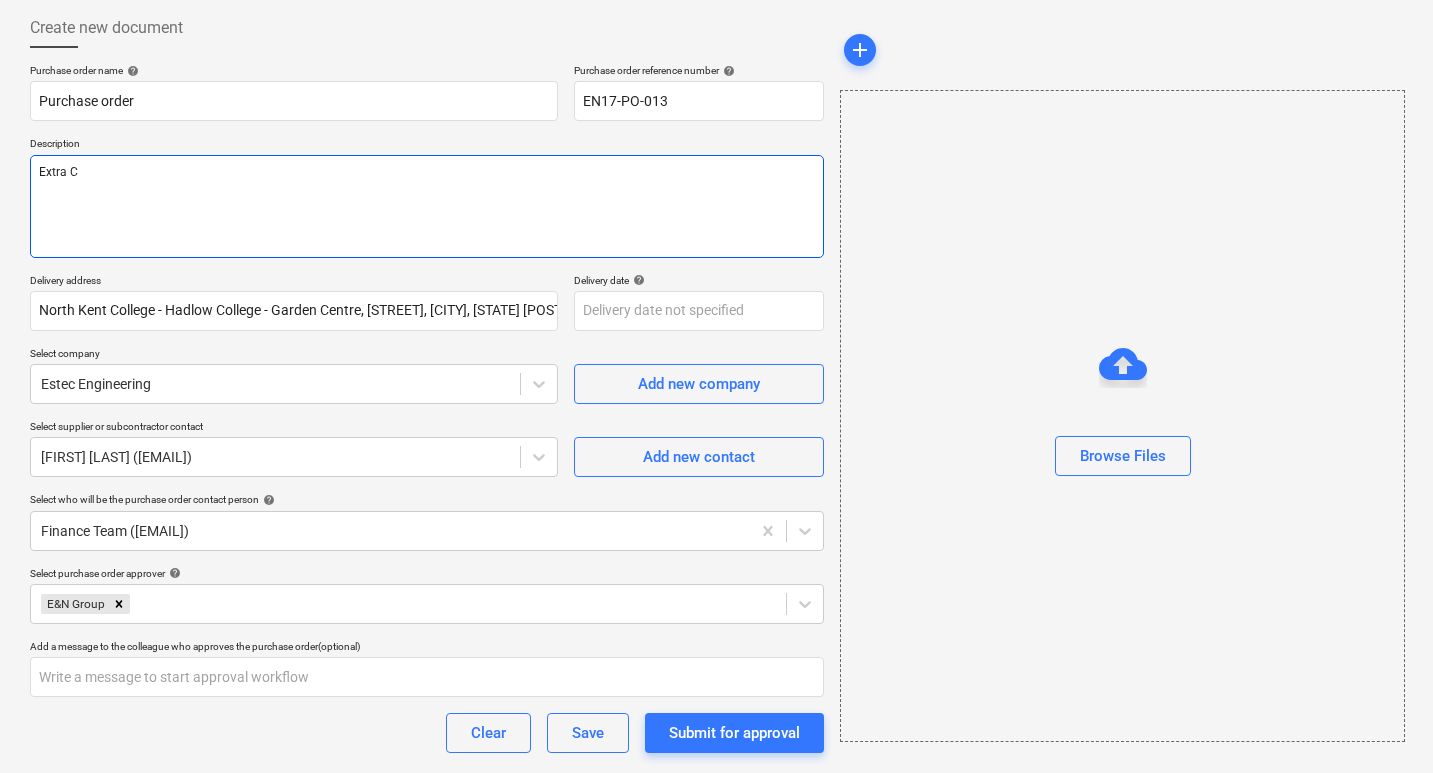 type on "x" 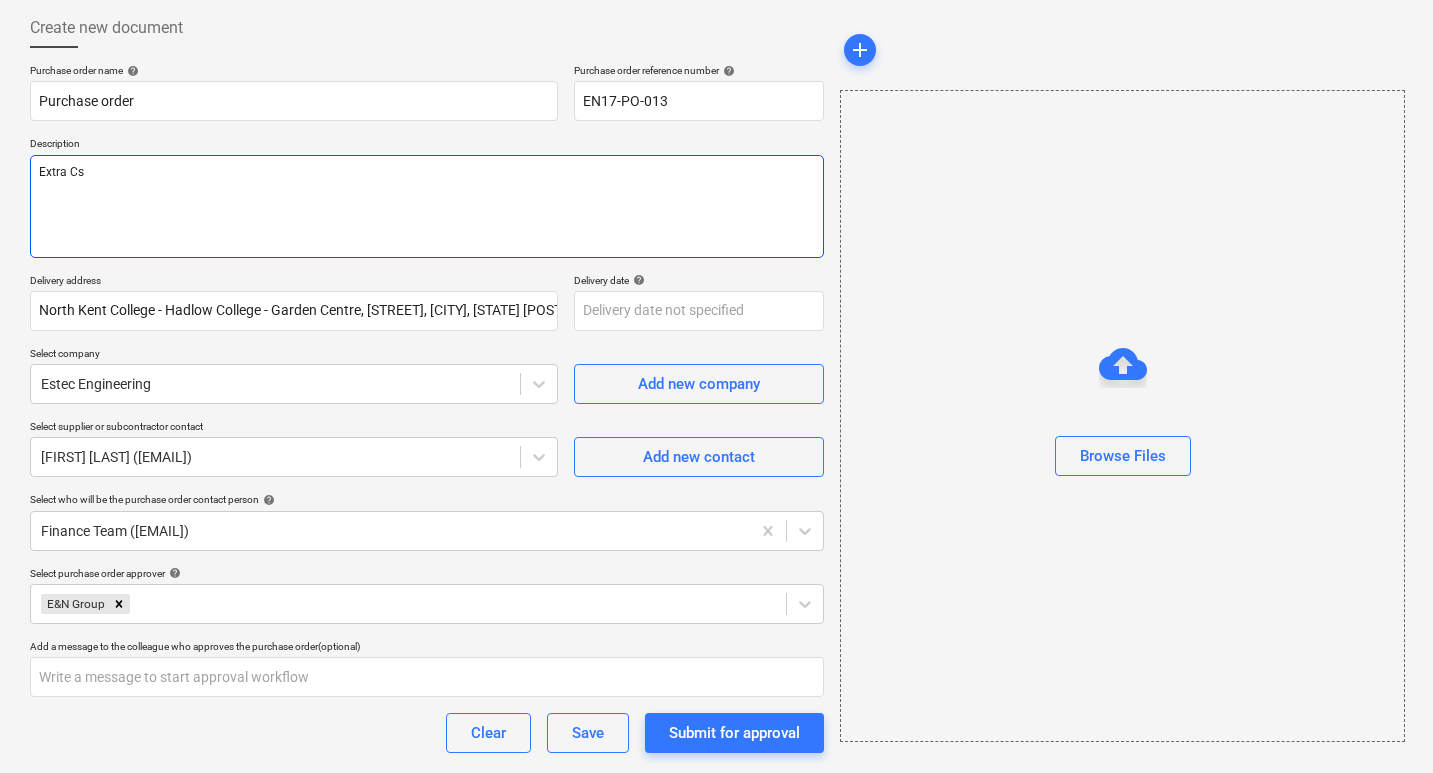 type on "x" 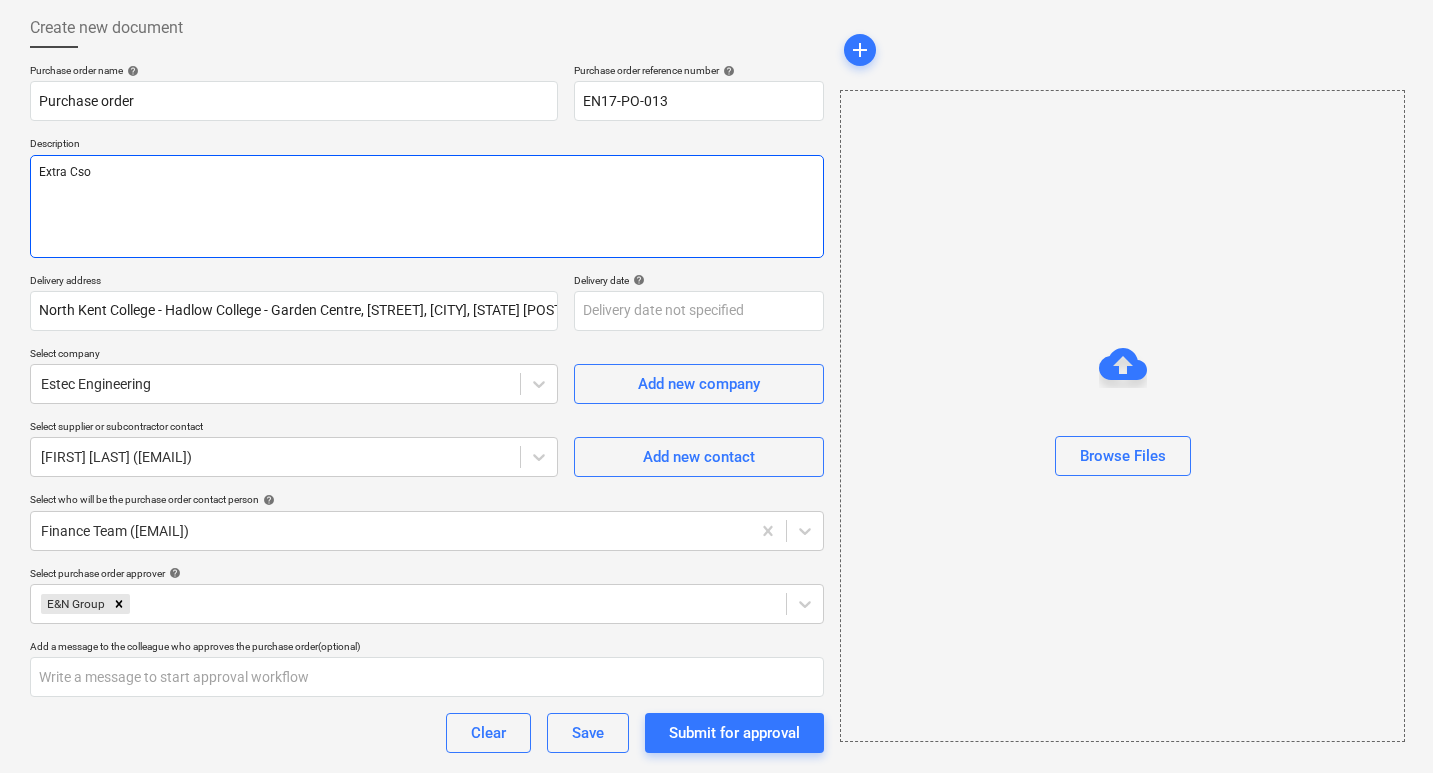 type on "x" 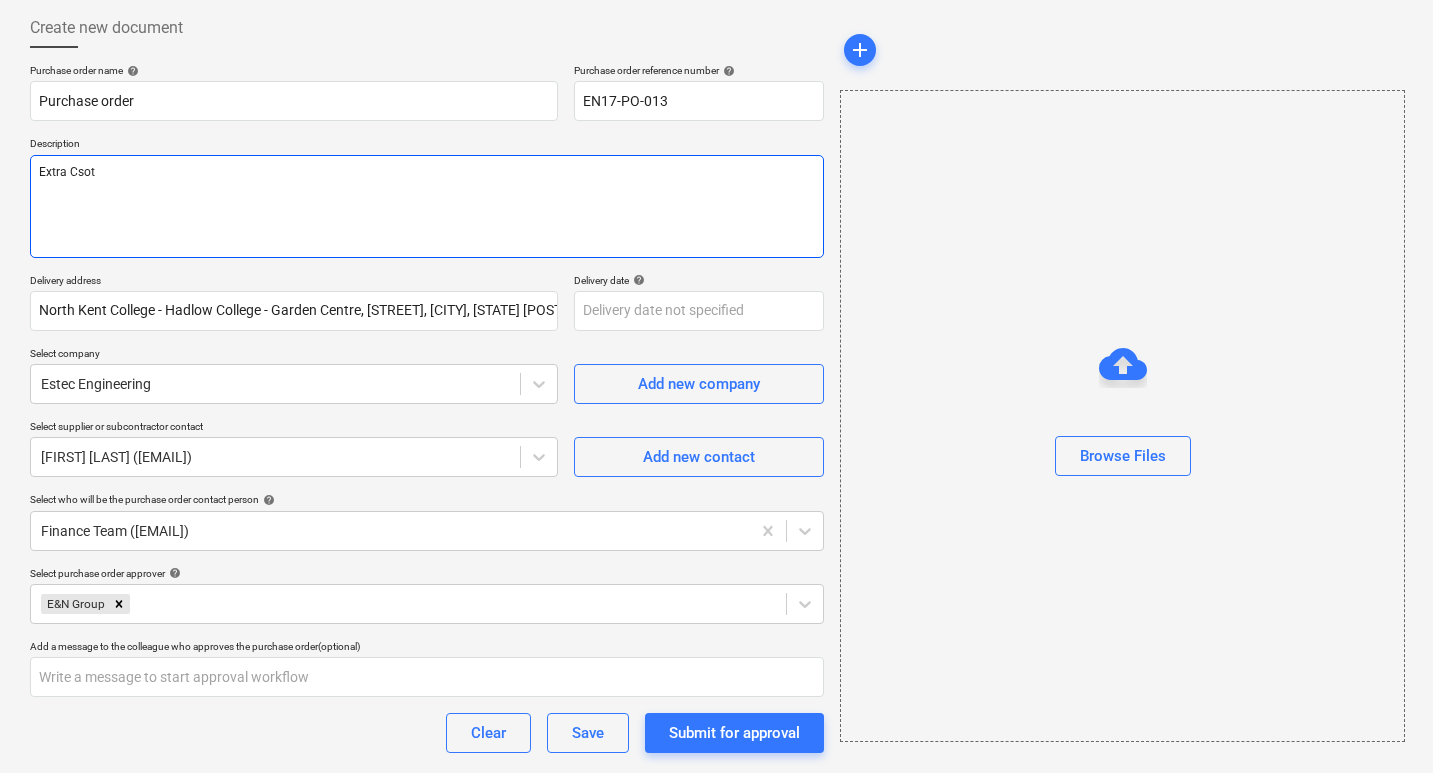 type on "x" 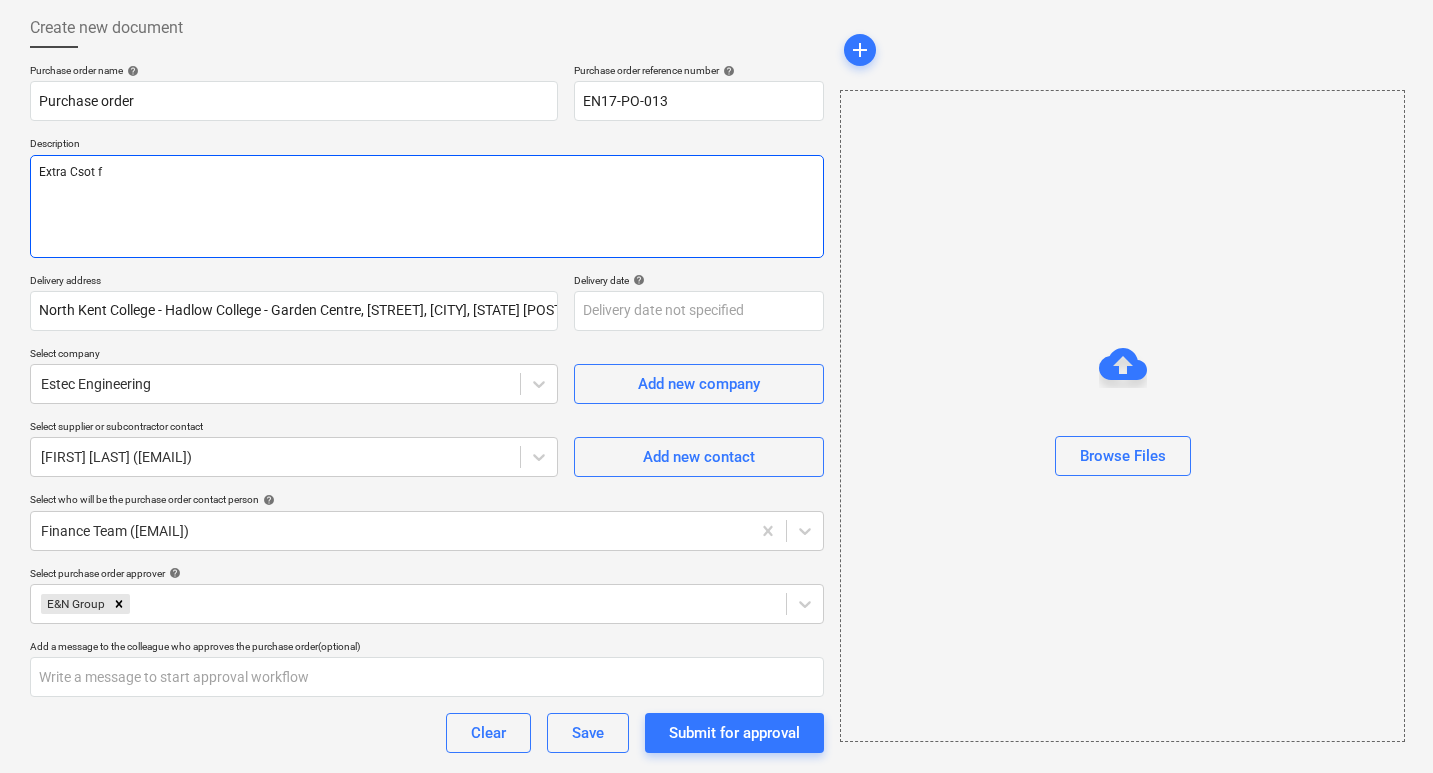 type on "x" 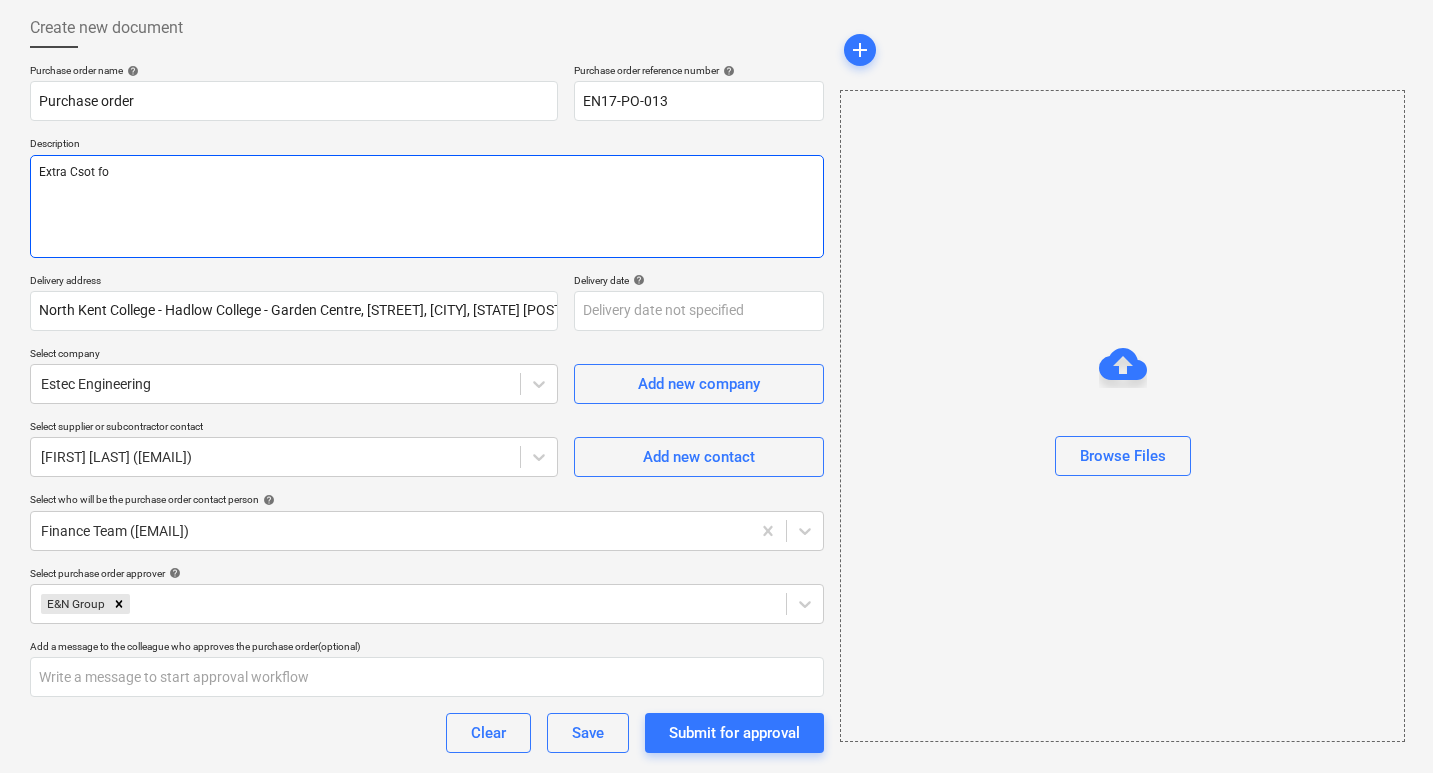 type on "x" 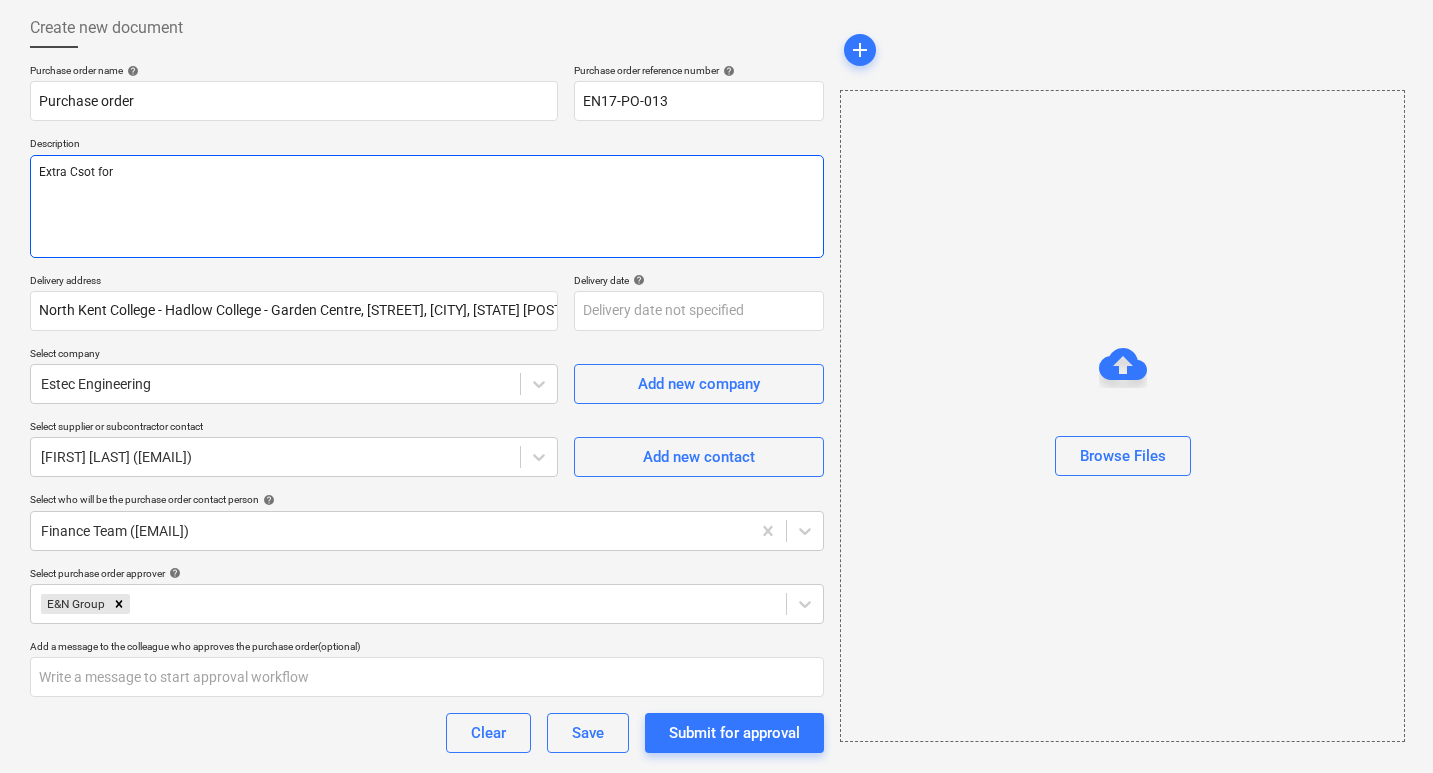 type on "x" 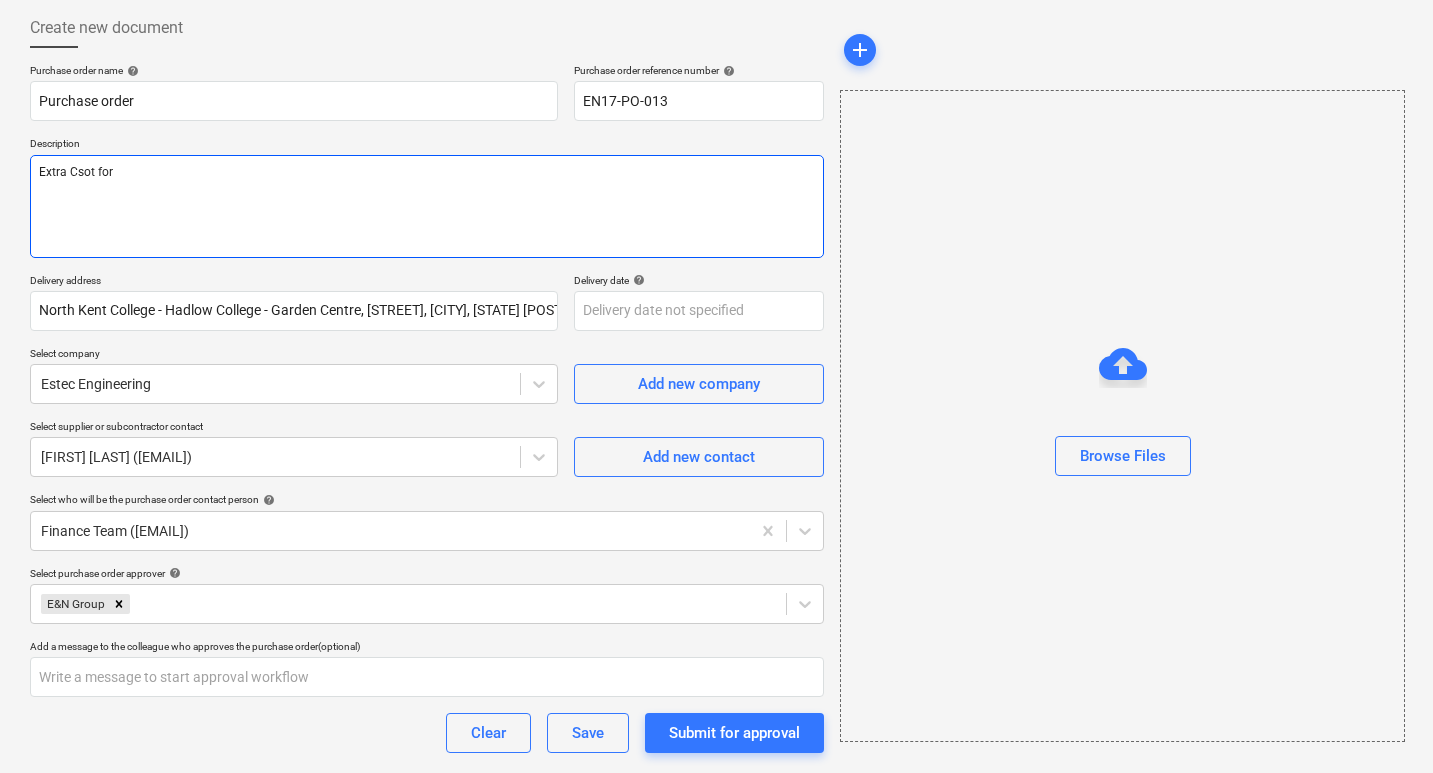 type on "x" 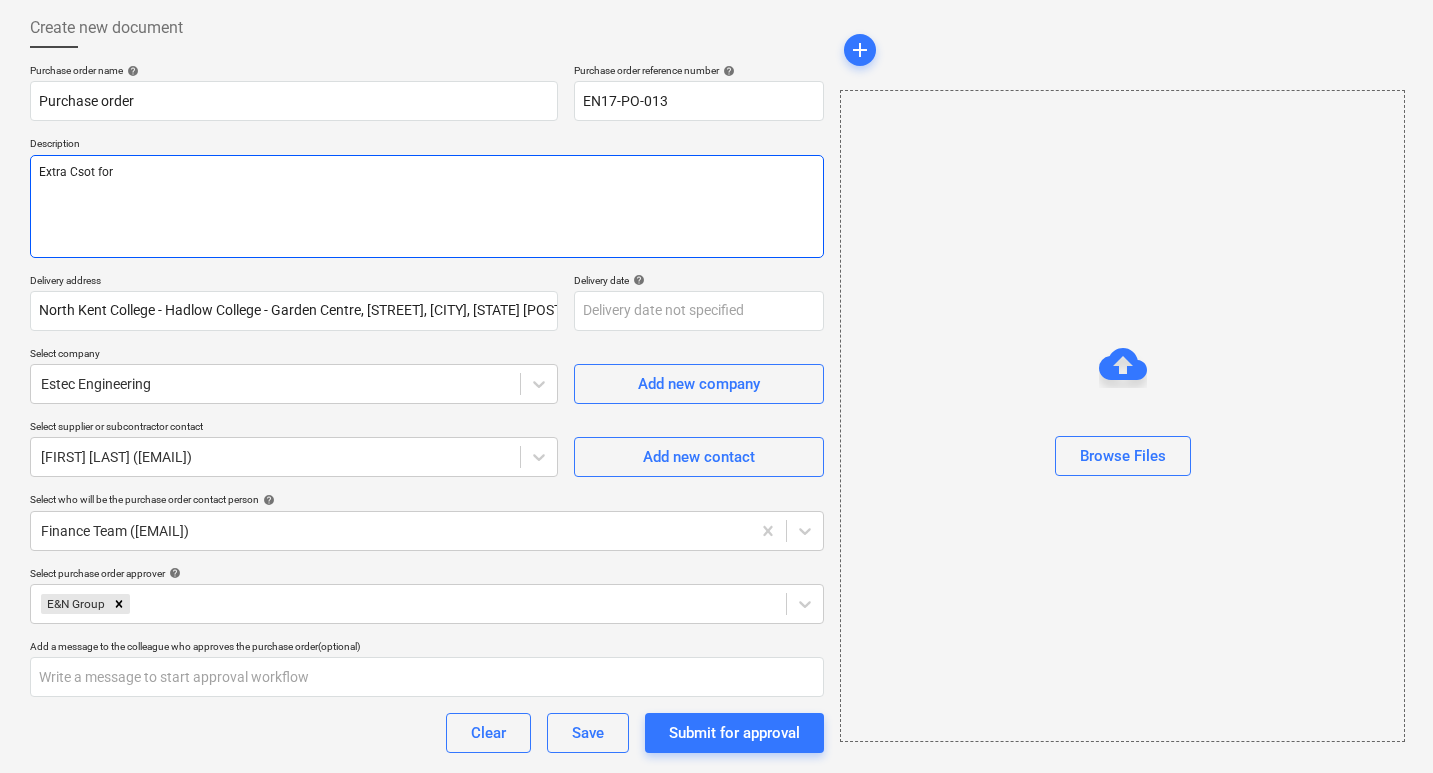 type on "Extra Csot for C" 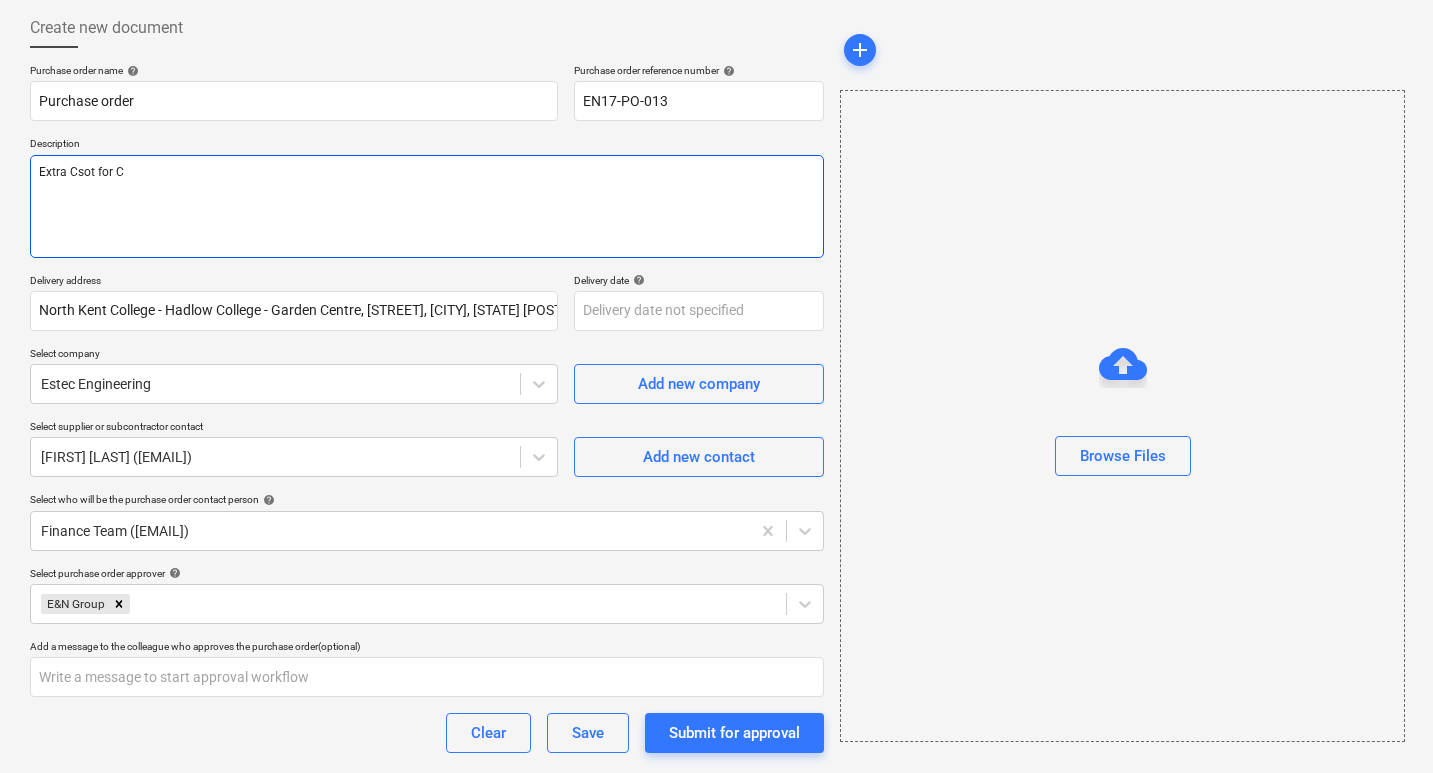 type on "x" 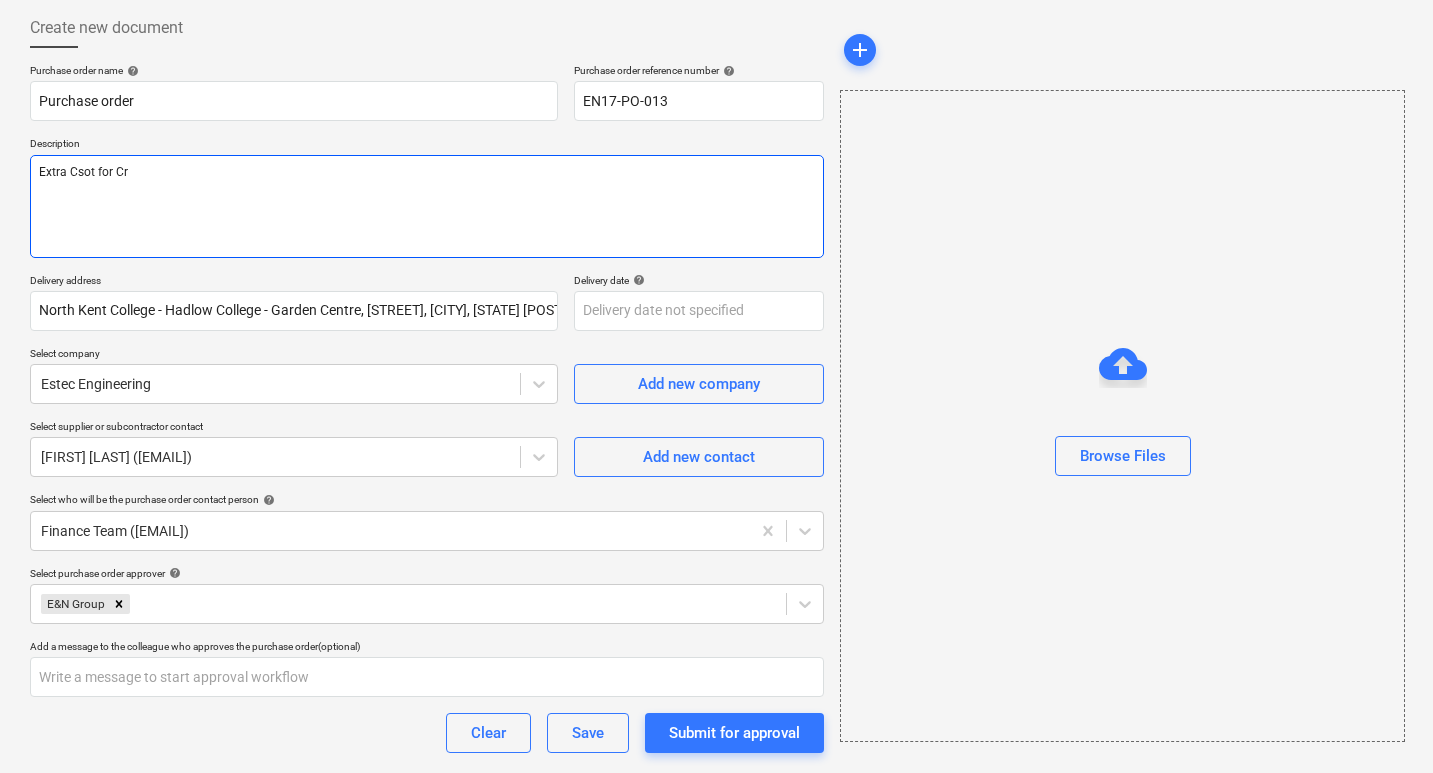 type on "x" 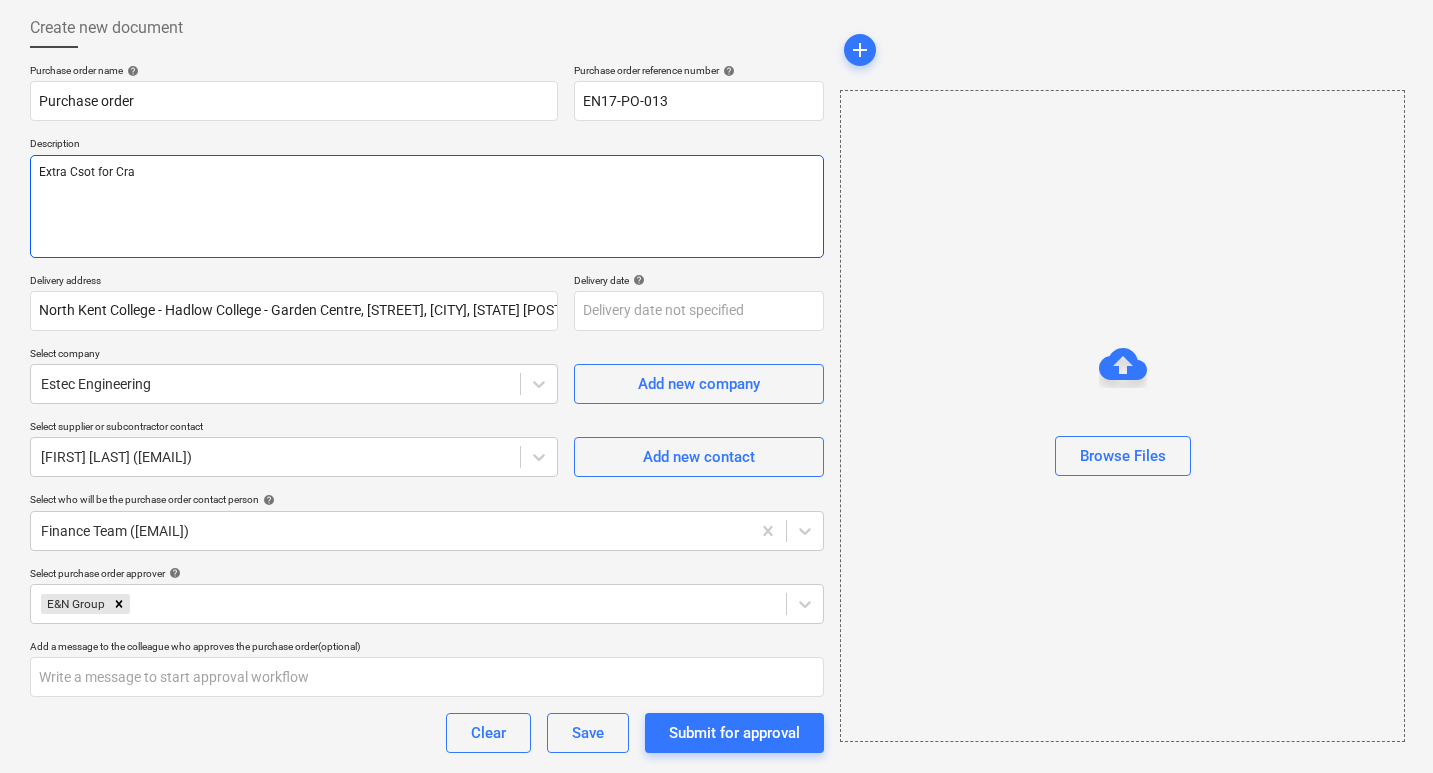 type on "x" 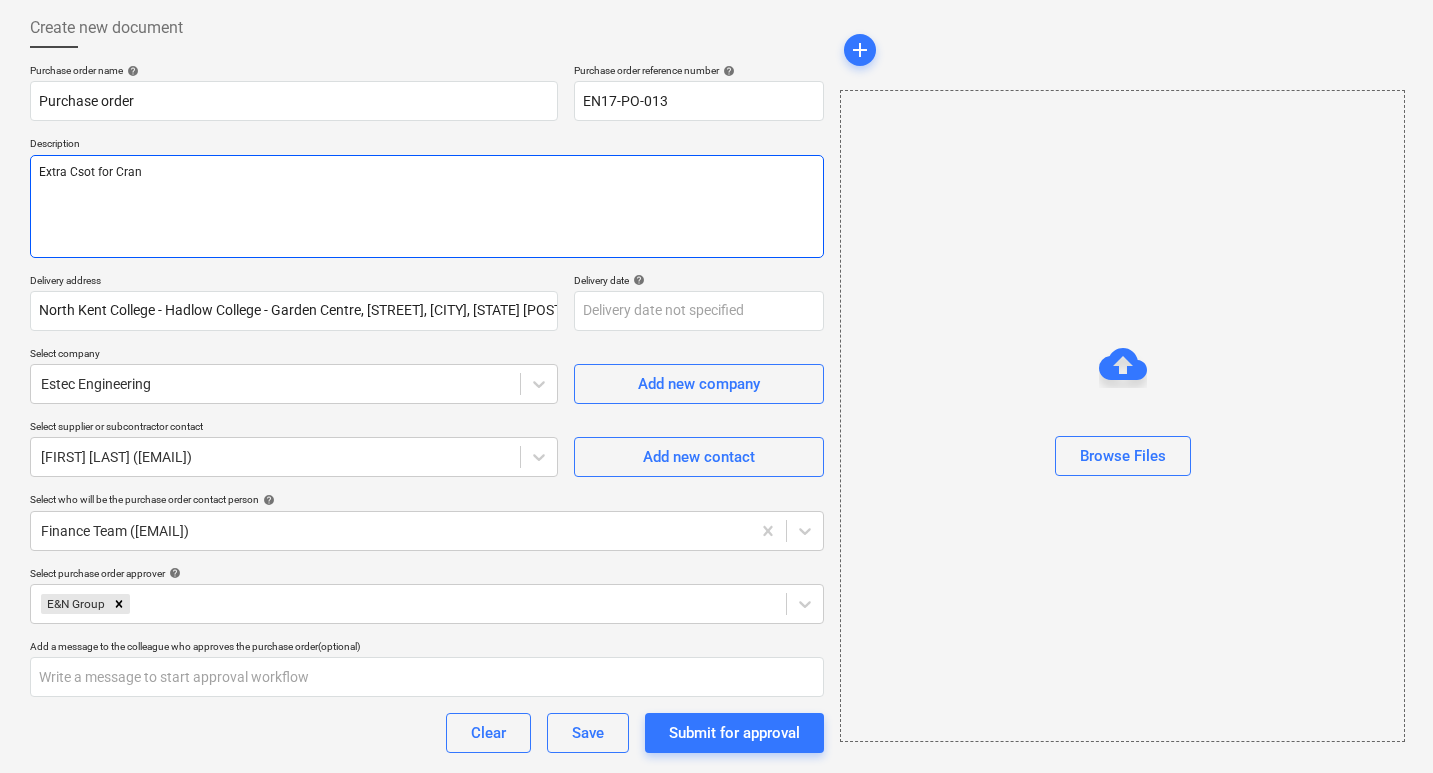 type on "x" 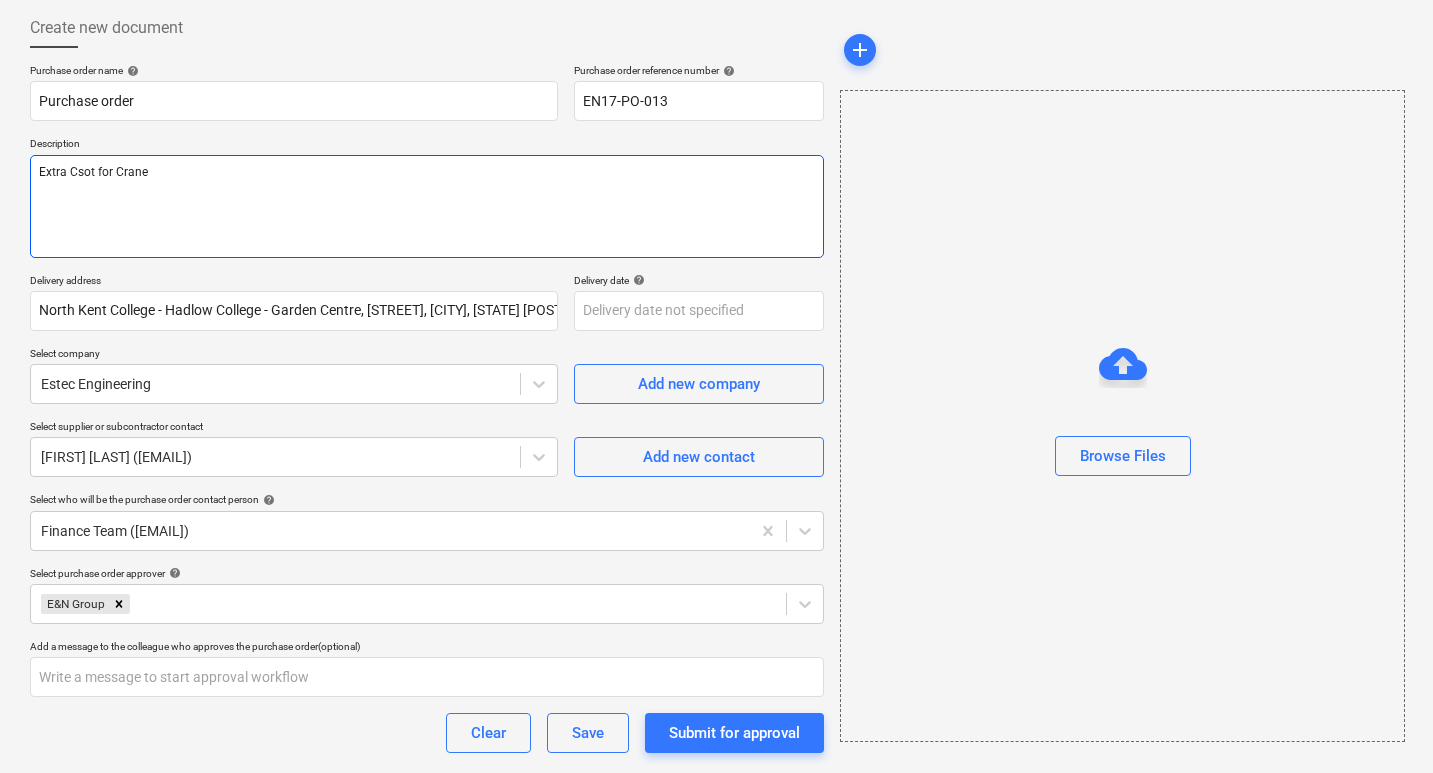 type on "x" 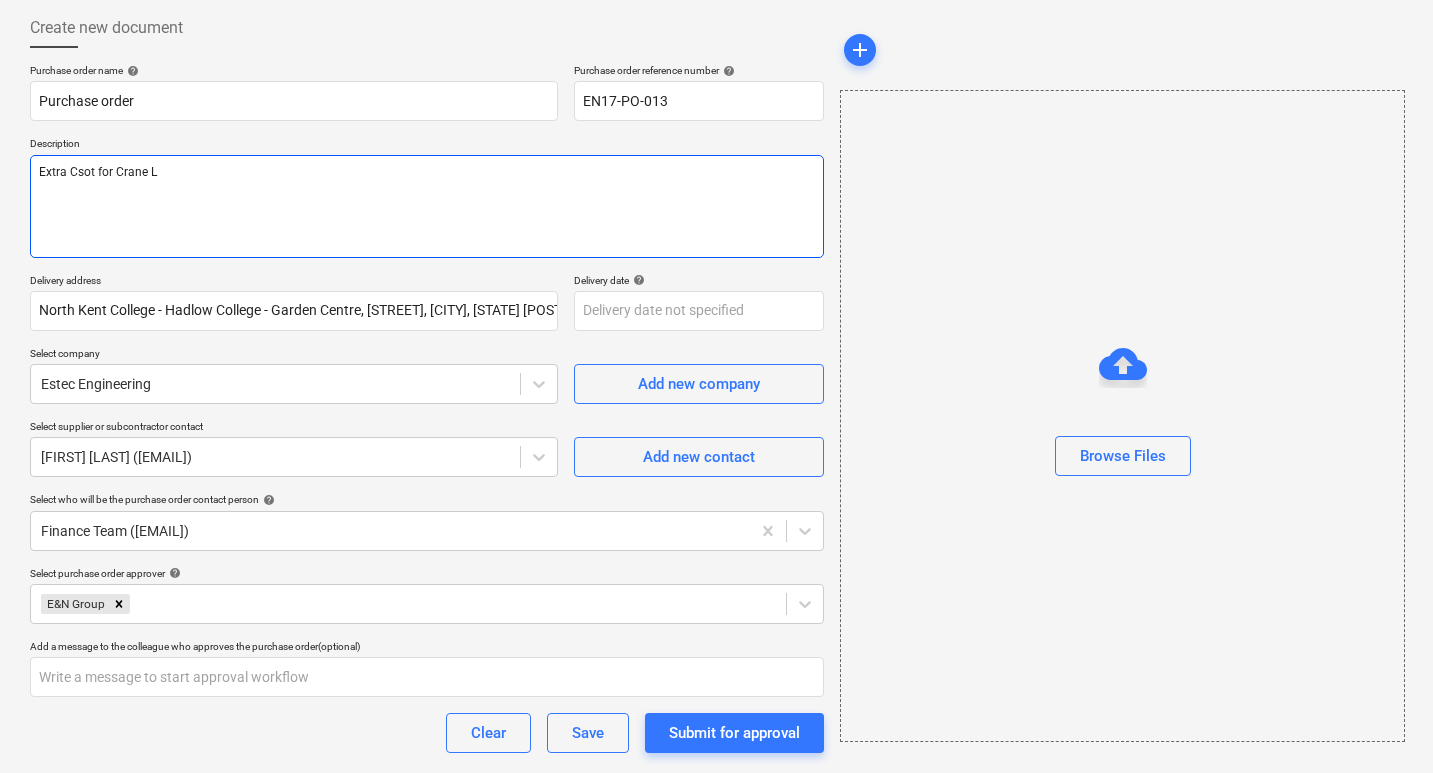 type on "x" 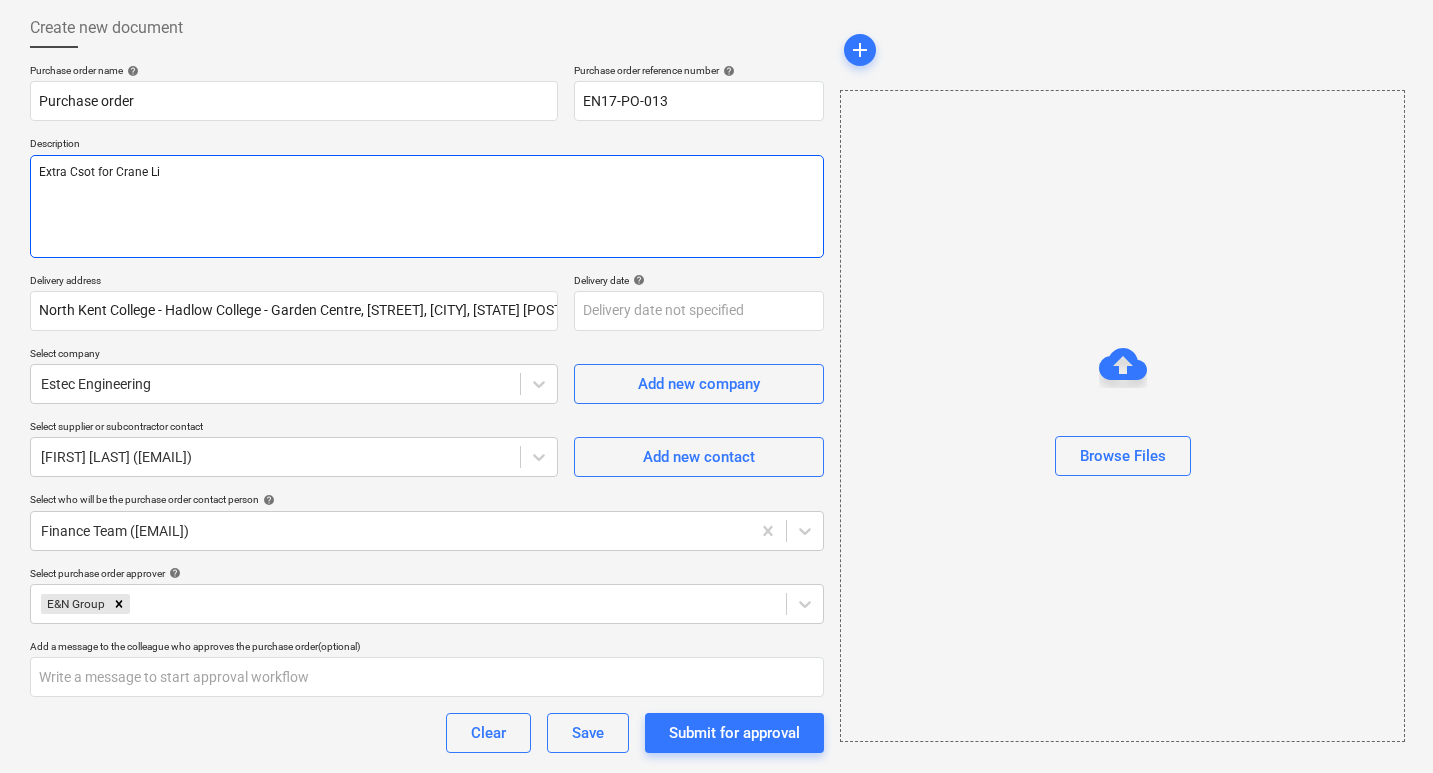 type on "x" 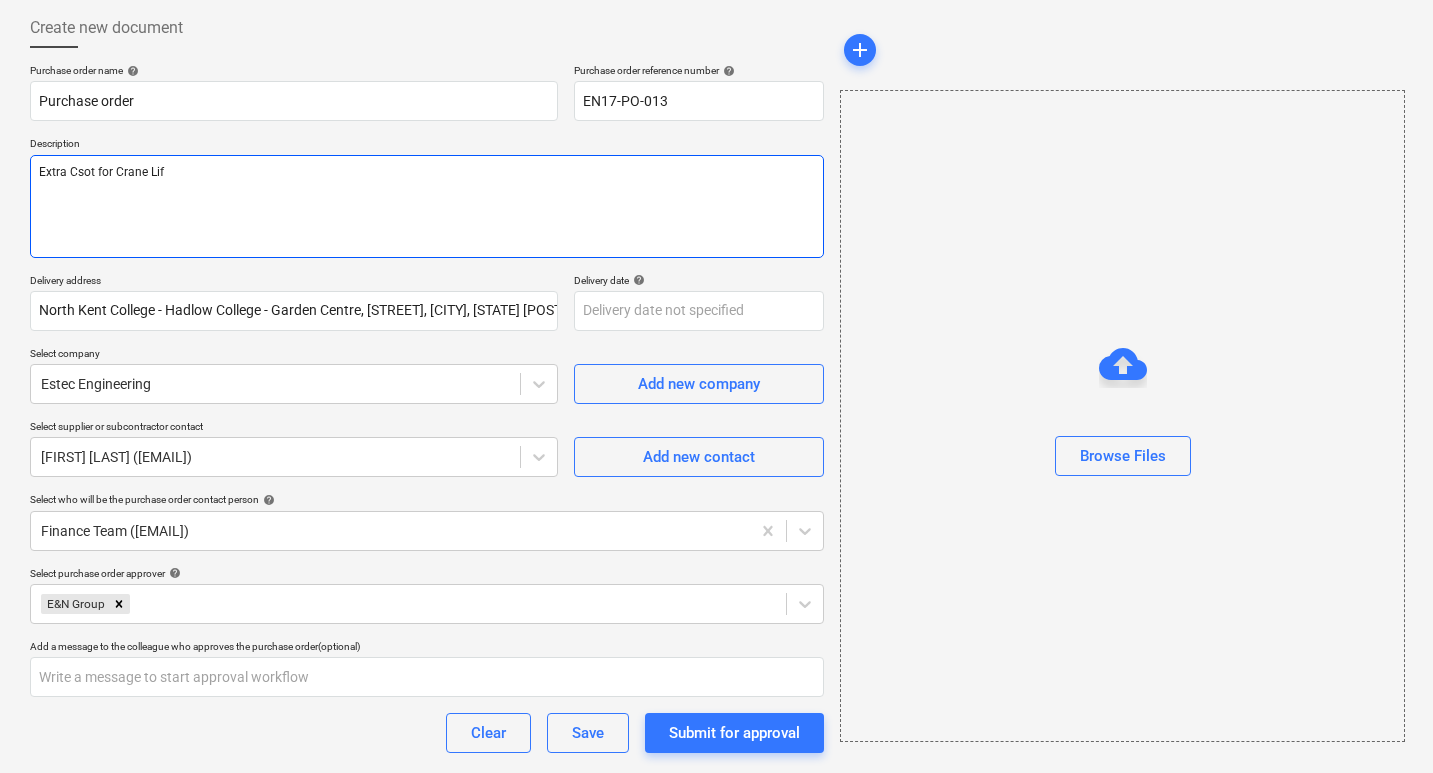 type on "x" 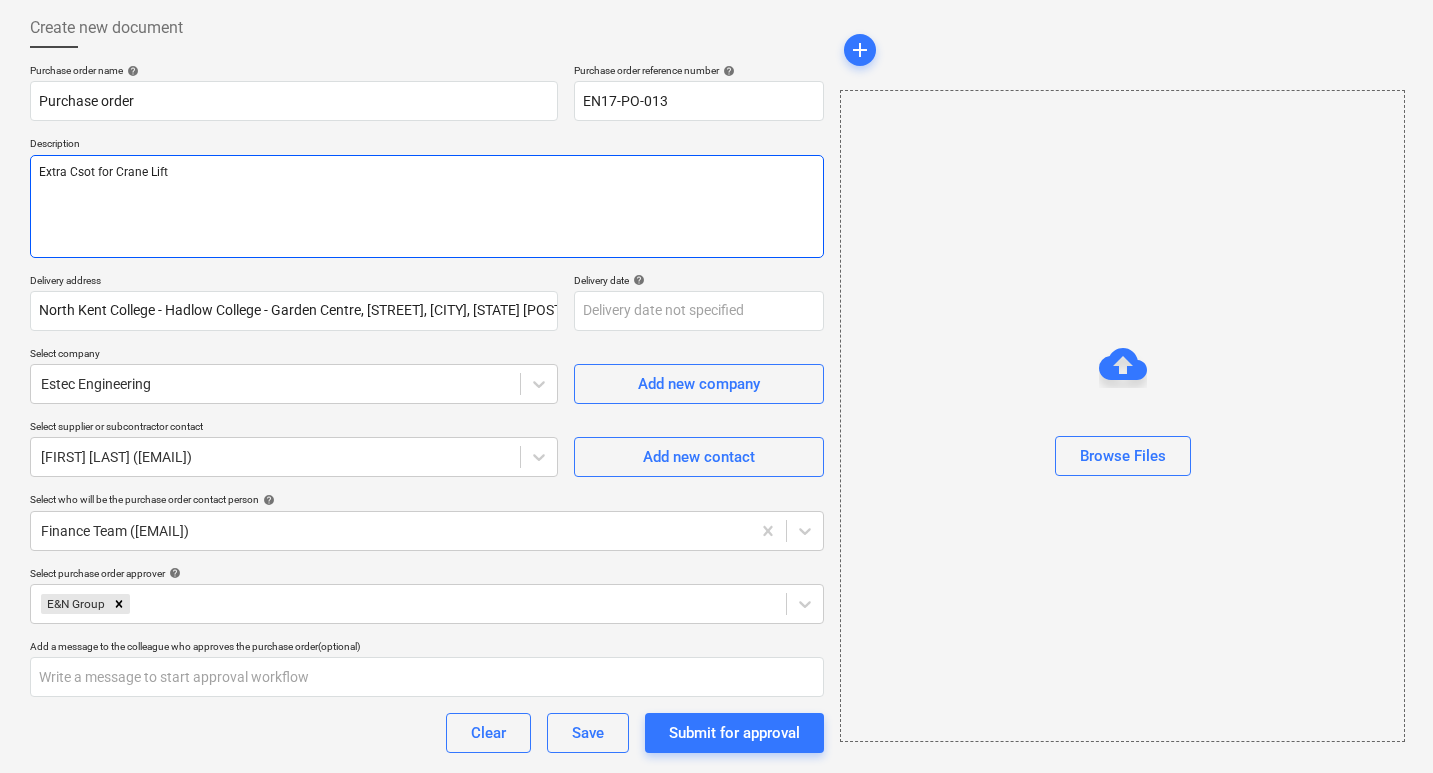 type on "x" 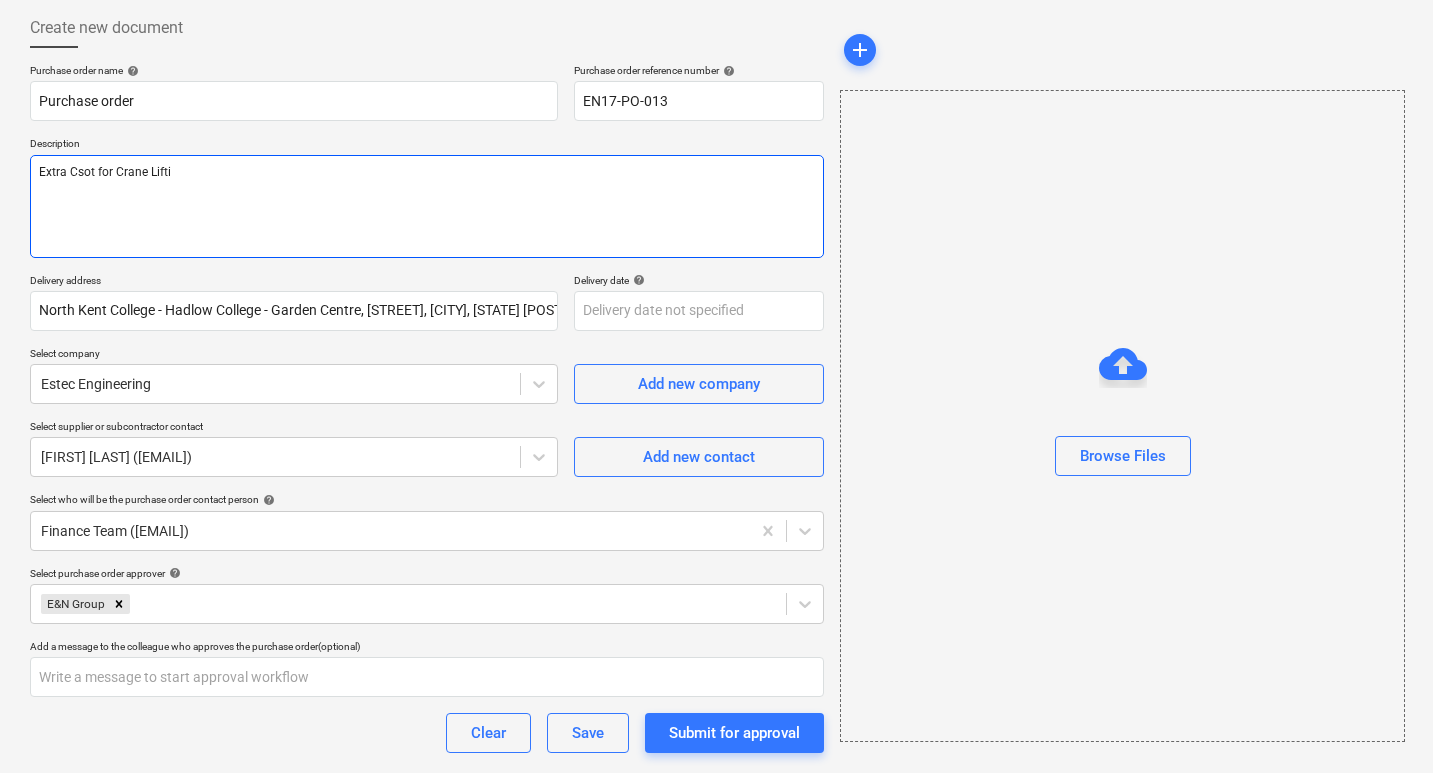 type on "x" 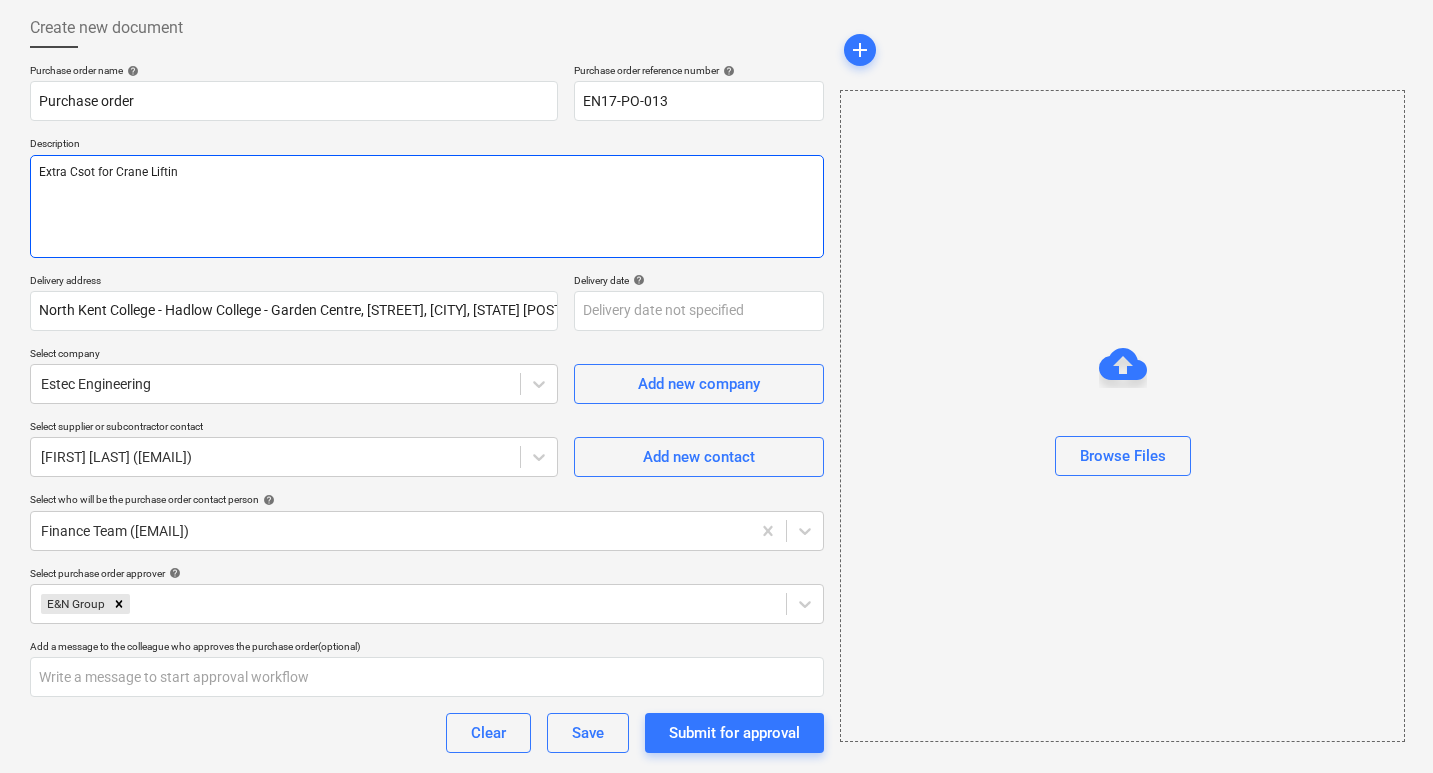 type on "x" 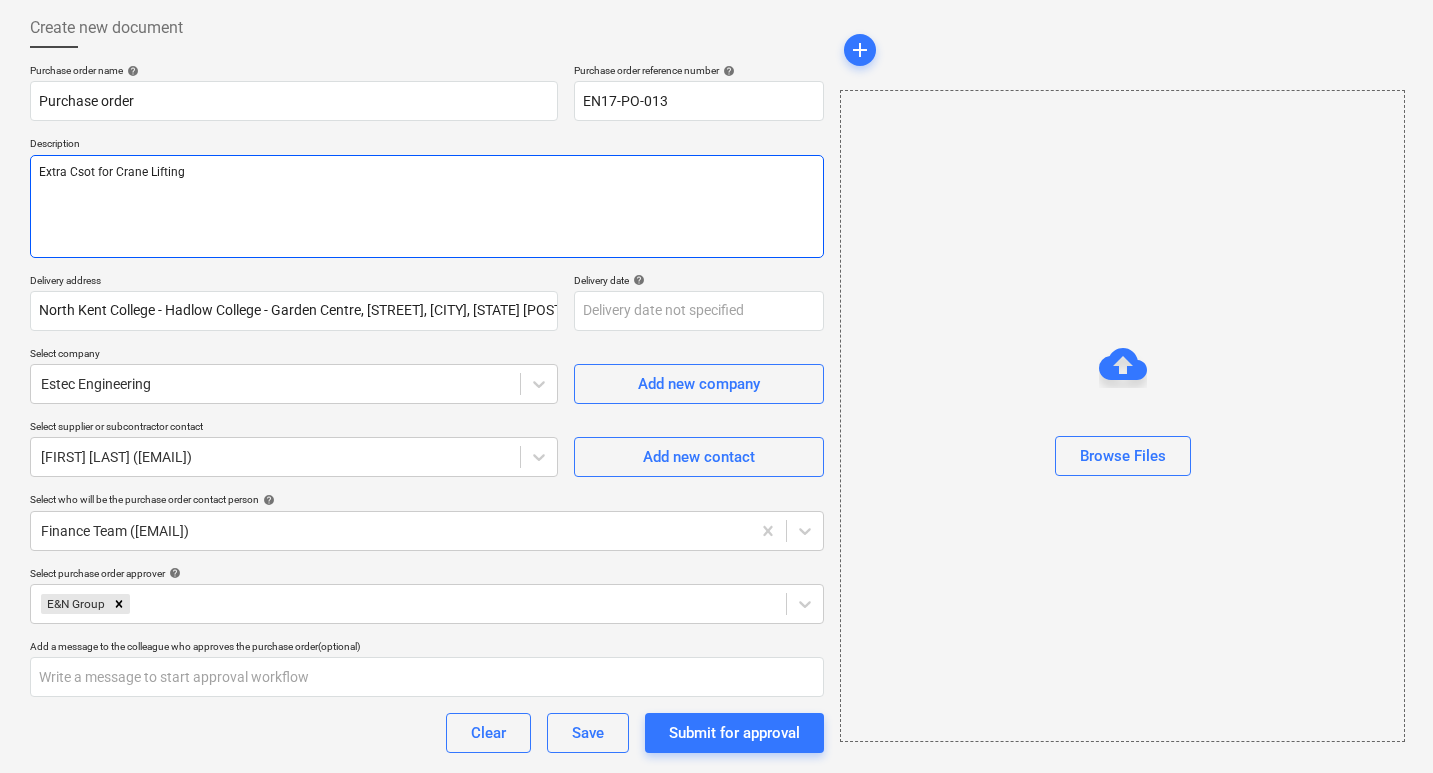 type on "Extra Csot for Crane Lifting" 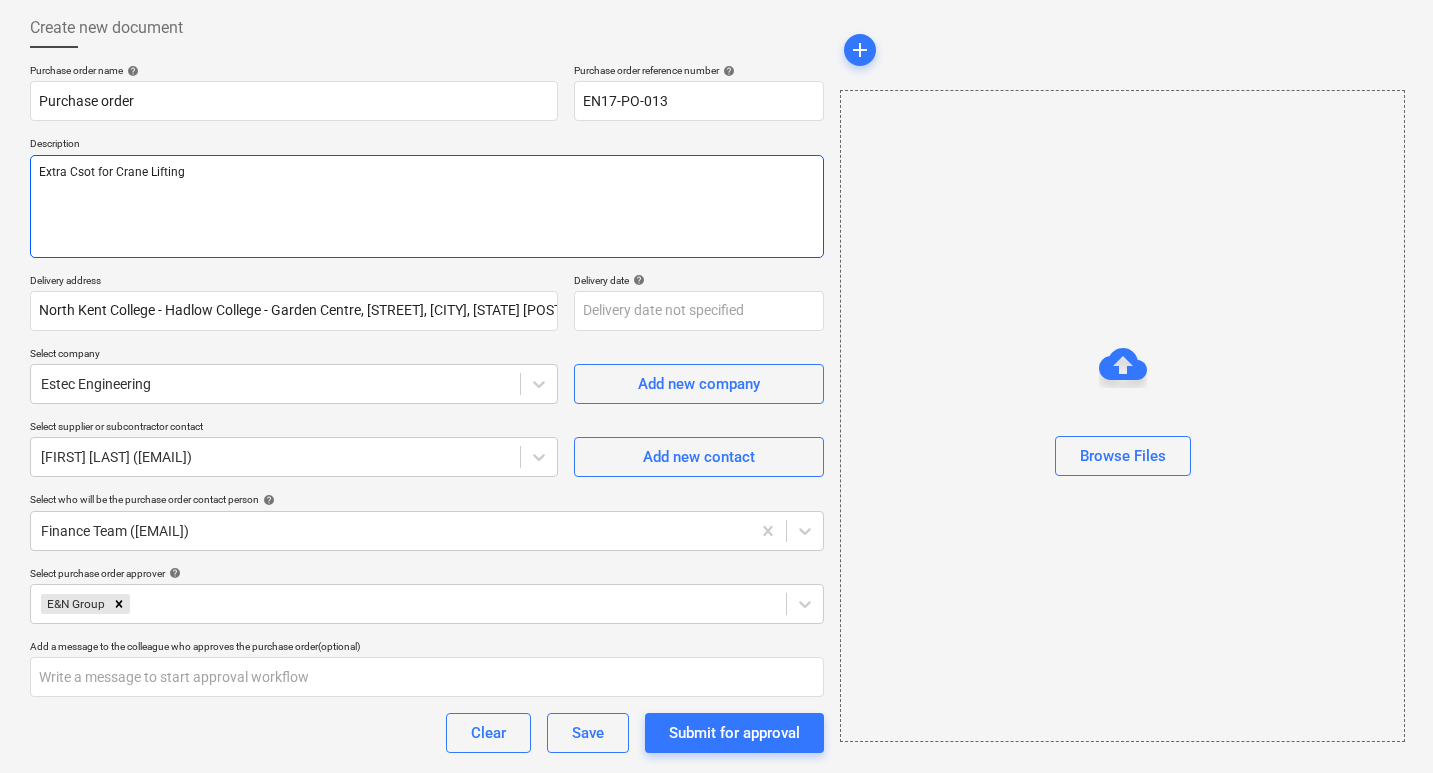 type on "x" 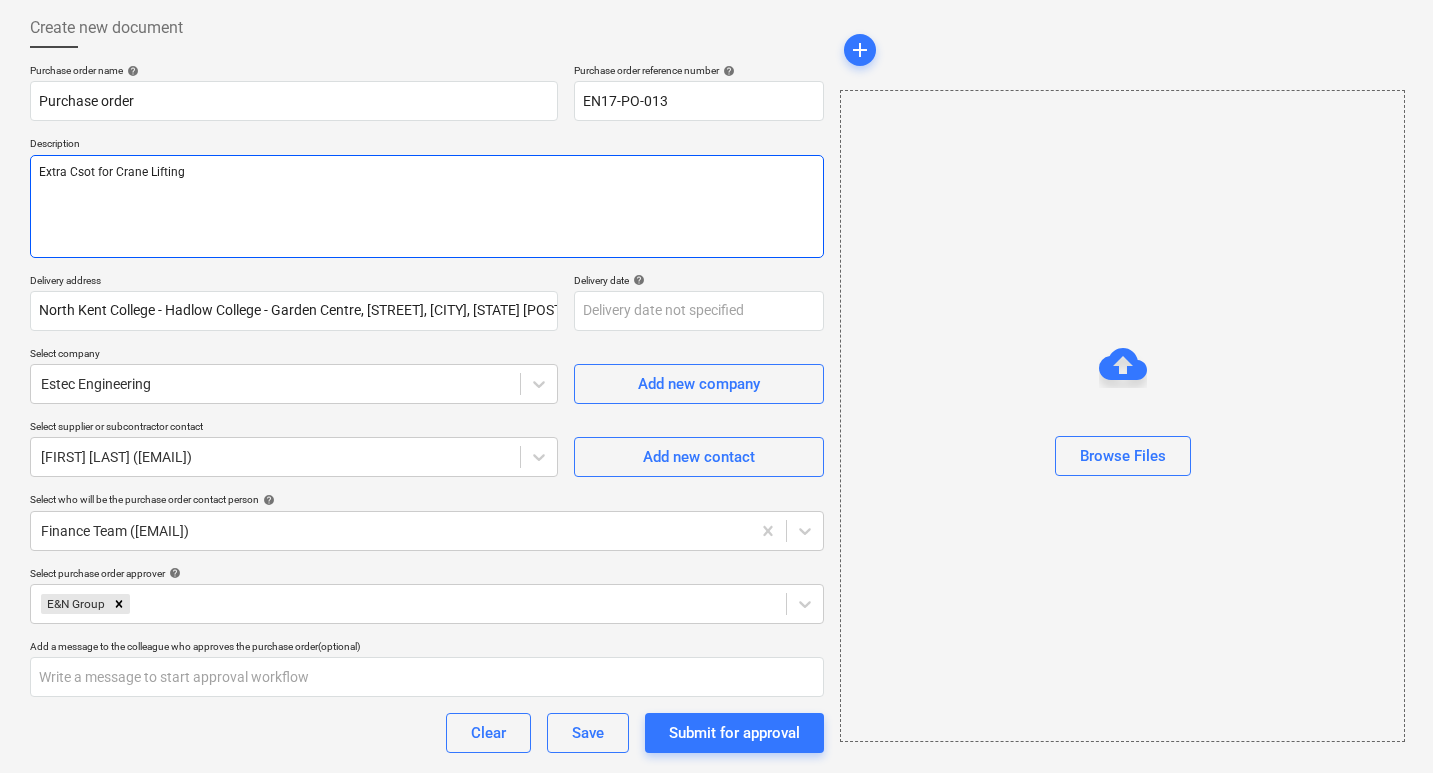 type on "Extra Cot for Crane Lifting" 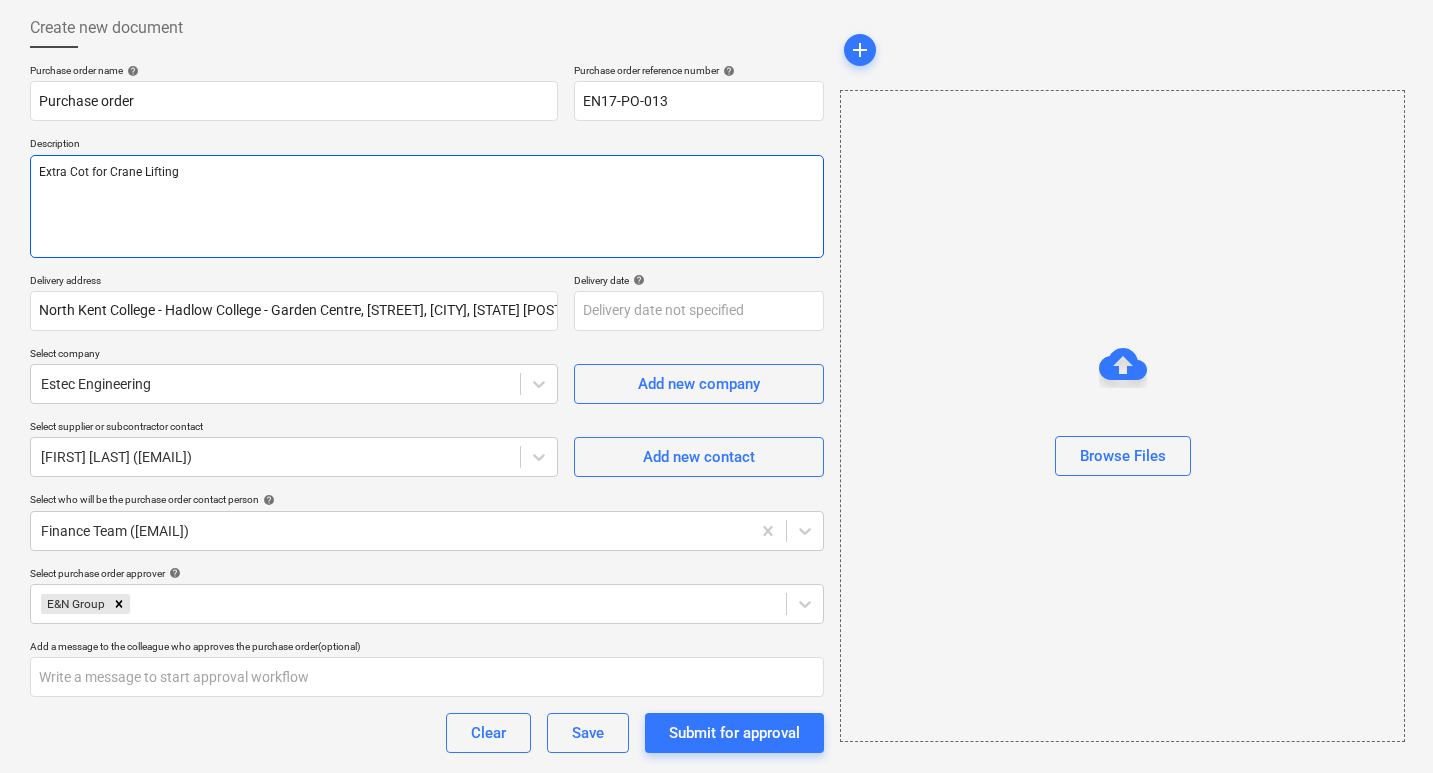 type on "x" 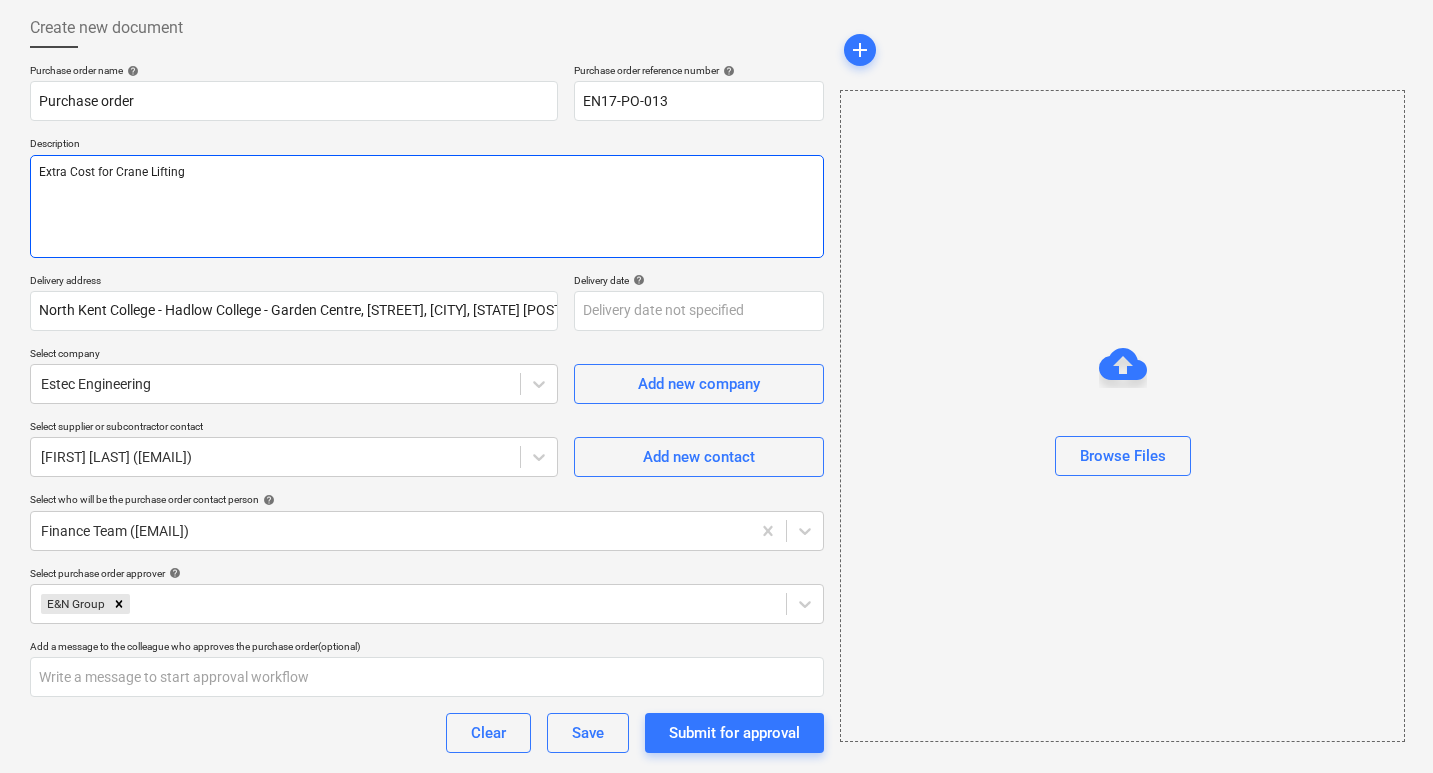 type on "x" 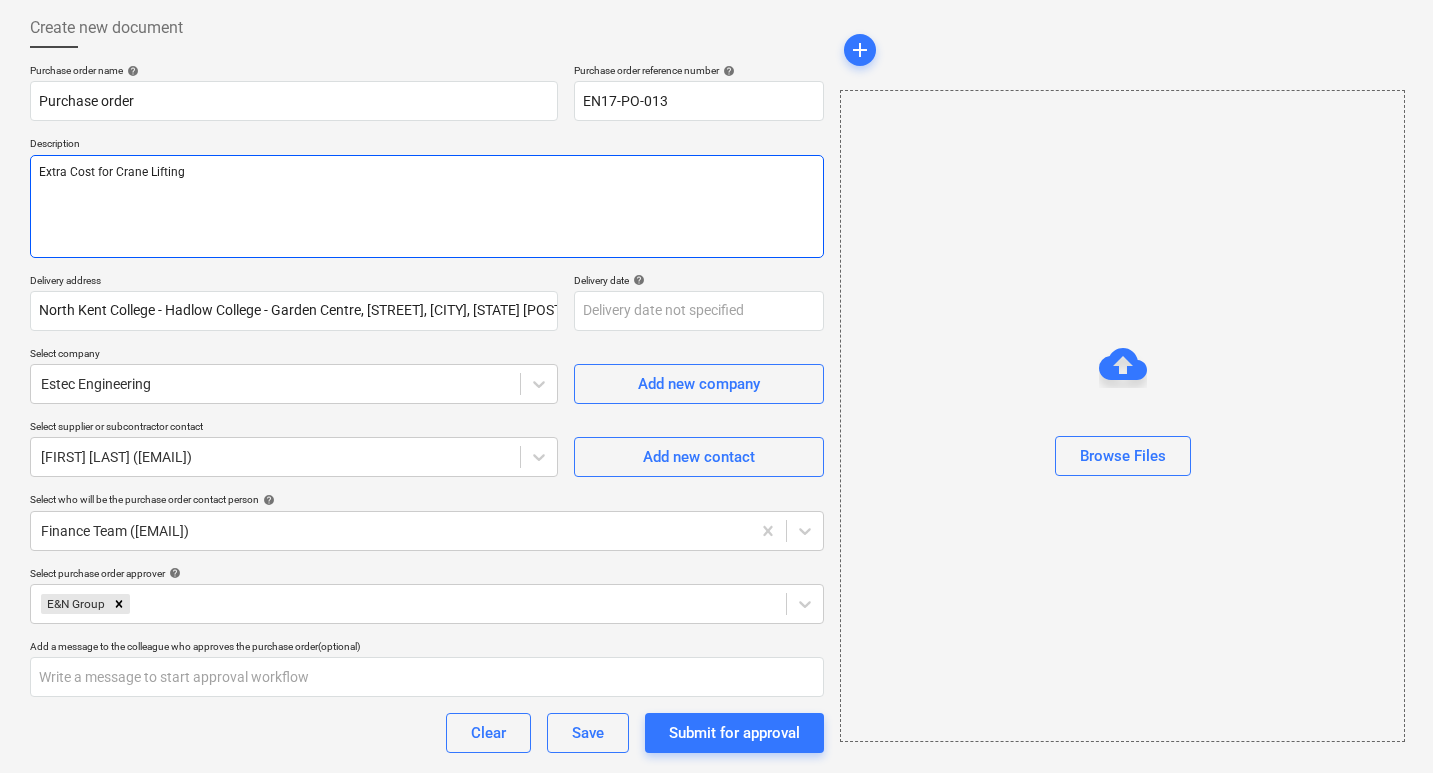 type on "Cost for Crane Lifting" 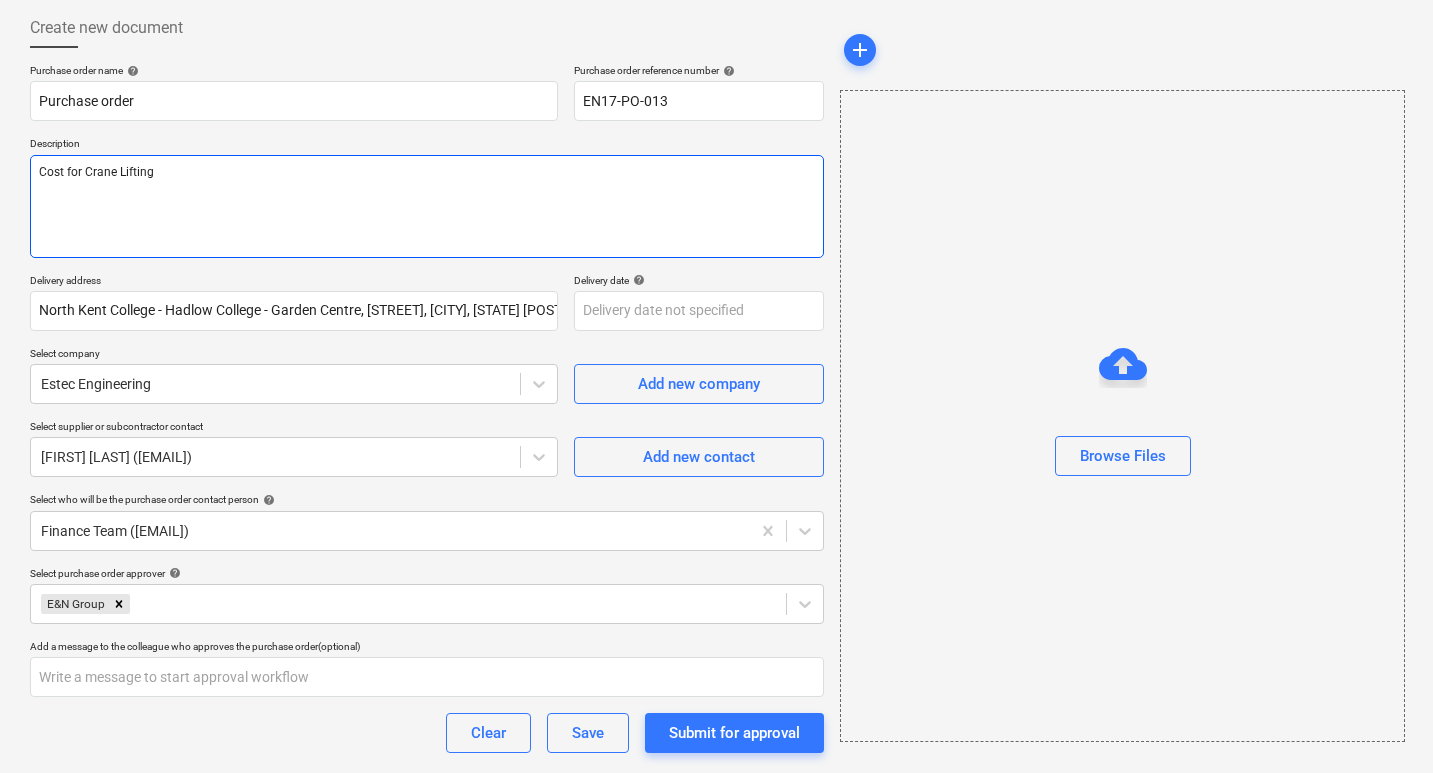 type on "x" 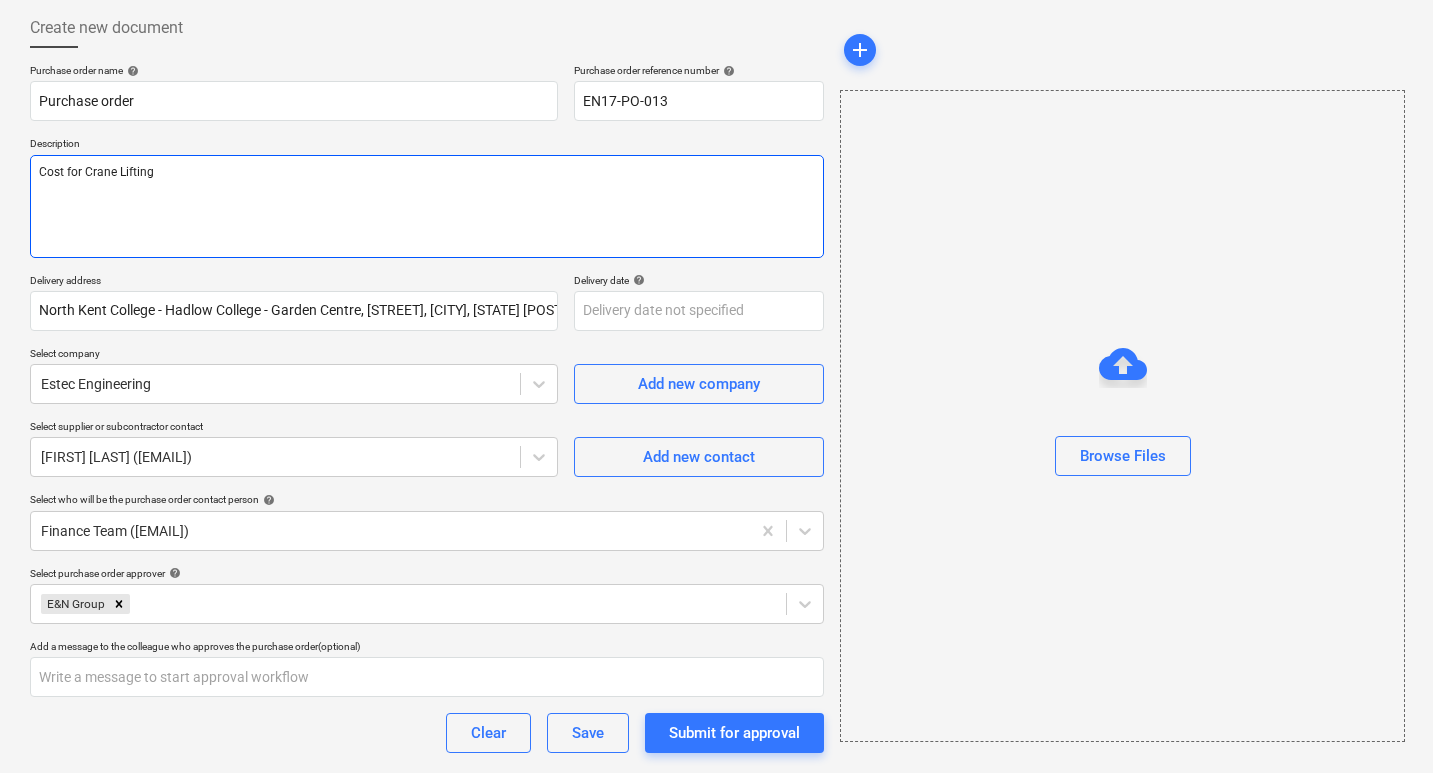 type on "Cost for Crane Lifting =" 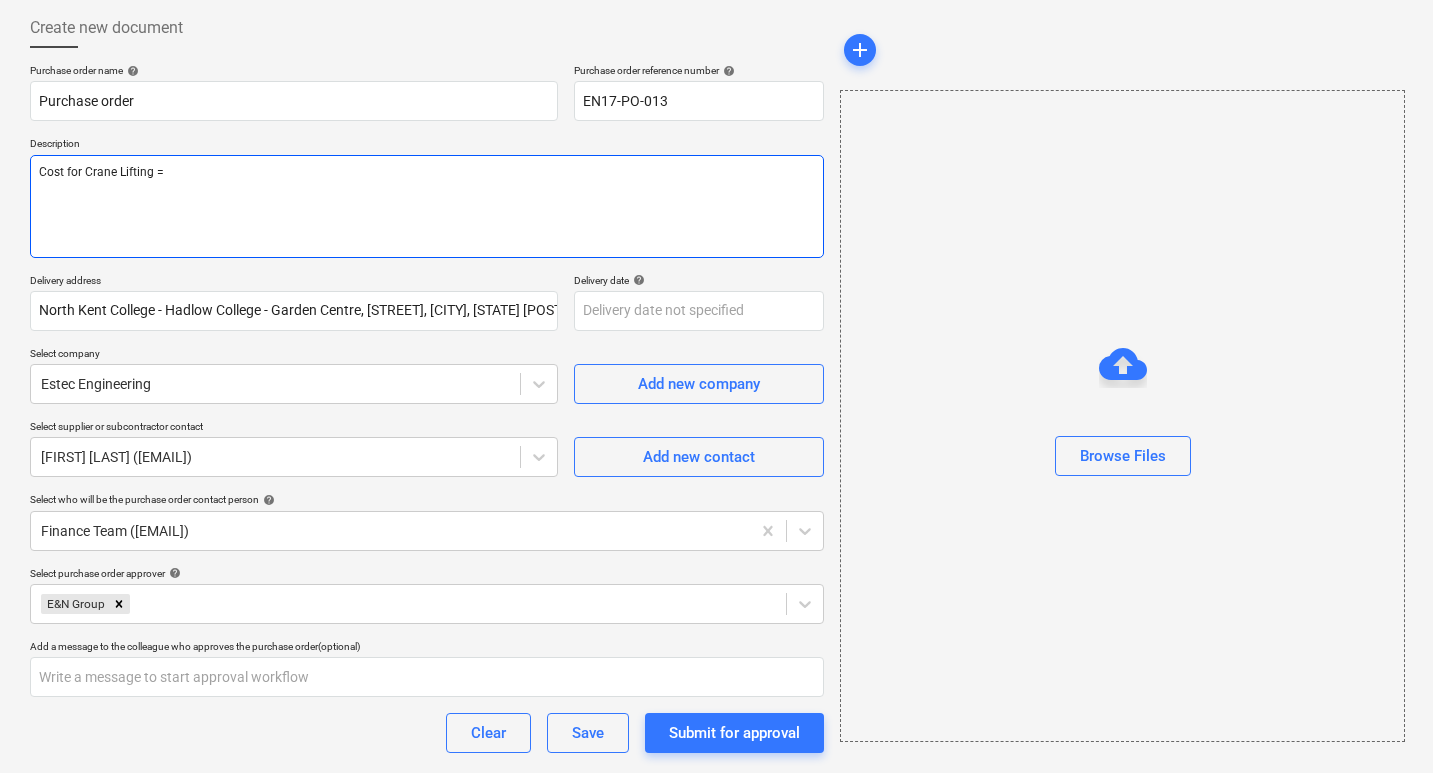 type on "x" 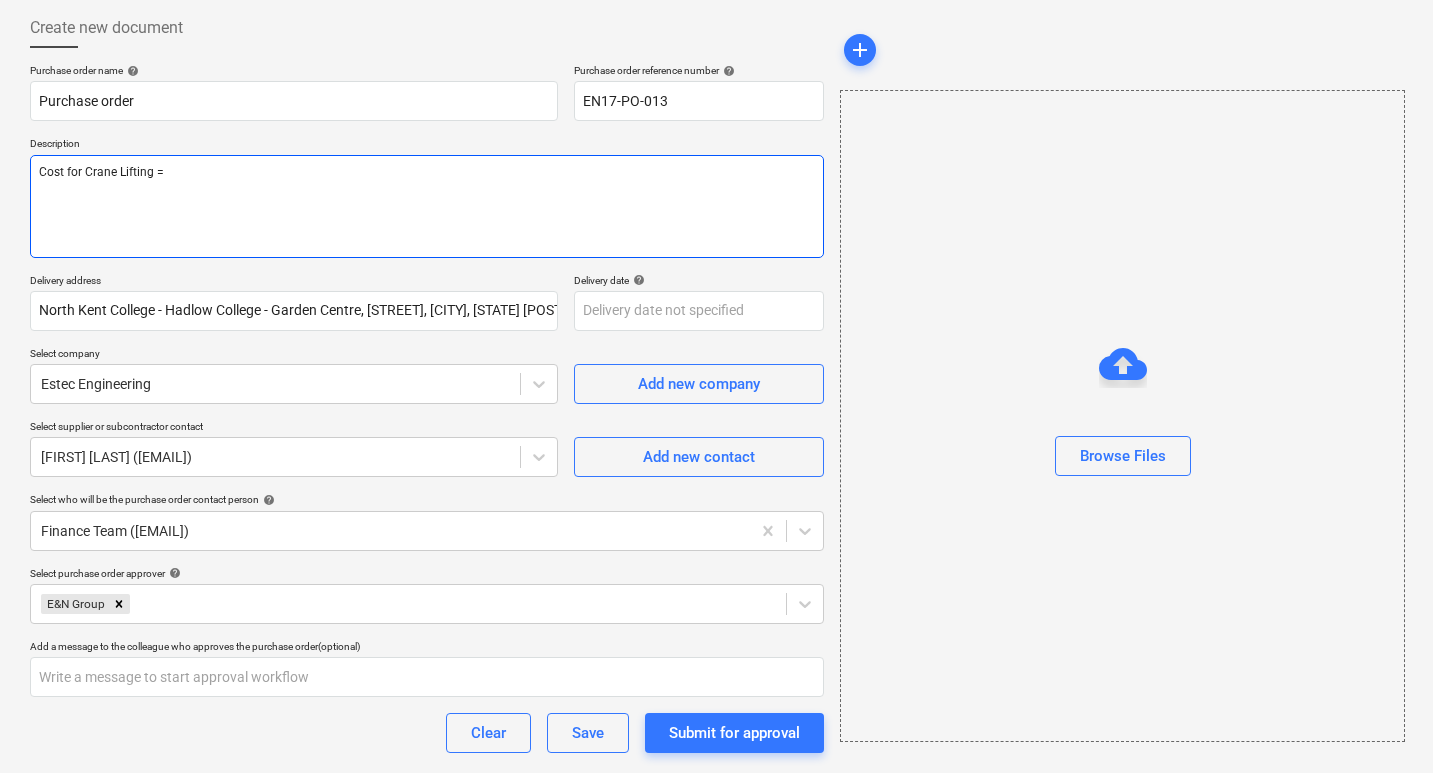 type on "x" 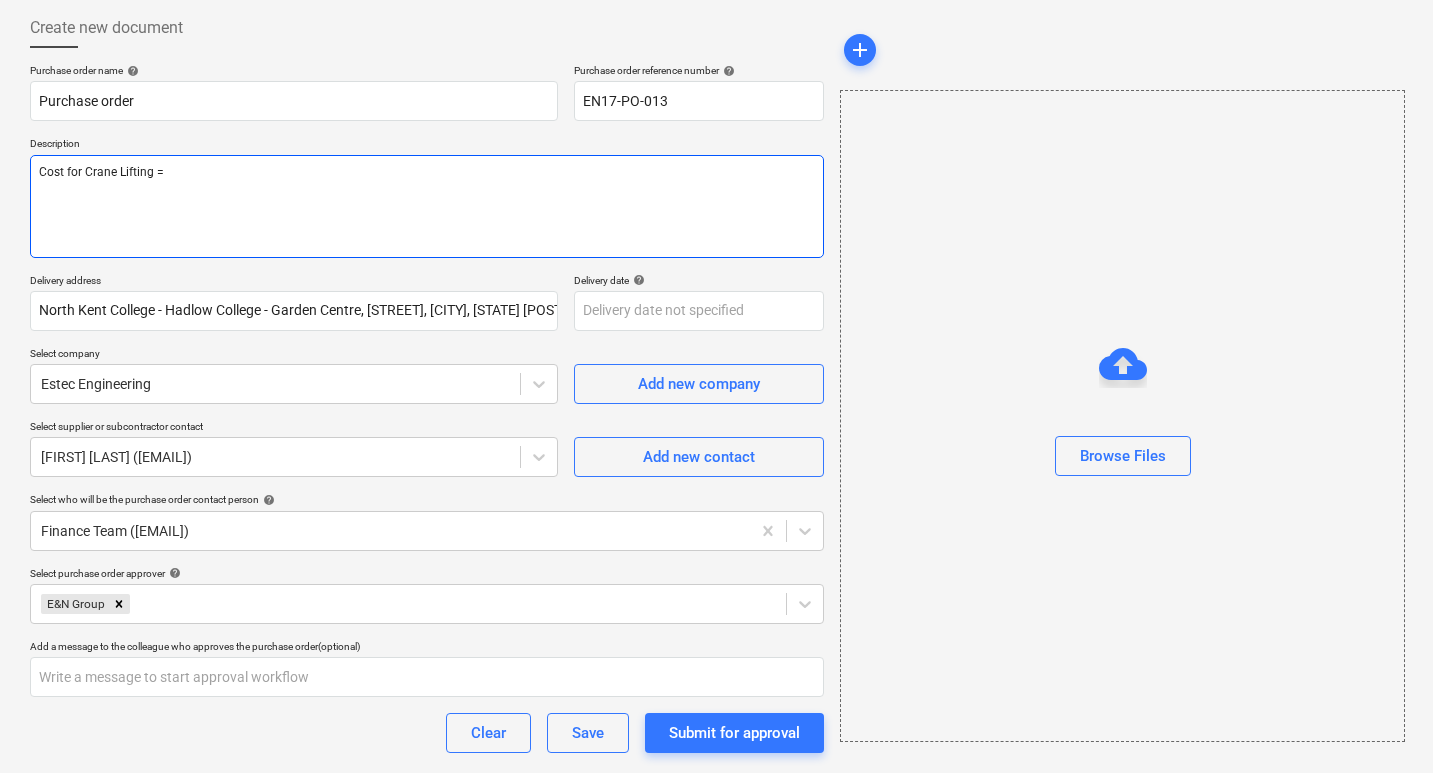 type on "Cost for Crane Lifting = £" 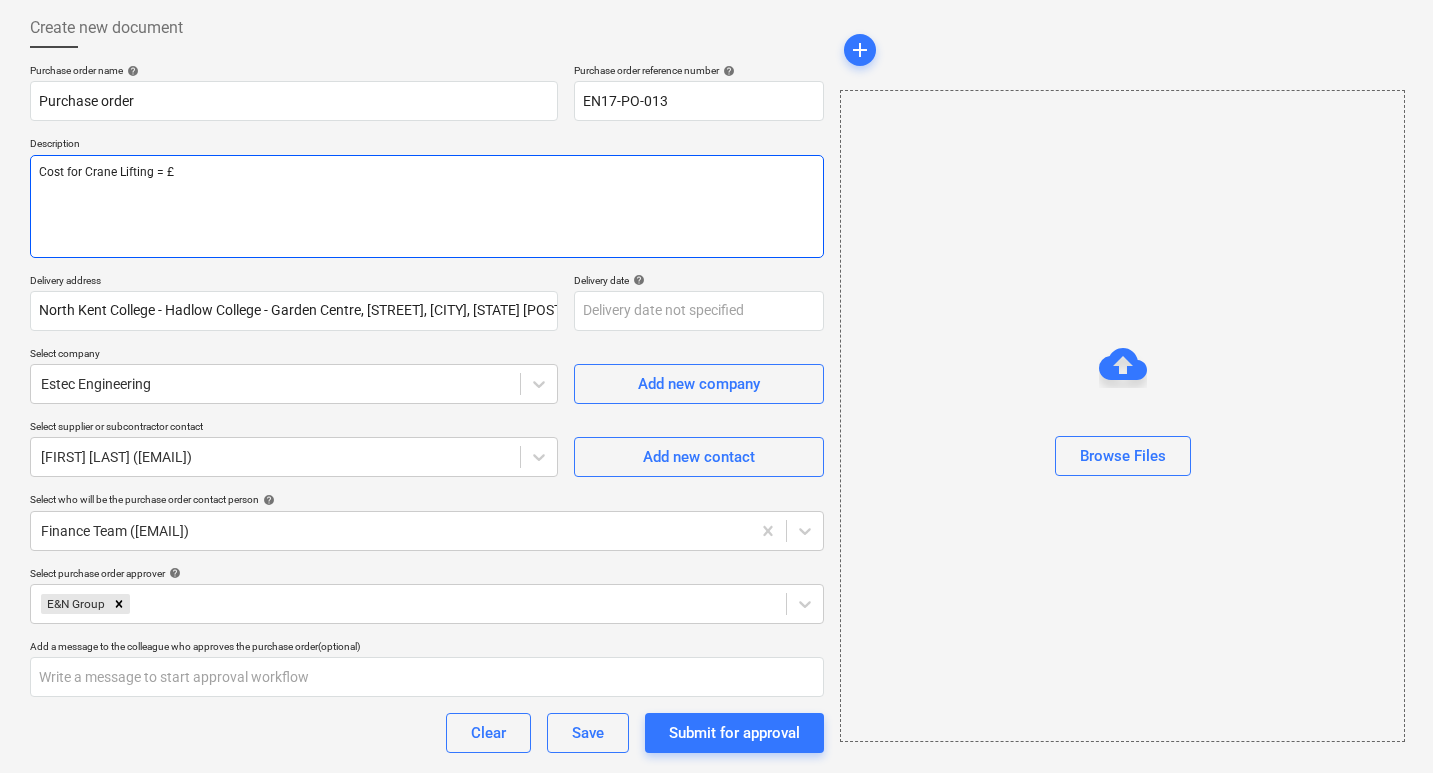 type on "x" 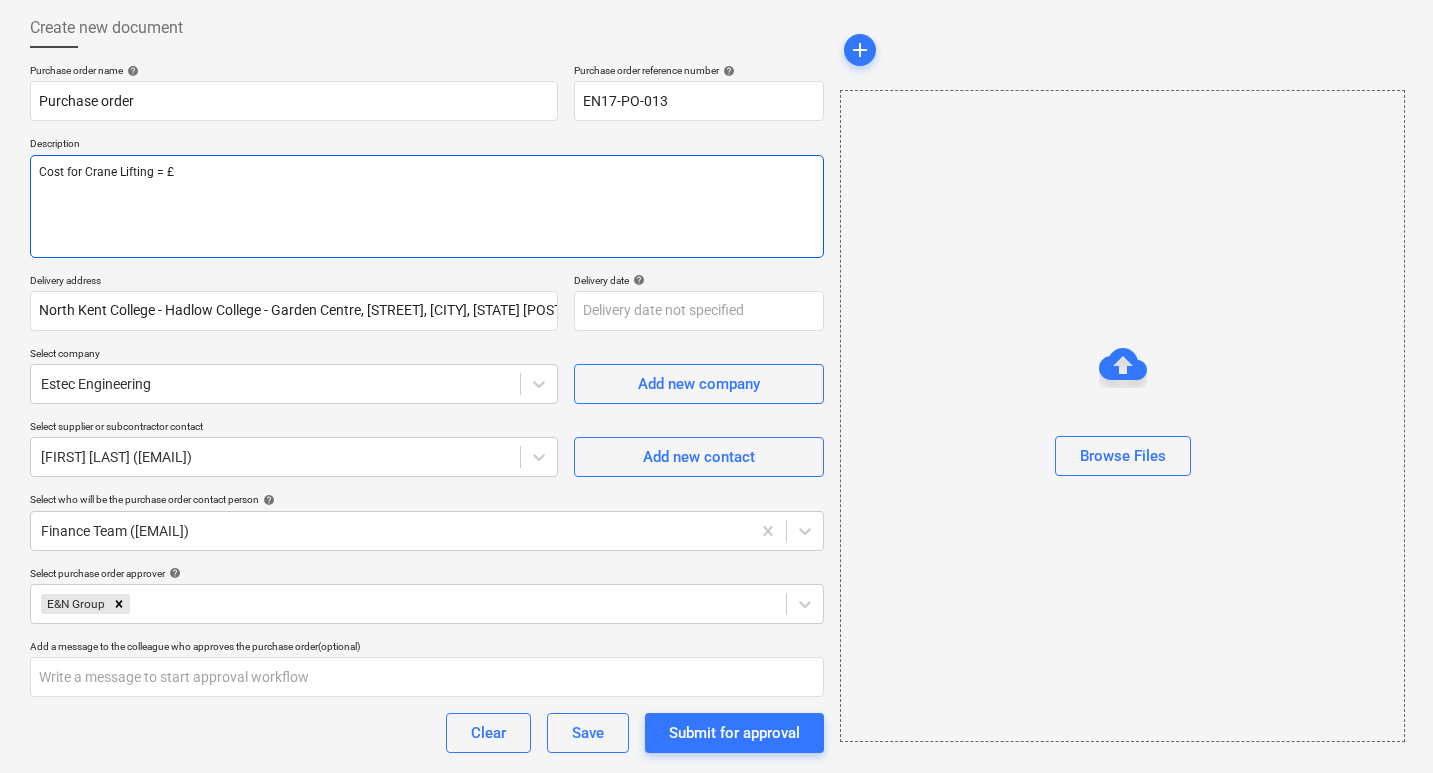 type on "Cost for Crane Lifting = £[PRICE]" 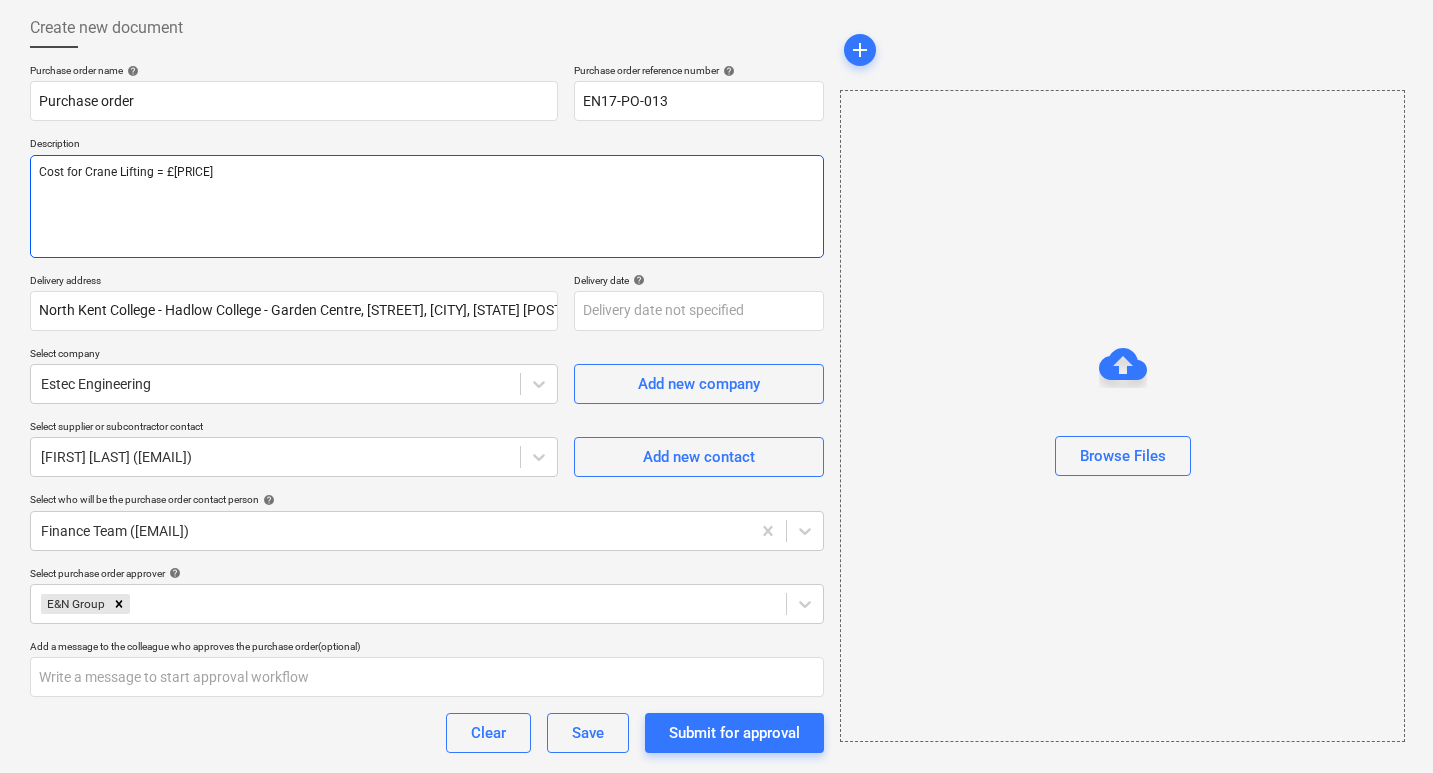 type on "x" 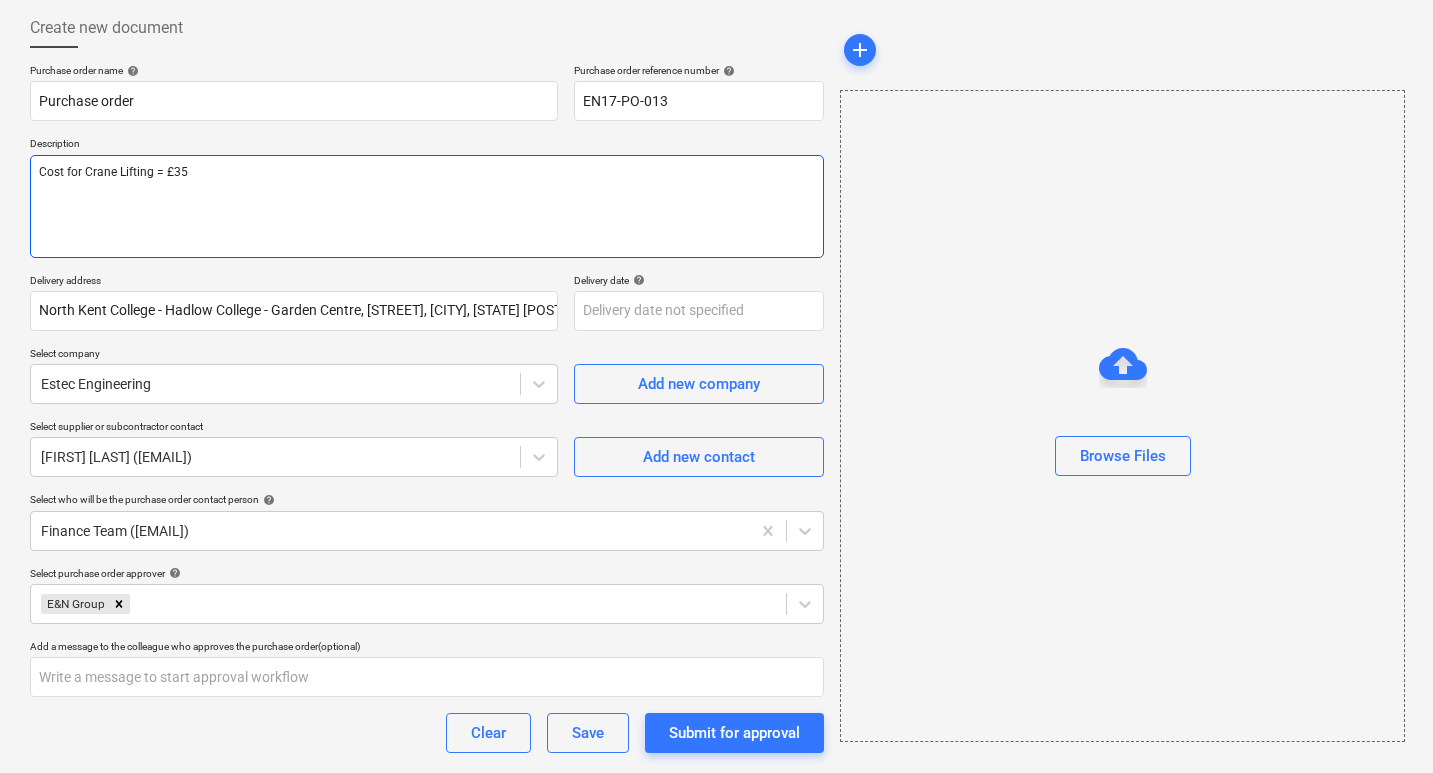 type on "x" 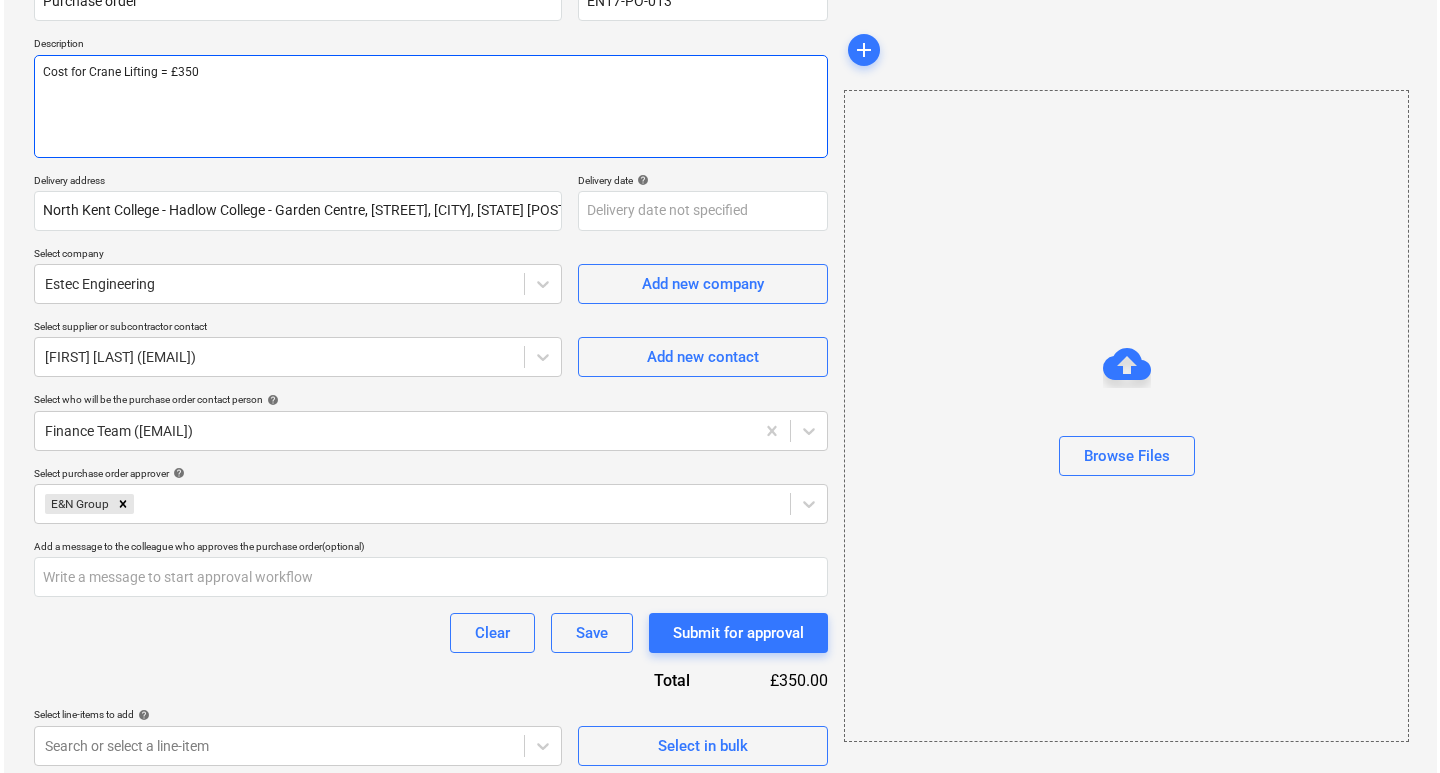 scroll, scrollTop: 397, scrollLeft: 0, axis: vertical 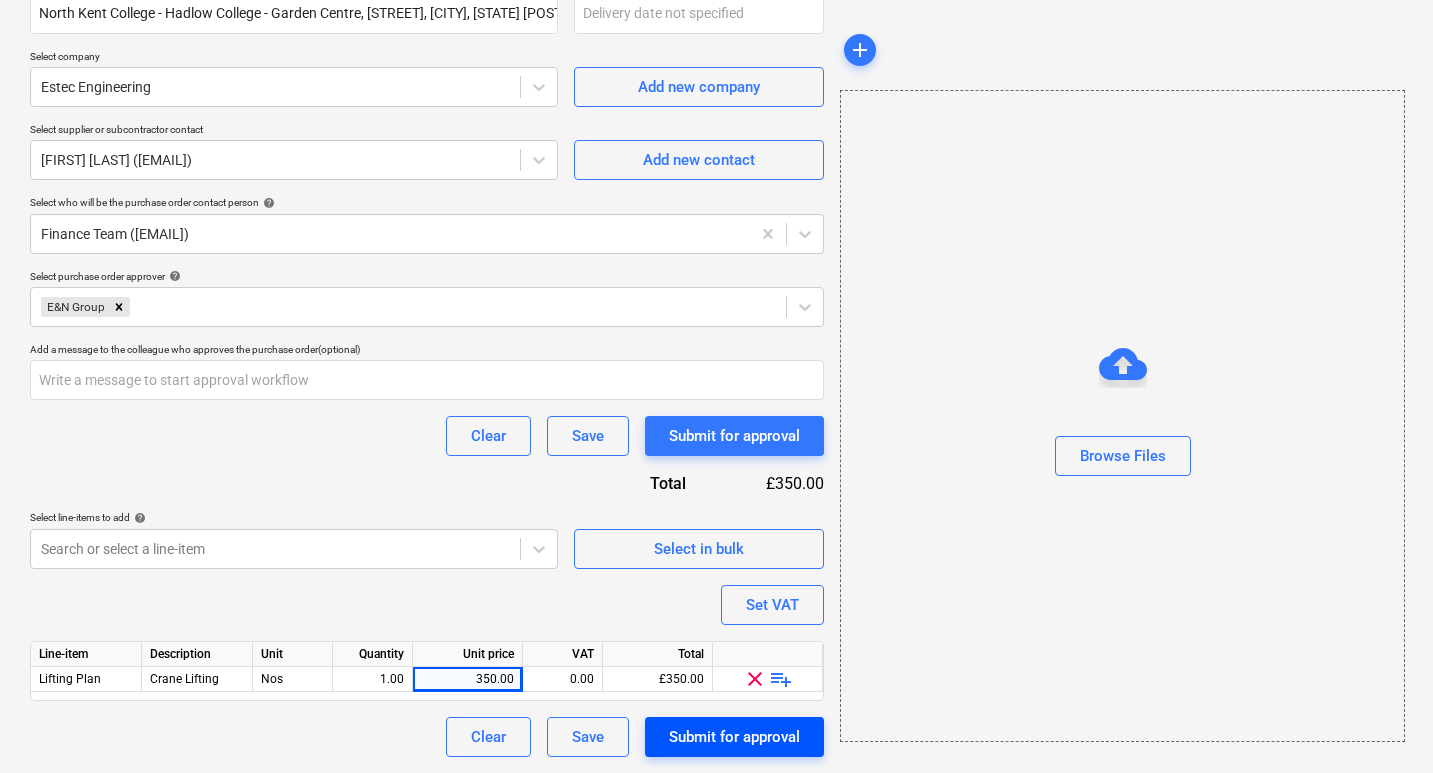 type on "Cost for Crane Lifting = £350" 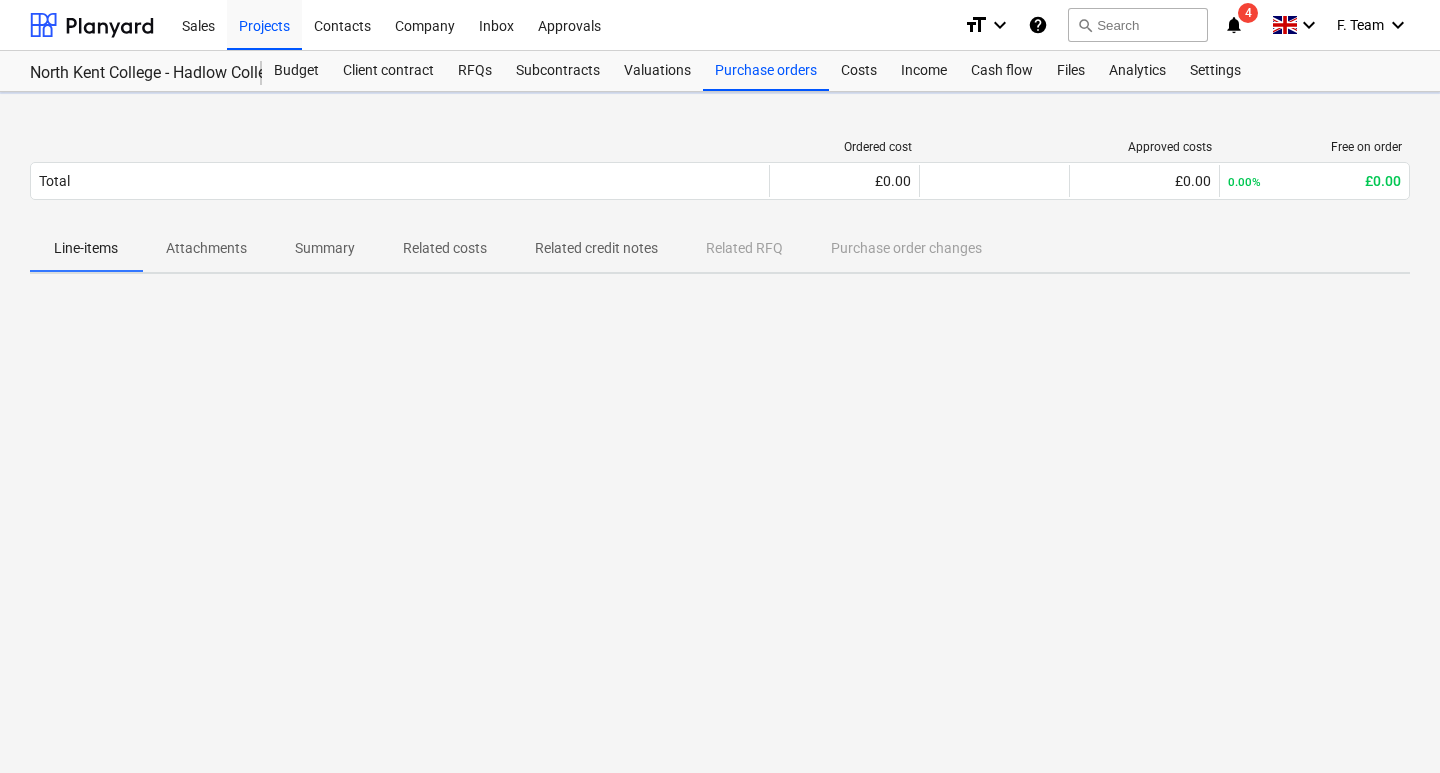 scroll, scrollTop: 0, scrollLeft: 0, axis: both 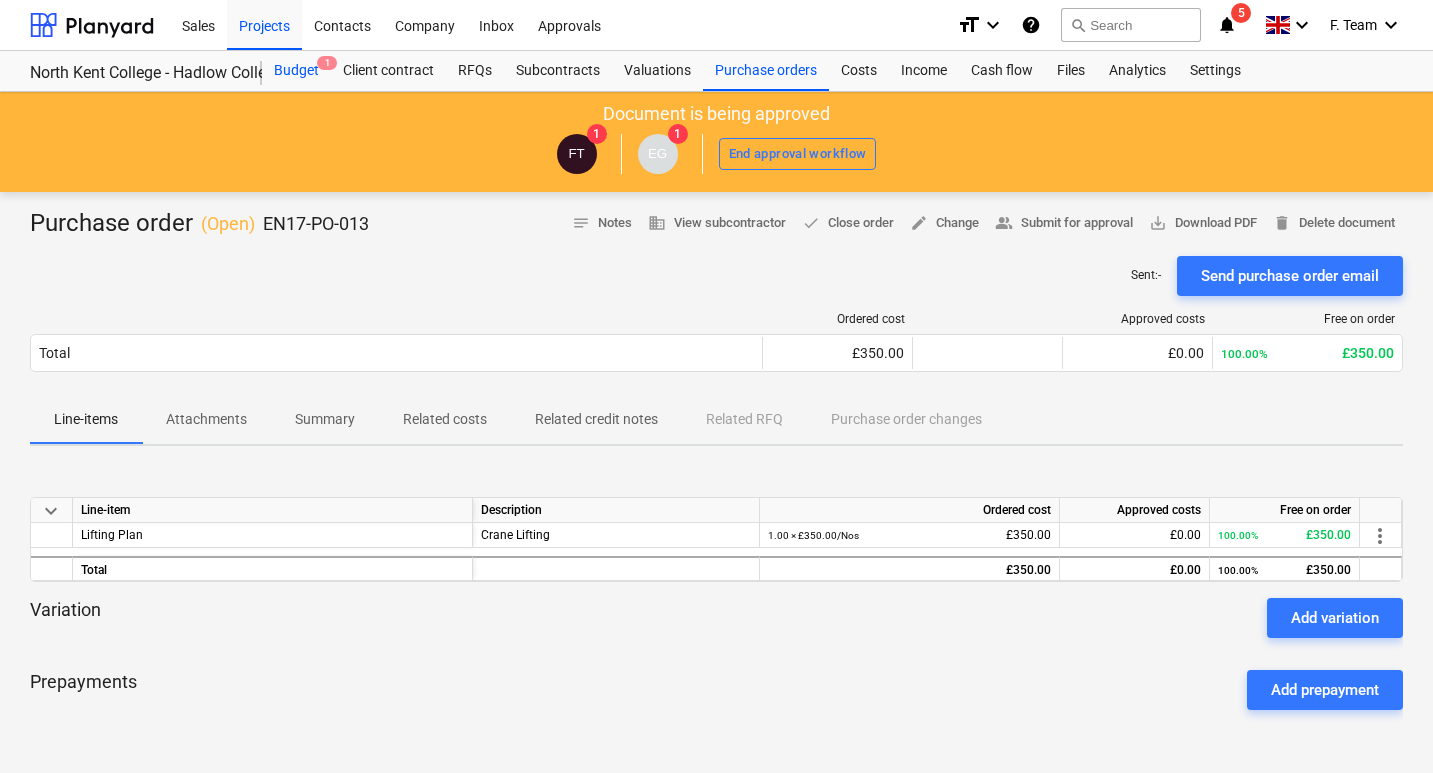 click on "Budget 1" at bounding box center (296, 71) 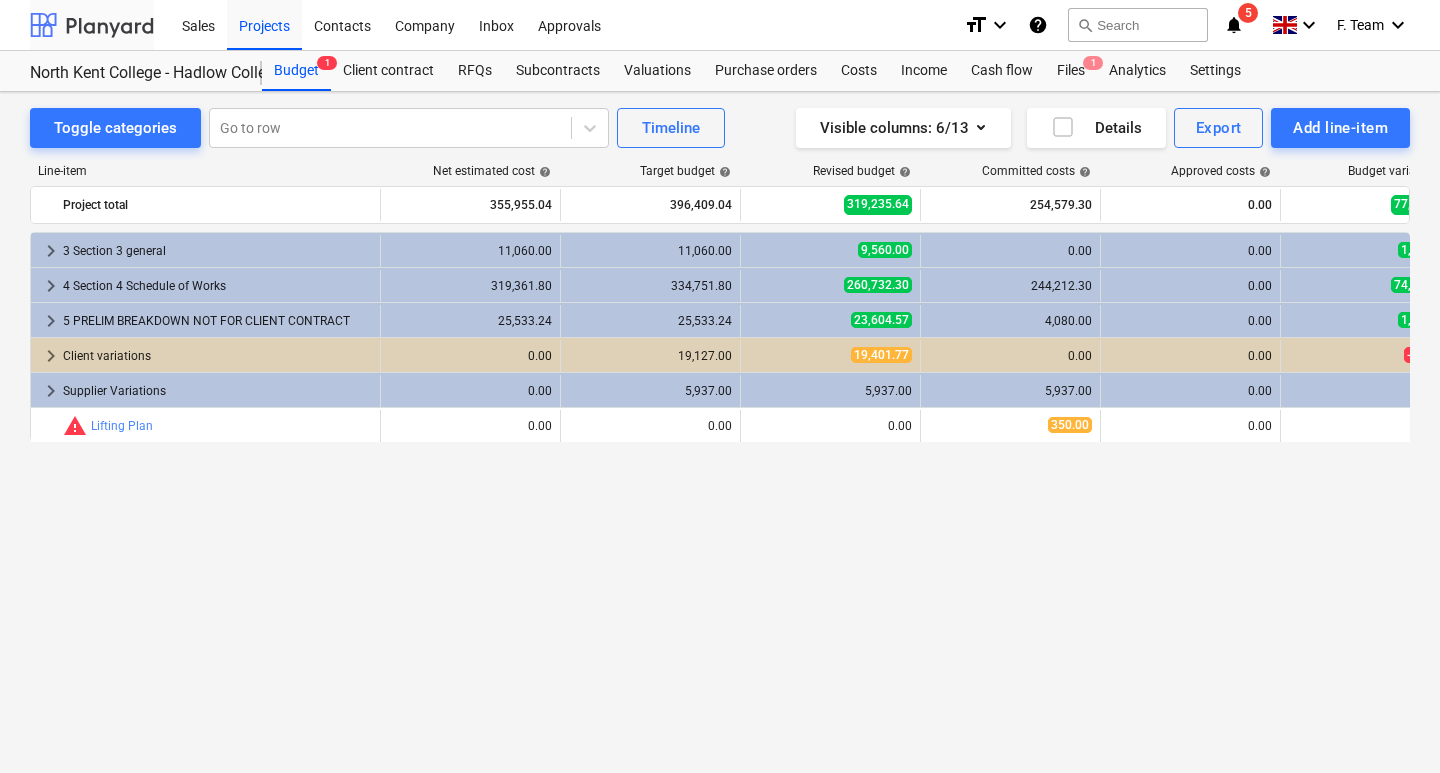click at bounding box center [92, 25] 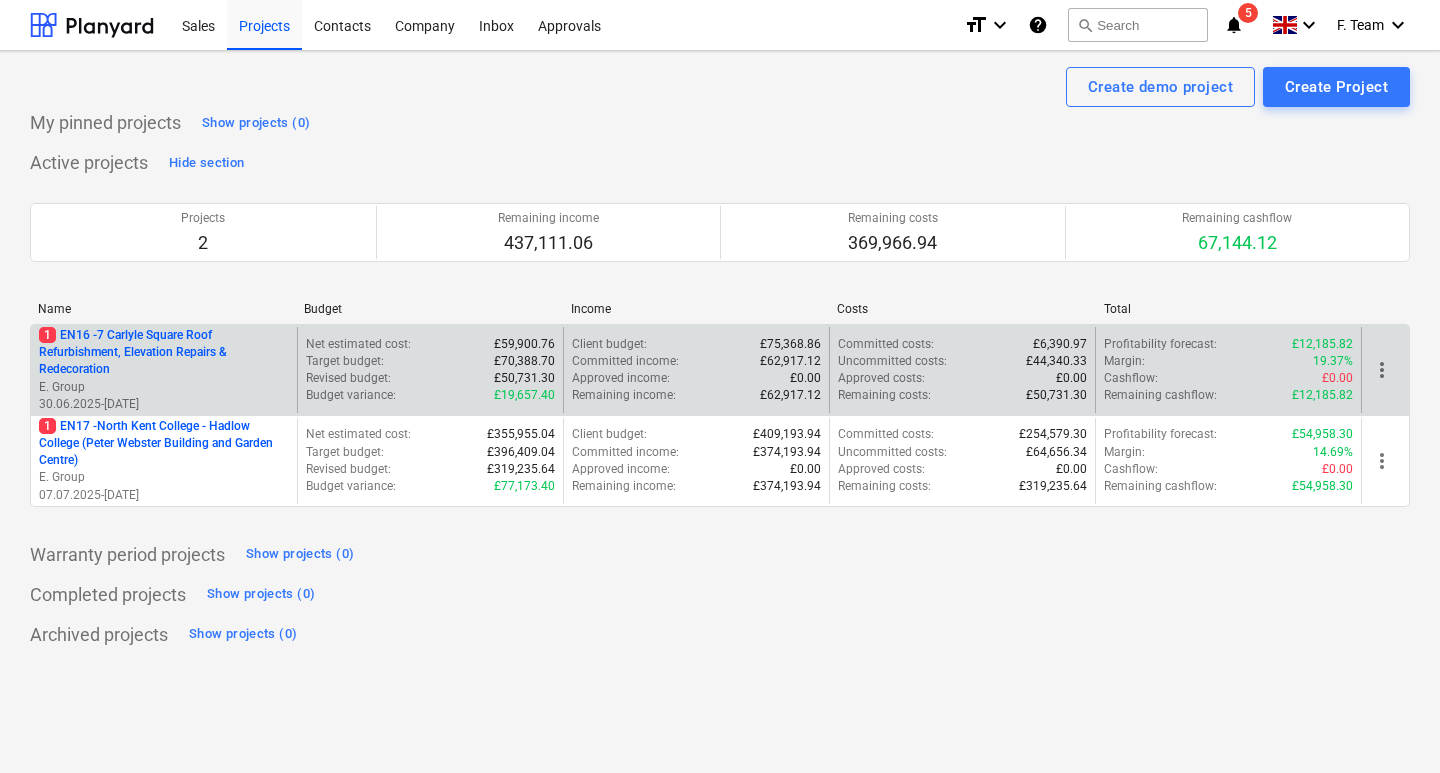 click on "1 EN16 - 7 Carlyle Square Roof Refurbishment, Elevation Repairs & Redecoration" at bounding box center [164, 352] 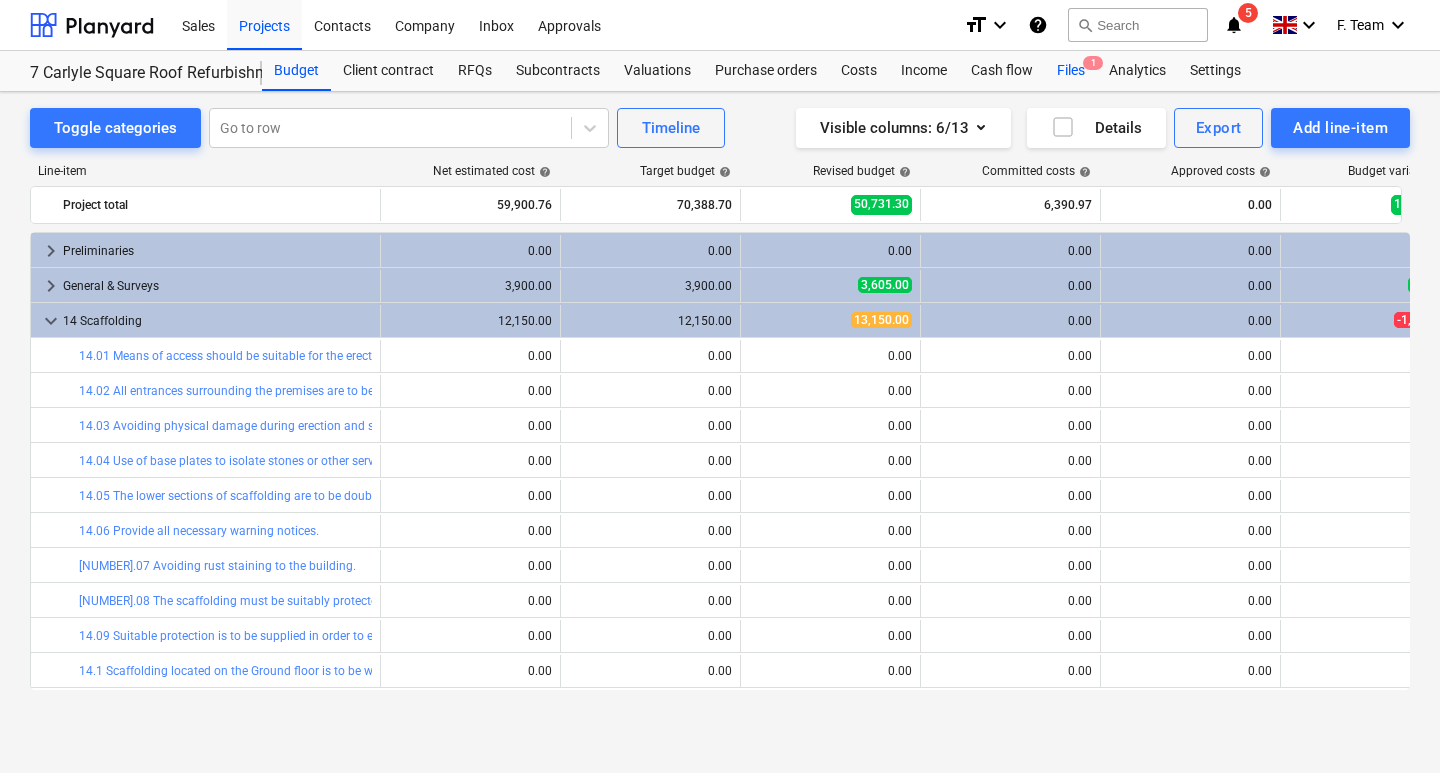 click on "Files 1" at bounding box center (1071, 71) 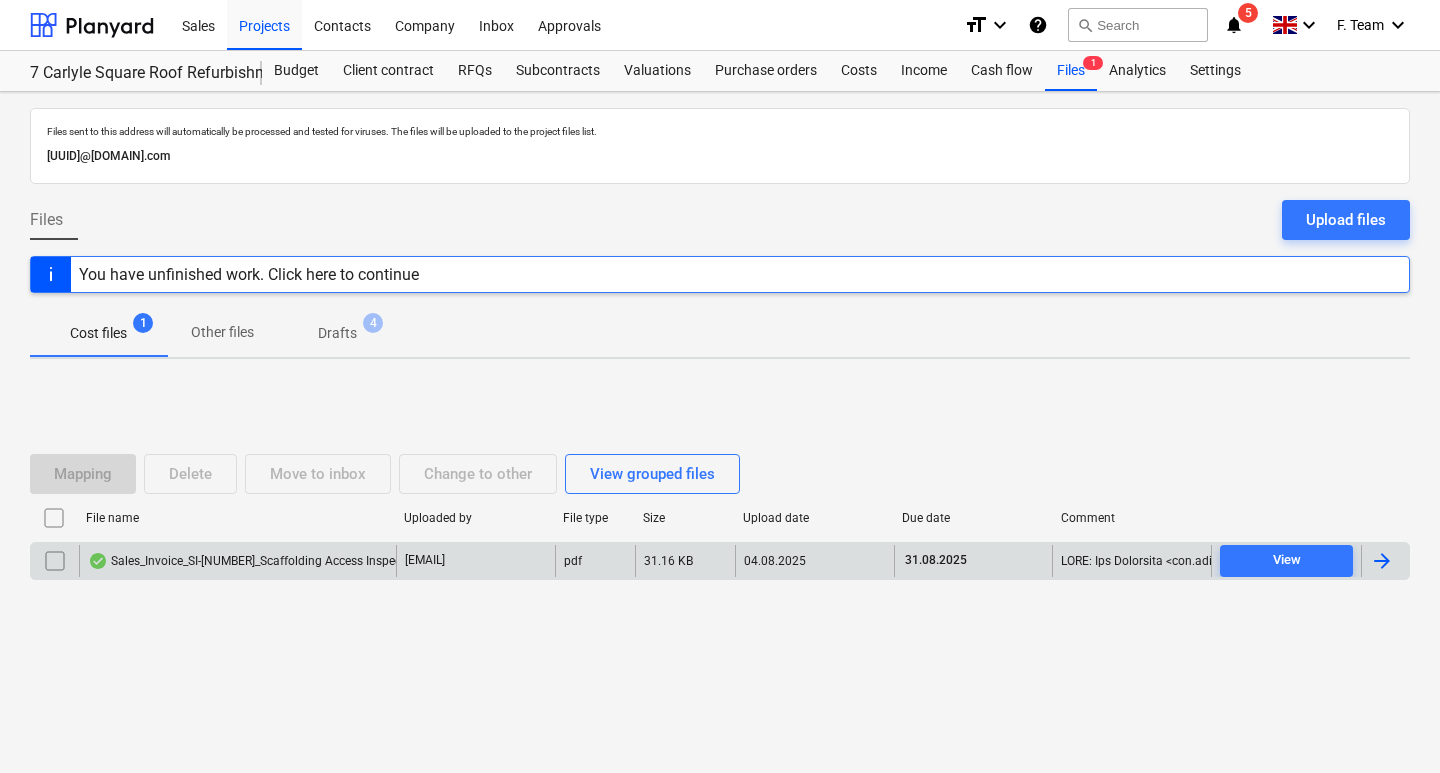 click on "Sales_Invoice_SI-[NUMBER]_Scaffolding Access Inspections Ltd.pdf" at bounding box center (237, 561) 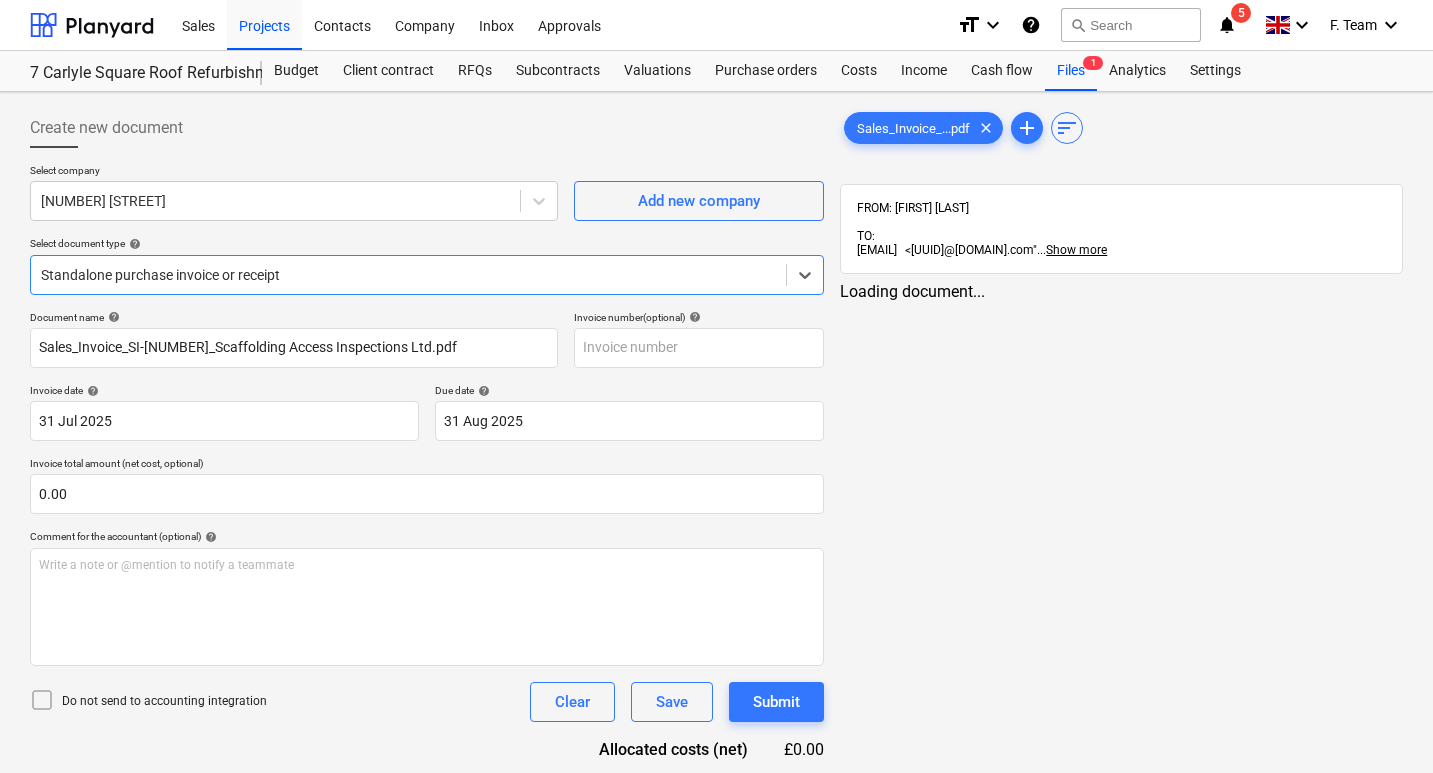 type on "Sales_Invoice_SI-[NUMBER]_Scaffolding Access Inspections Ltd.pdf" 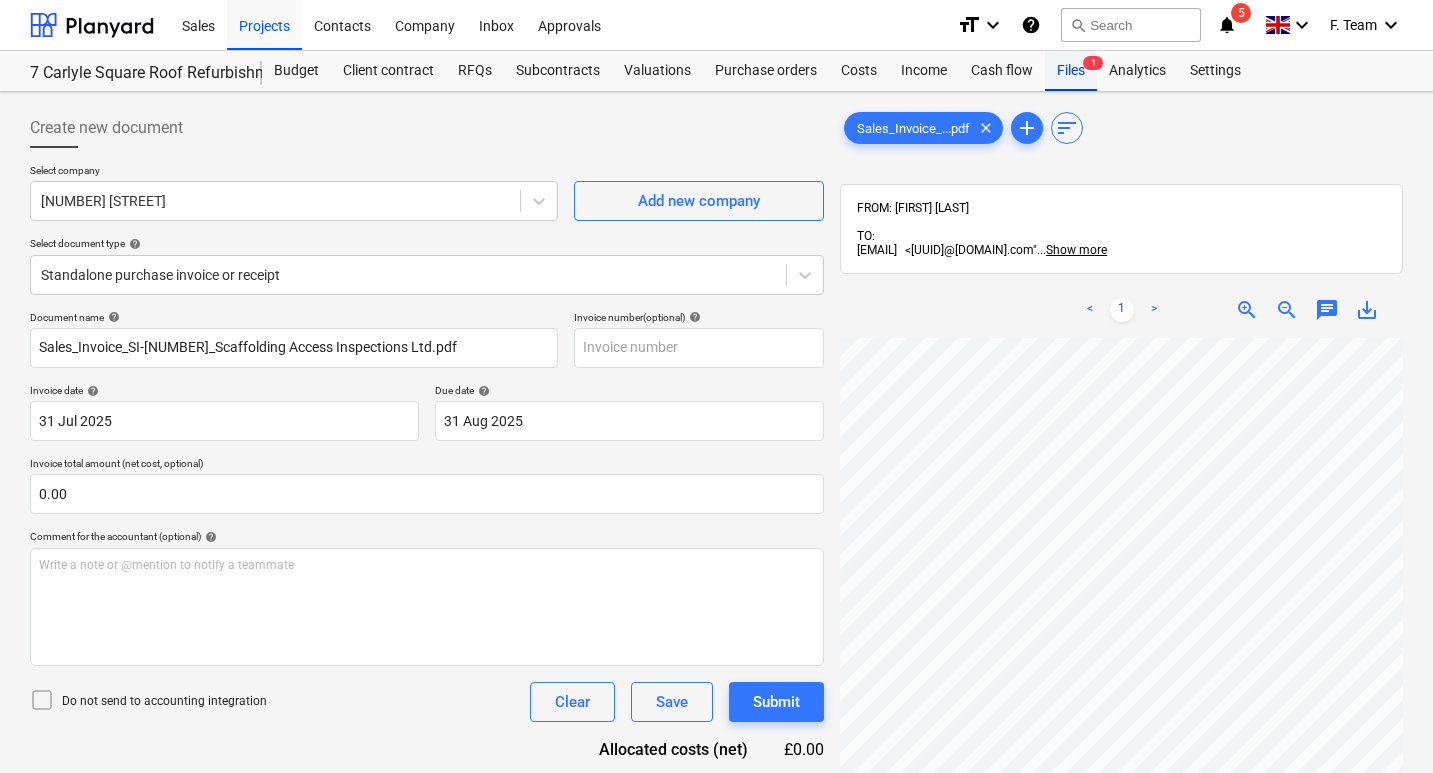 click on "1" at bounding box center [1093, 63] 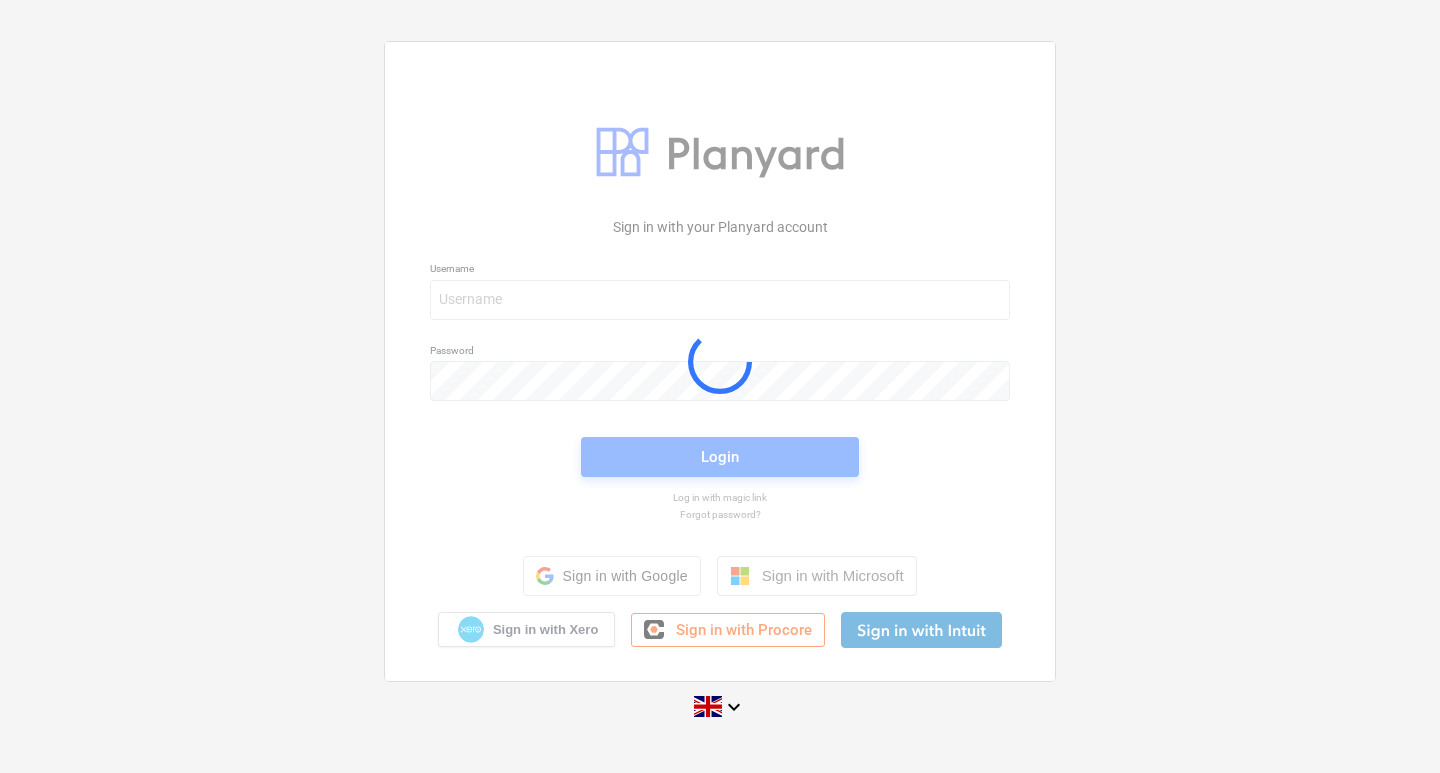 scroll, scrollTop: 0, scrollLeft: 0, axis: both 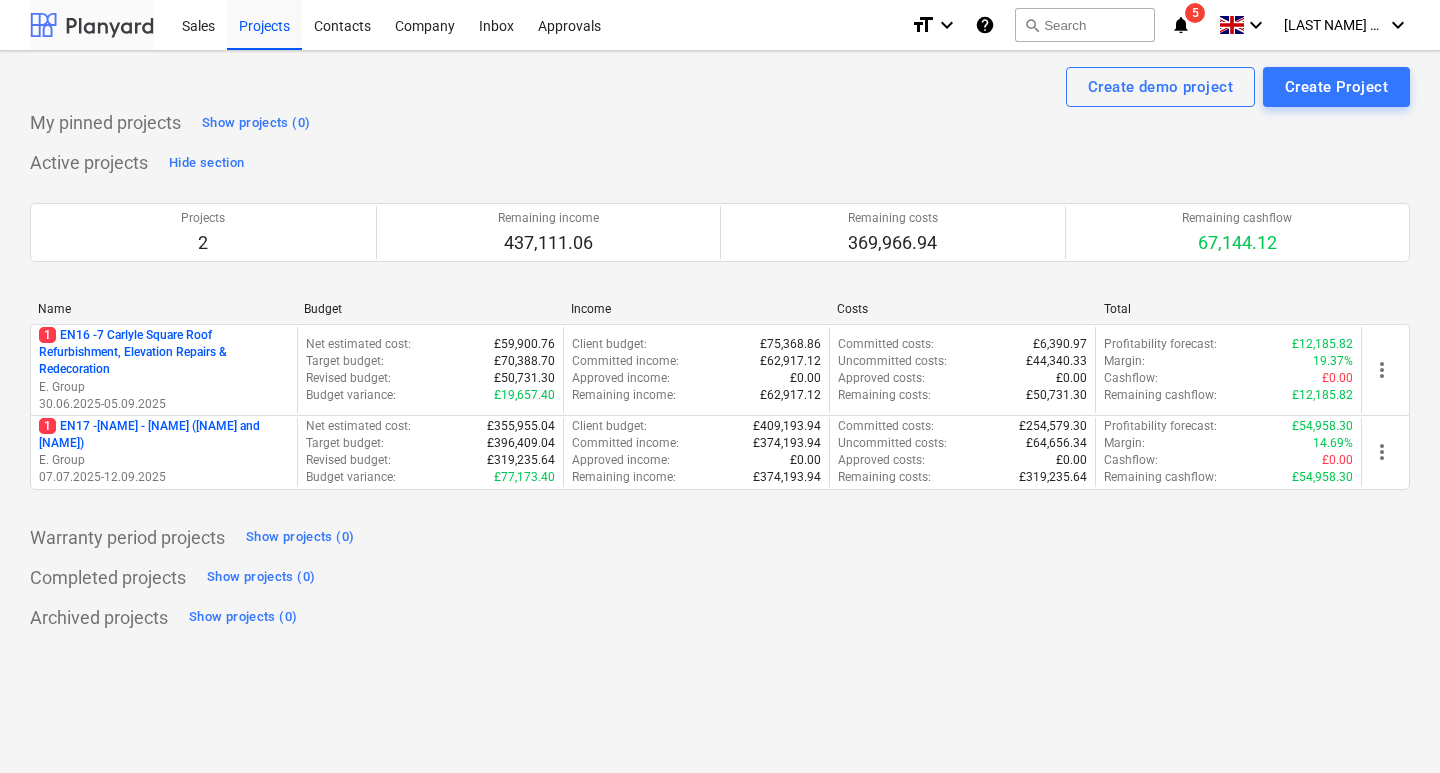 click at bounding box center [92, 25] 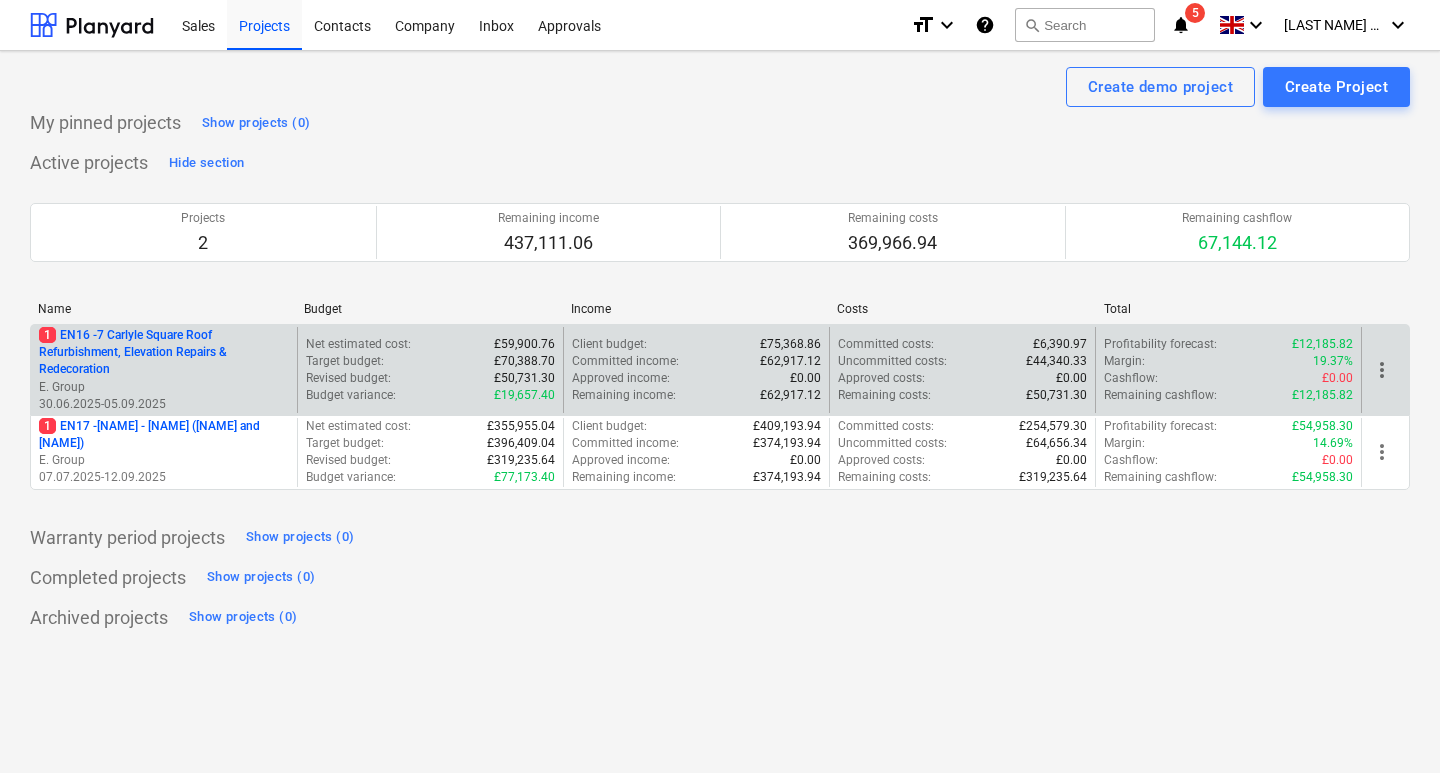 click on "1 EN16 - 7 Carlyle Square Roof Refurbishment, Elevation Repairs & Redecoration" at bounding box center (164, 352) 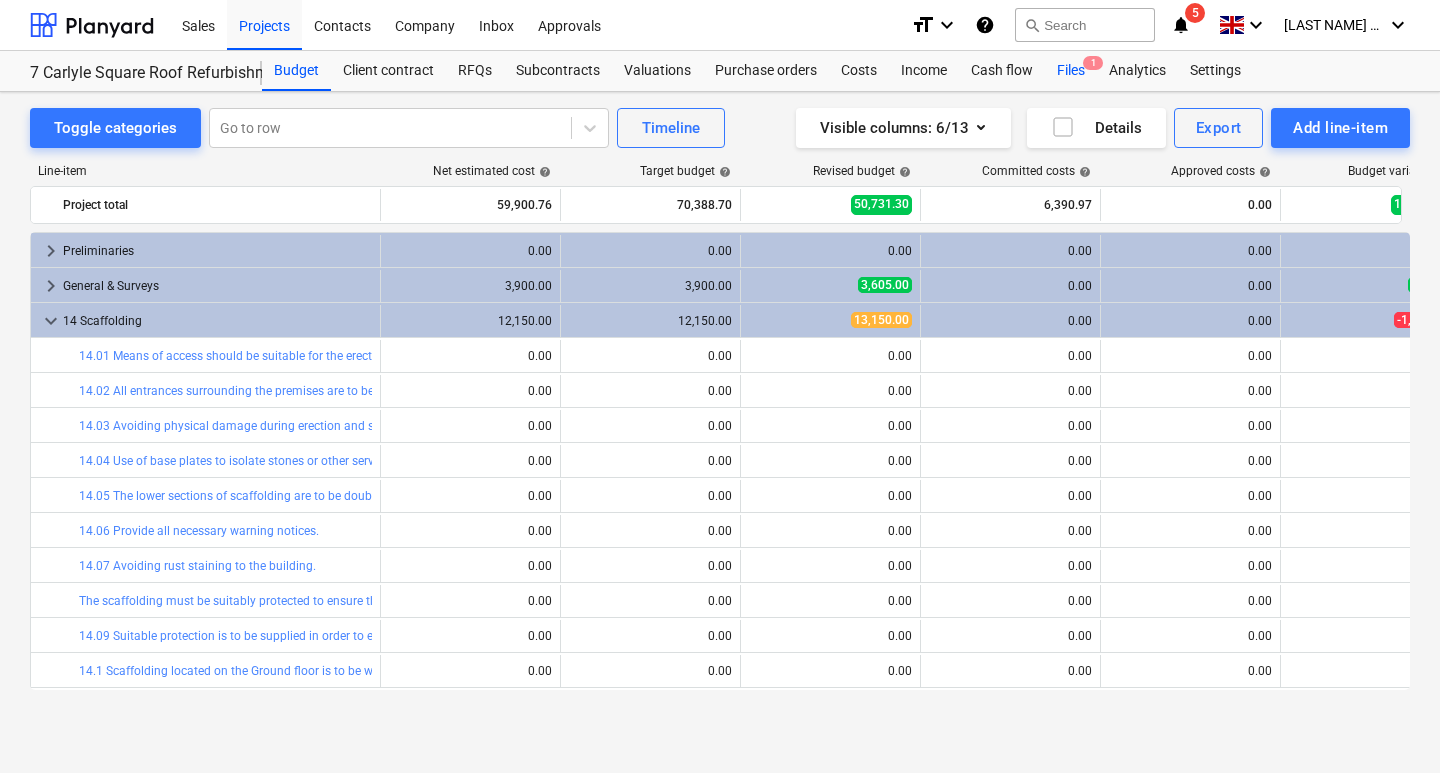 click on "Files 1" at bounding box center (1071, 71) 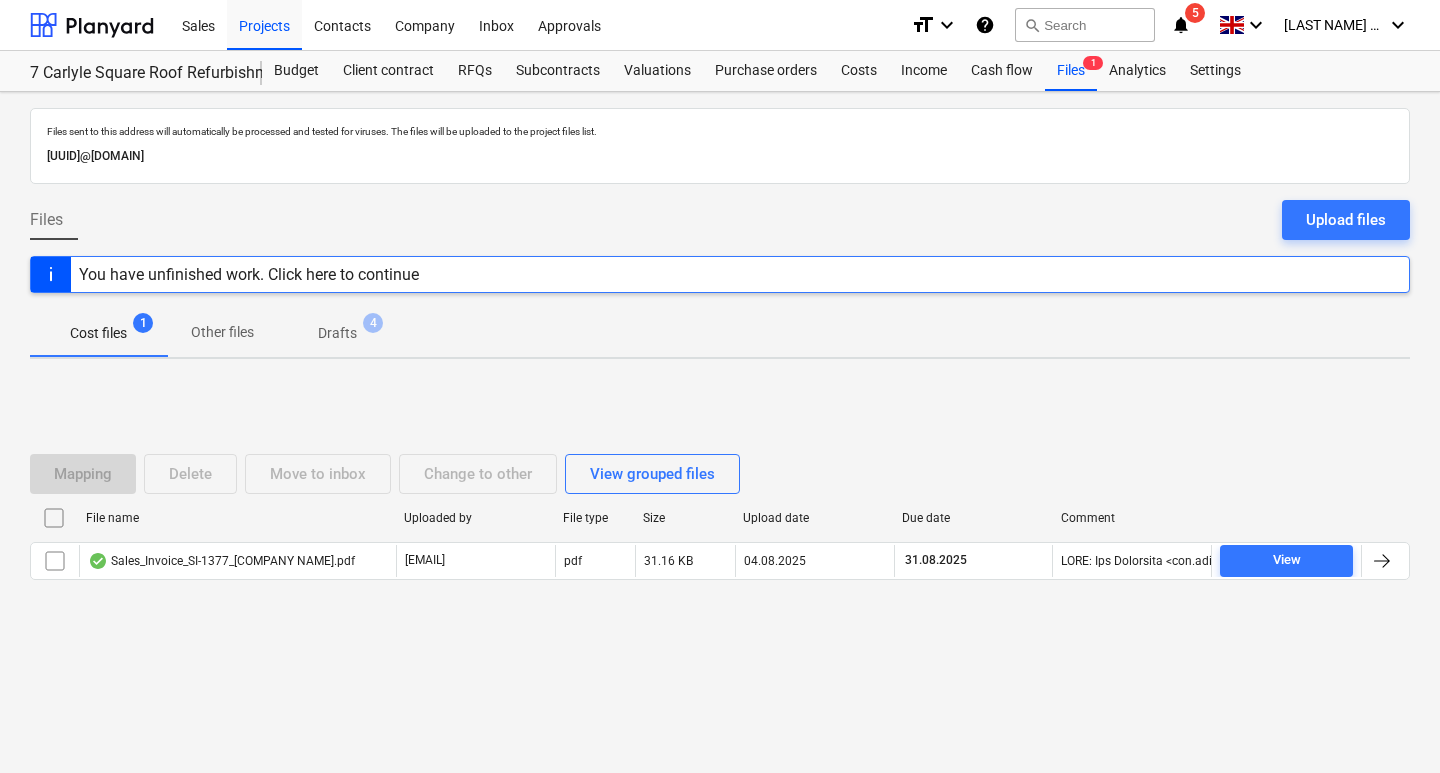 drag, startPoint x: 44, startPoint y: 156, endPoint x: 418, endPoint y: 165, distance: 374.10828 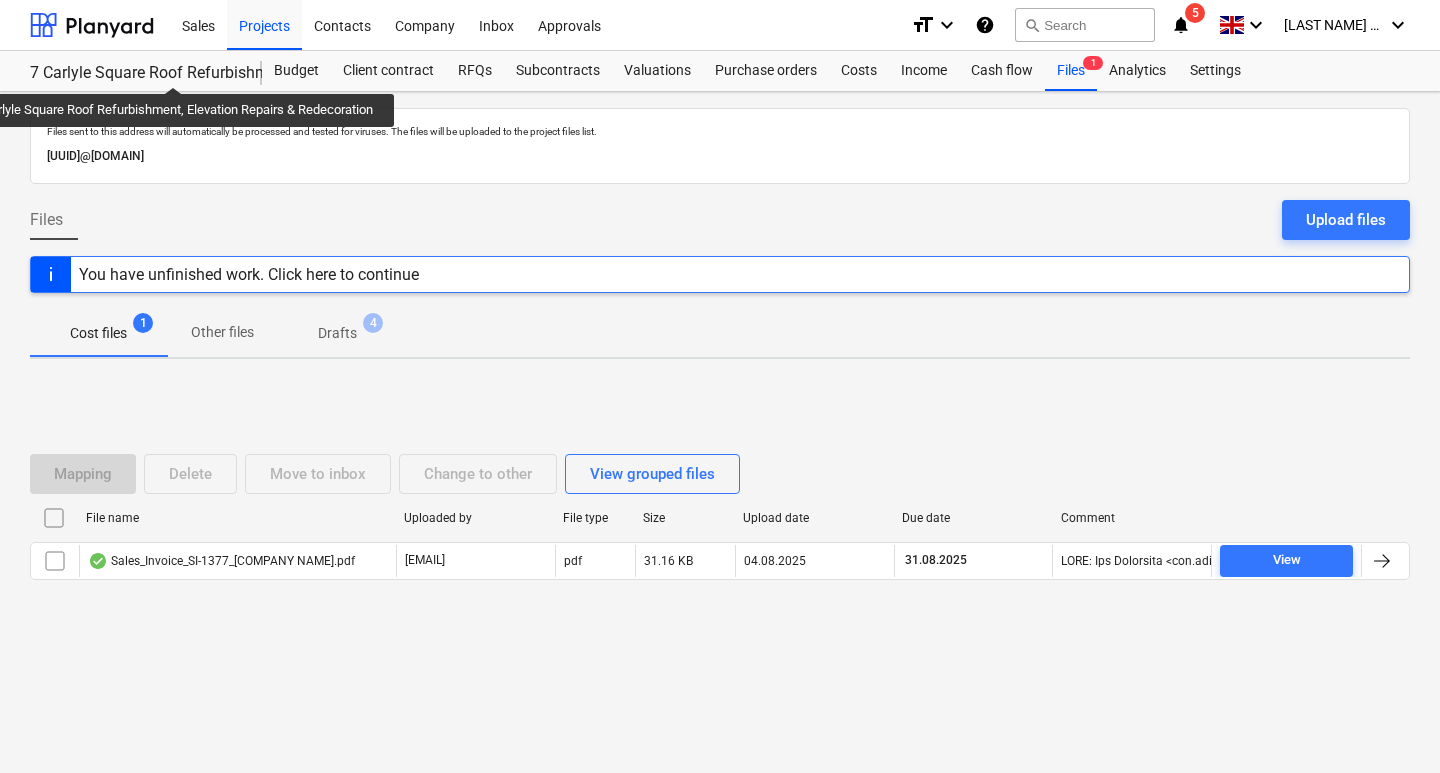 drag, startPoint x: 22, startPoint y: 68, endPoint x: 177, endPoint y: 69, distance: 155.00322 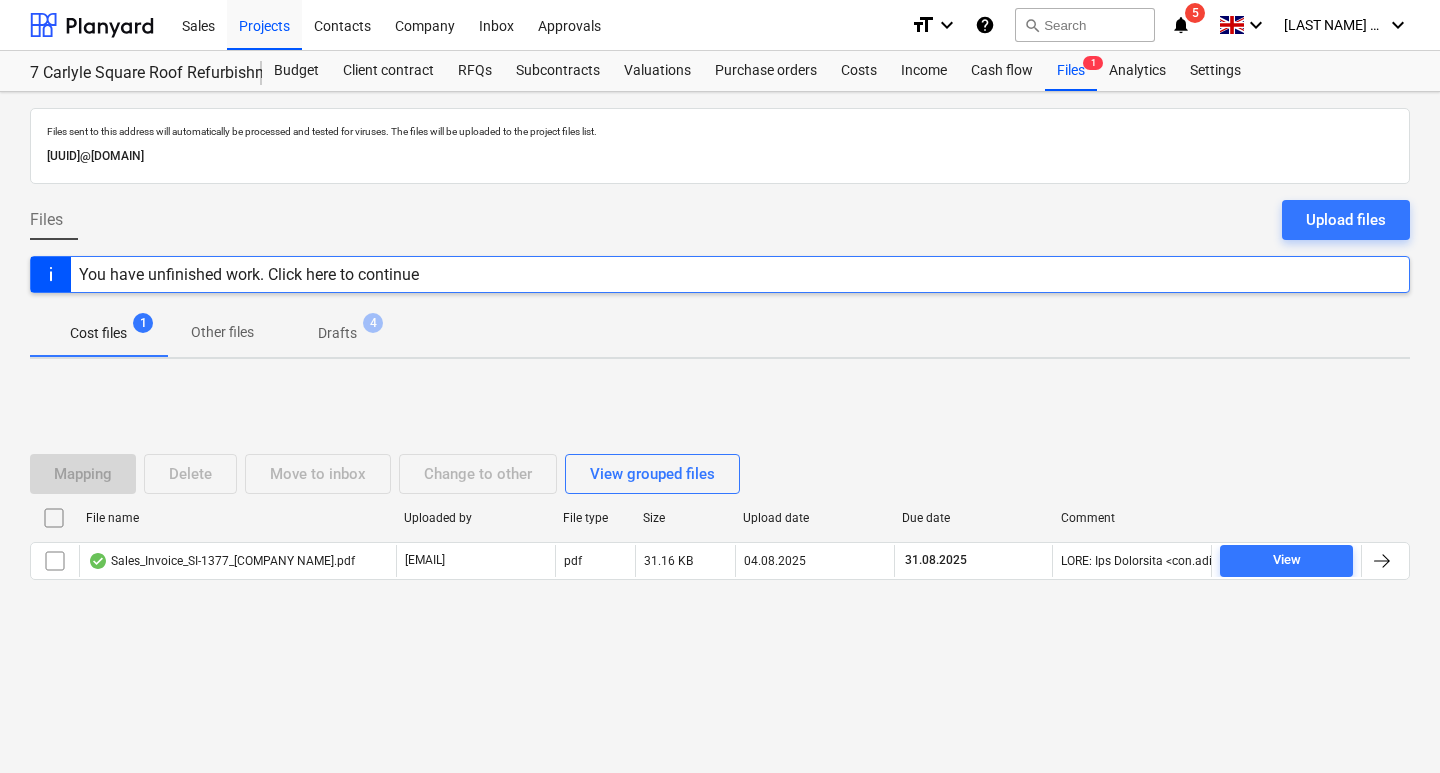 click on "7 Carlyle Square Roof Refurbishment, Elevation Repairs & Redecoration 7 Carlyle Square Roof Refurbishment, Elevation Repairs & Redecoration Budget Client contract RFQs Subcontracts Valuations Purchase orders Costs Income Cash flow Files 1 Analytics Settings" at bounding box center [720, 71] 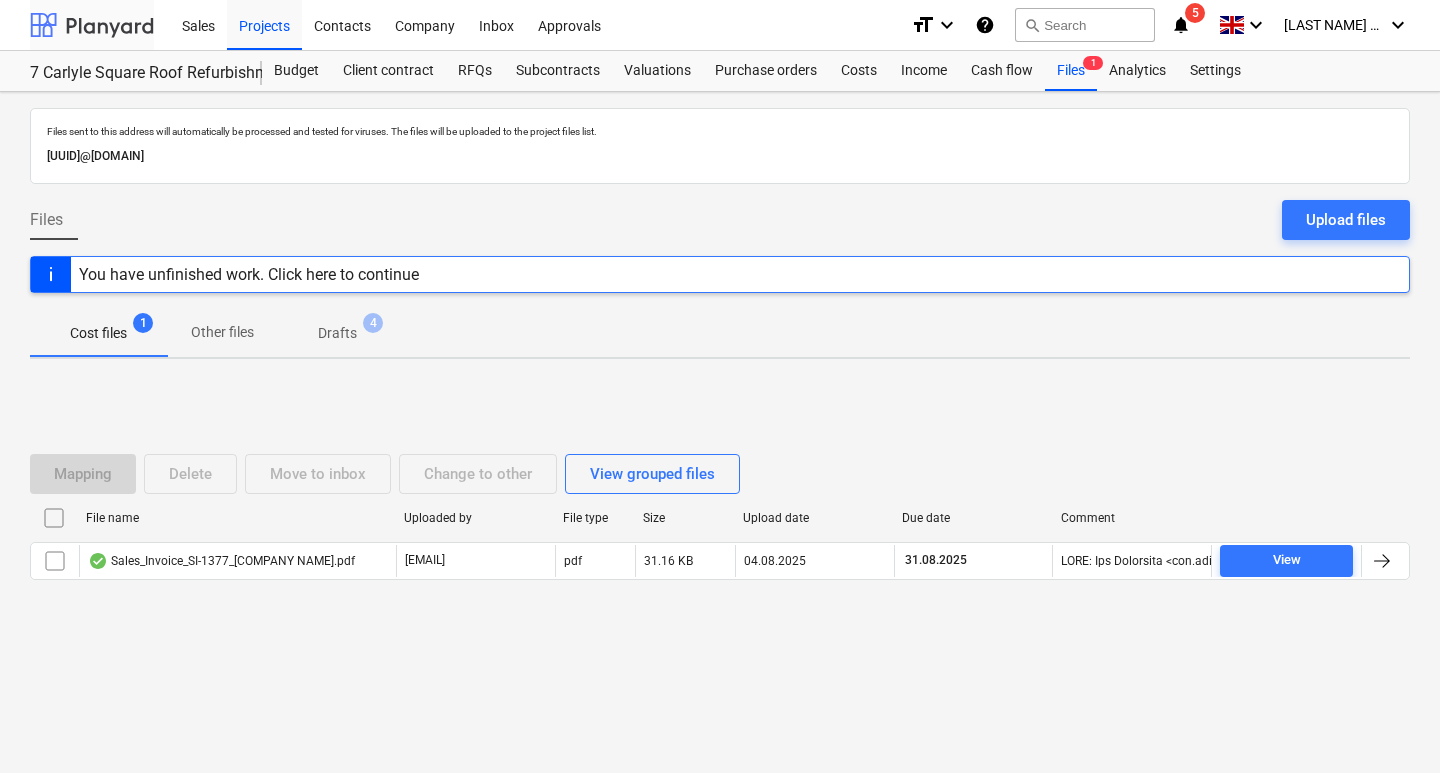 drag, startPoint x: 128, startPoint y: 22, endPoint x: 126, endPoint y: 48, distance: 26.076809 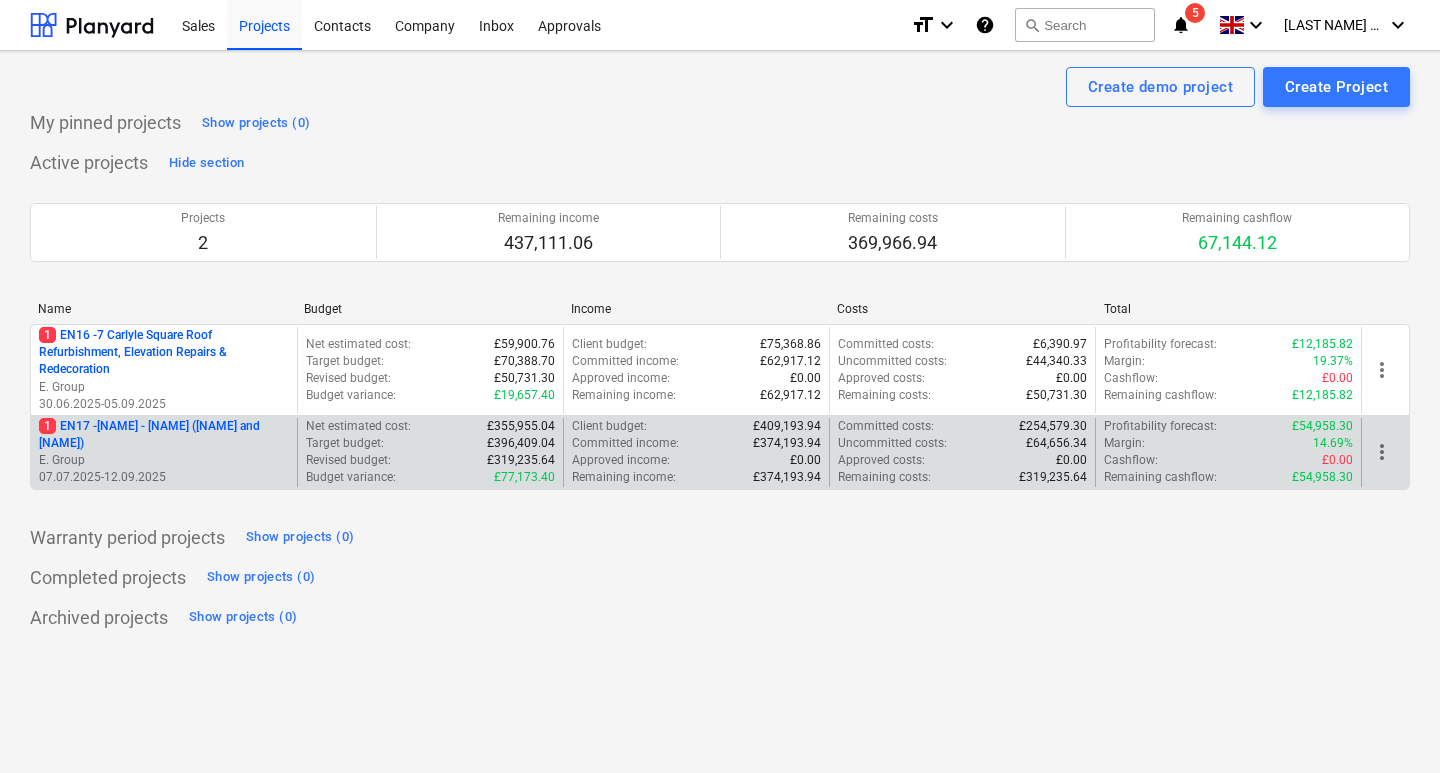 click on "1  EN17 -  North Kent College - Hadlow College (Peter Webster Building and Garden Centre)" at bounding box center [164, 435] 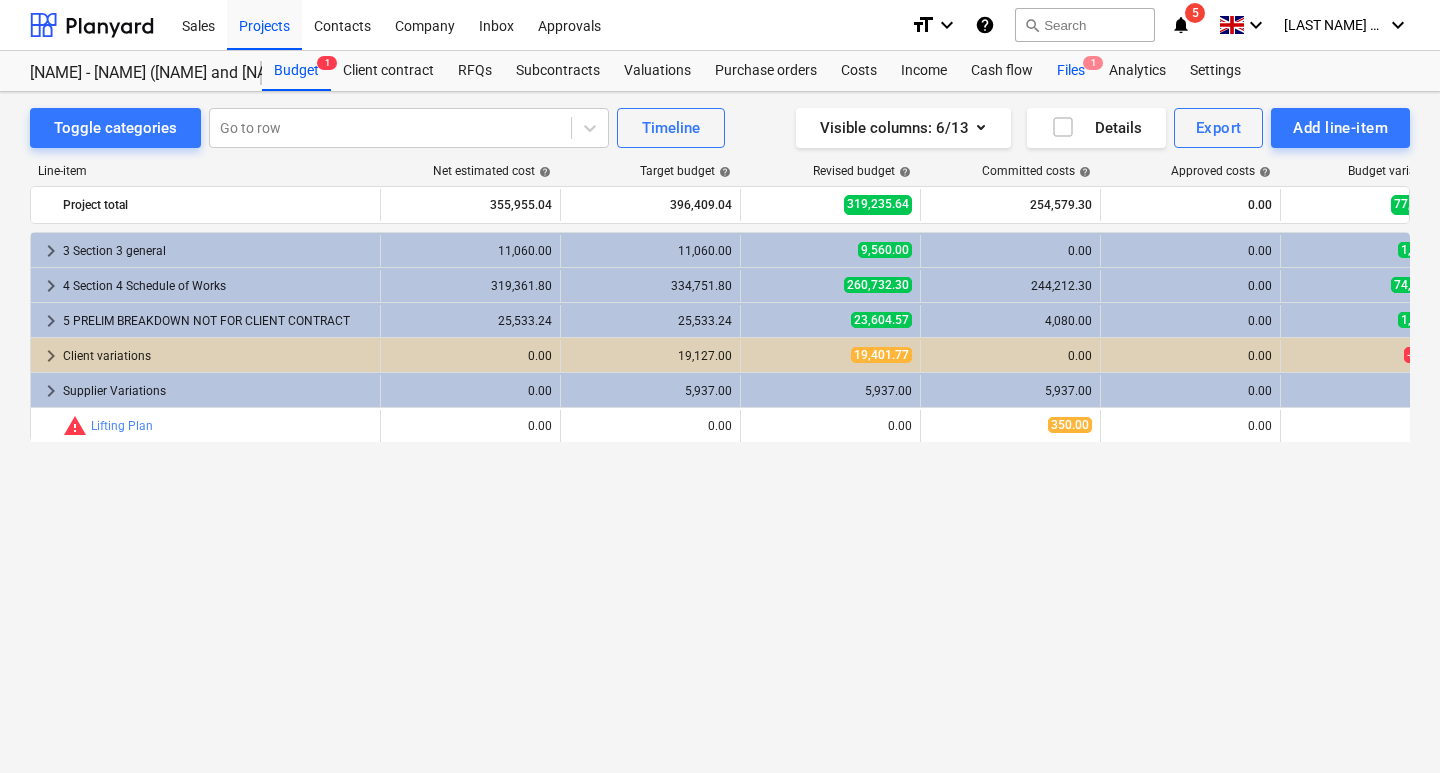 click on "Files 1" at bounding box center [1071, 71] 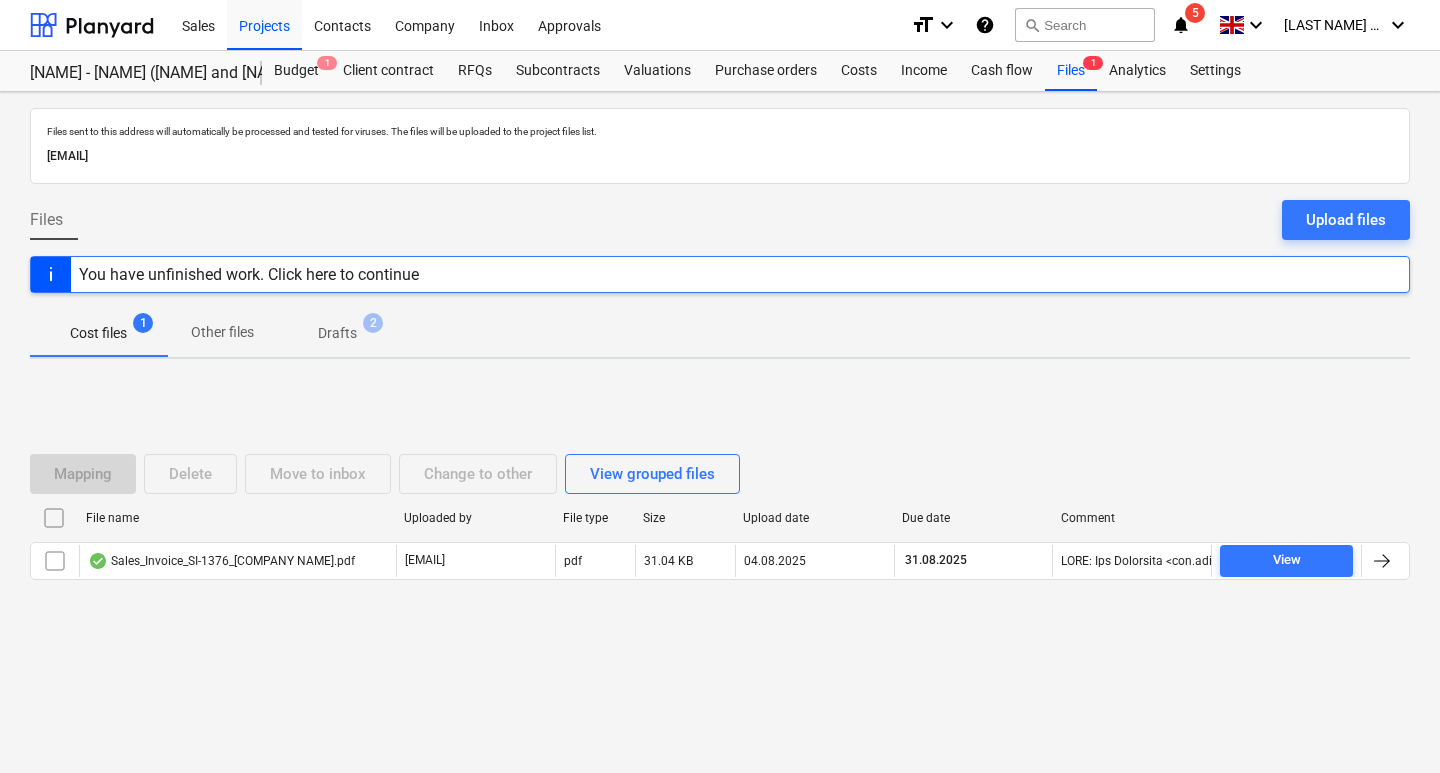drag, startPoint x: 43, startPoint y: 156, endPoint x: 419, endPoint y: 155, distance: 376.00134 